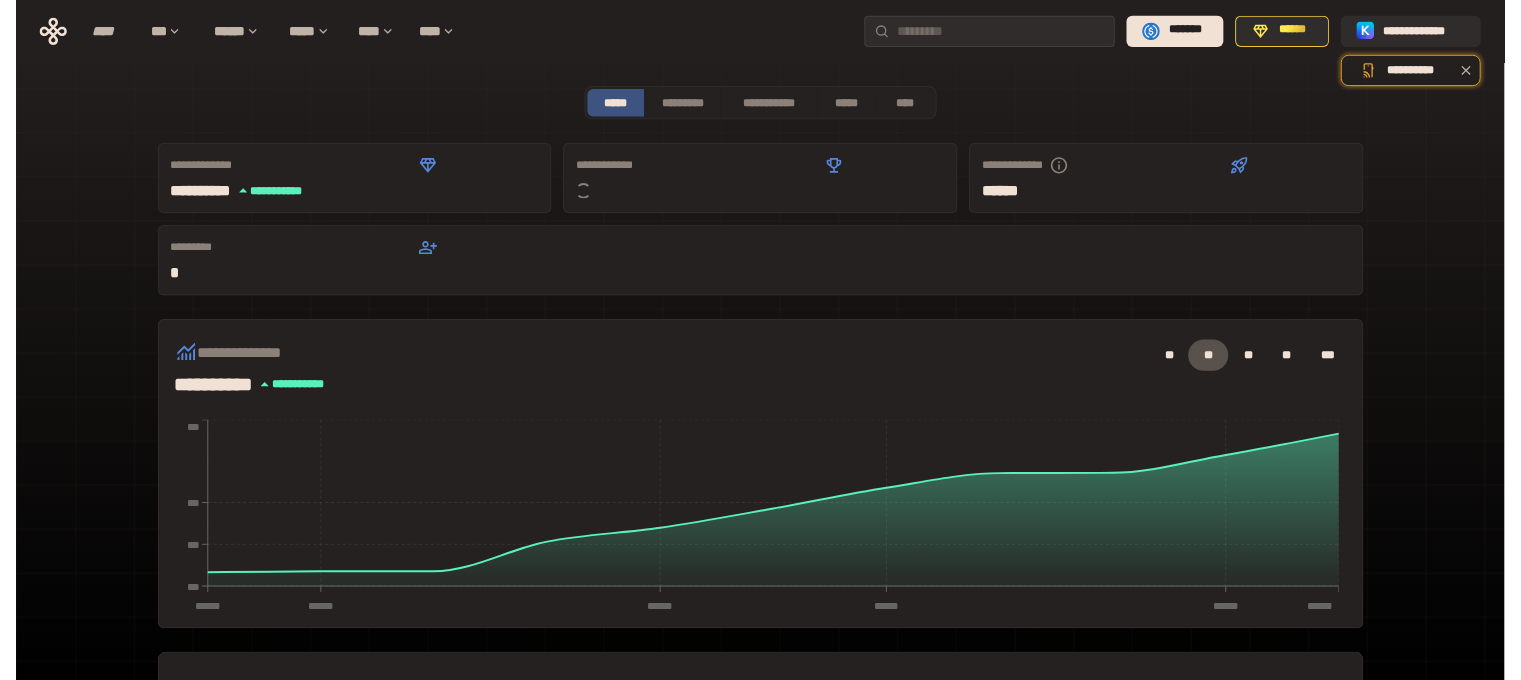 scroll, scrollTop: 509, scrollLeft: 0, axis: vertical 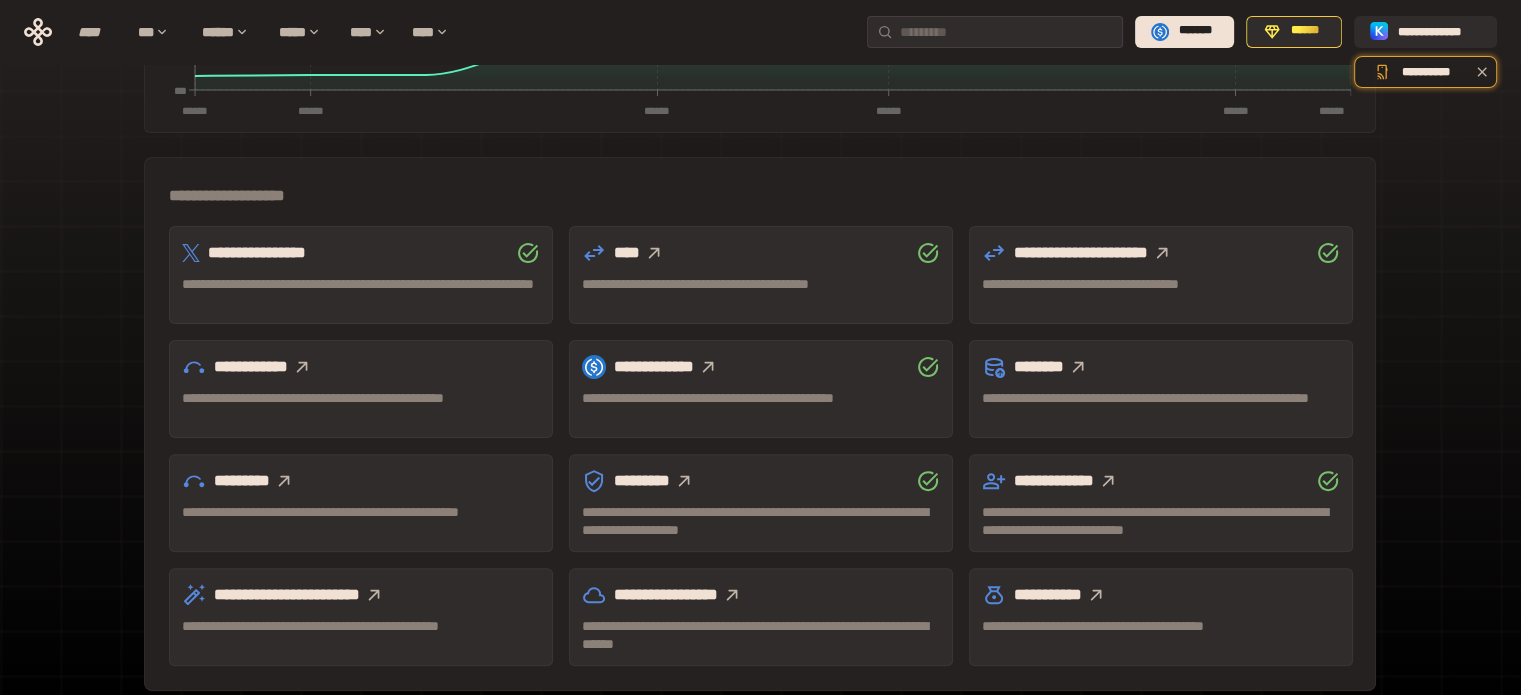 click 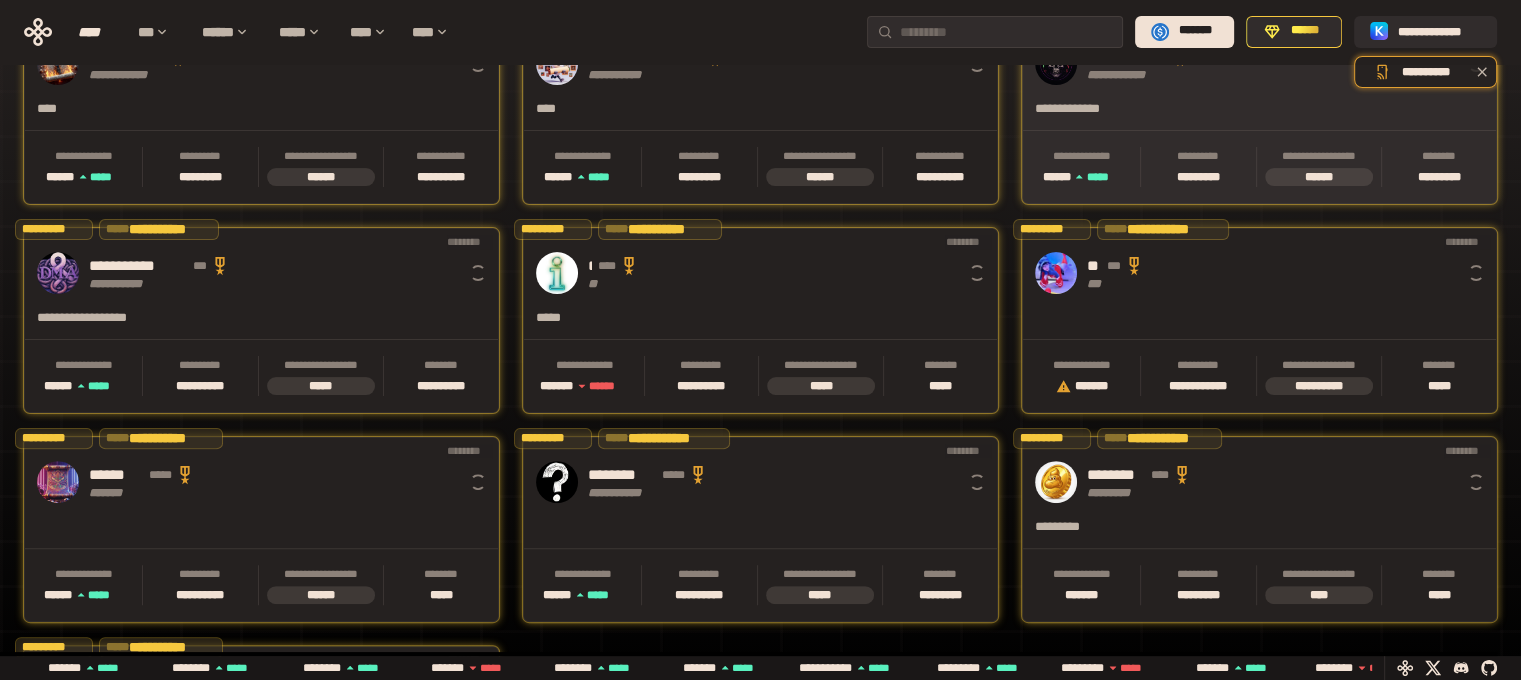 scroll, scrollTop: 0, scrollLeft: 16, axis: horizontal 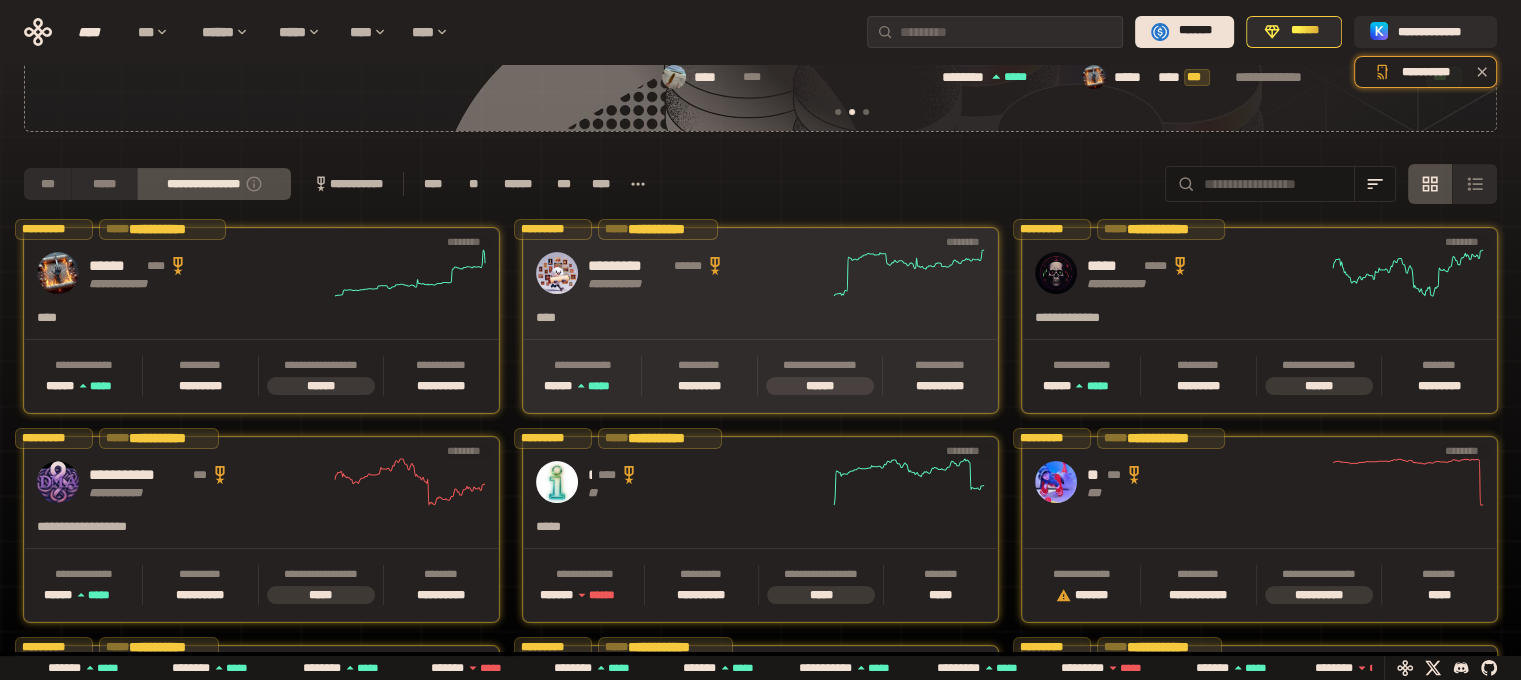 click 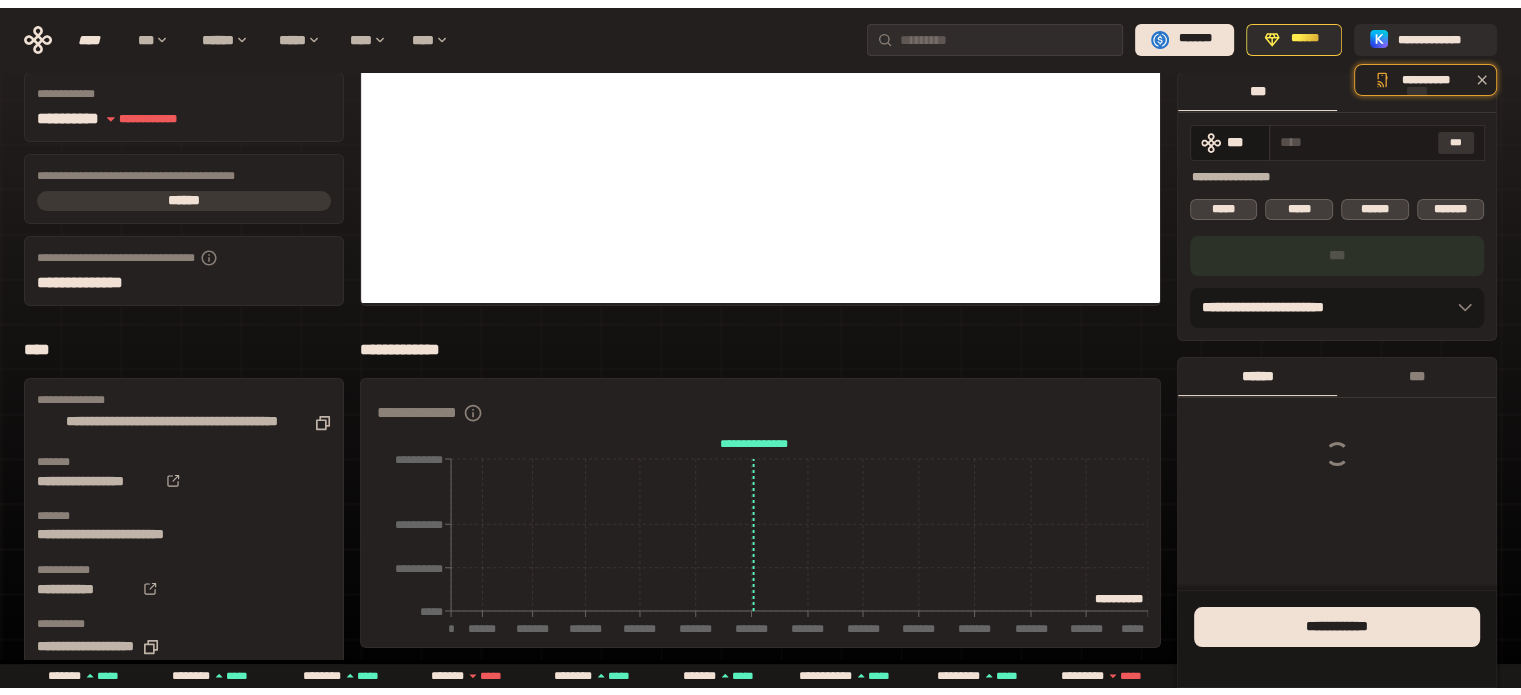 scroll, scrollTop: 0, scrollLeft: 0, axis: both 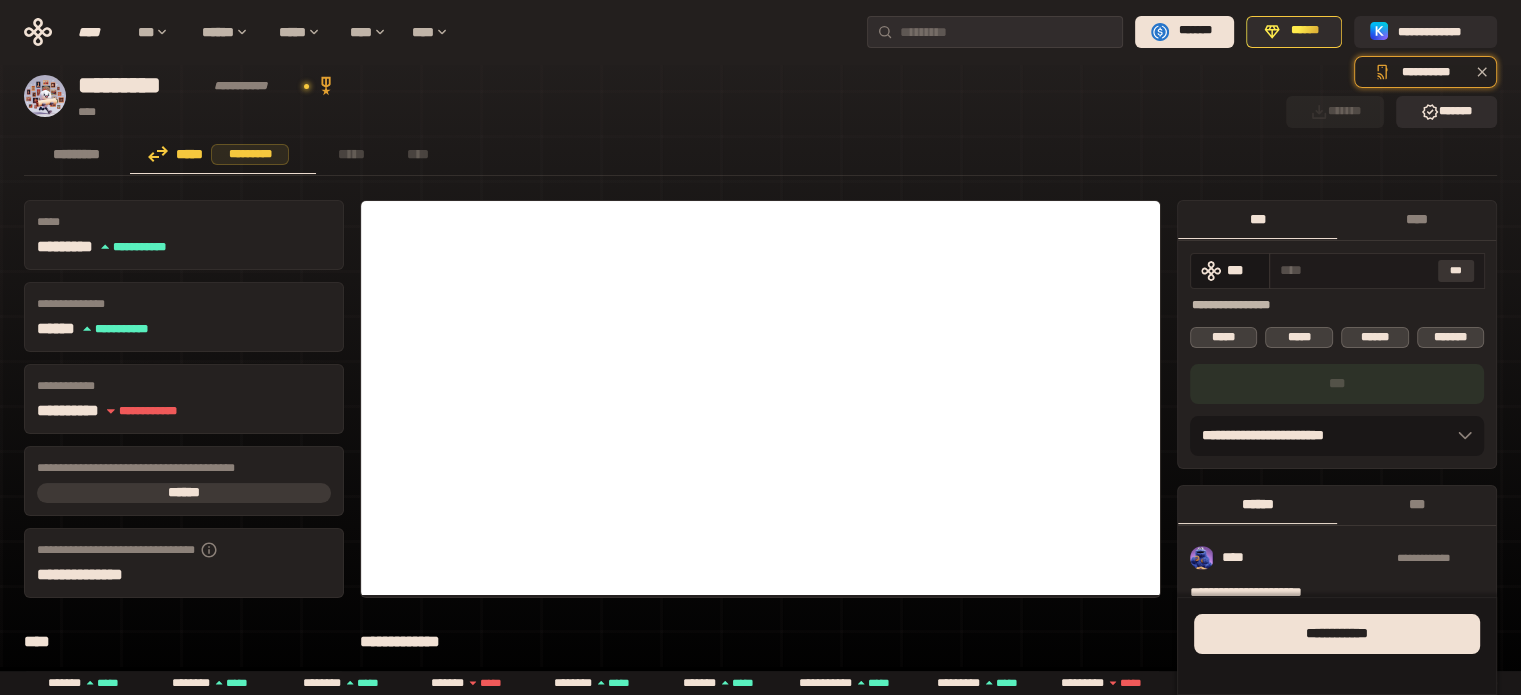 click on "***" at bounding box center [1456, 271] 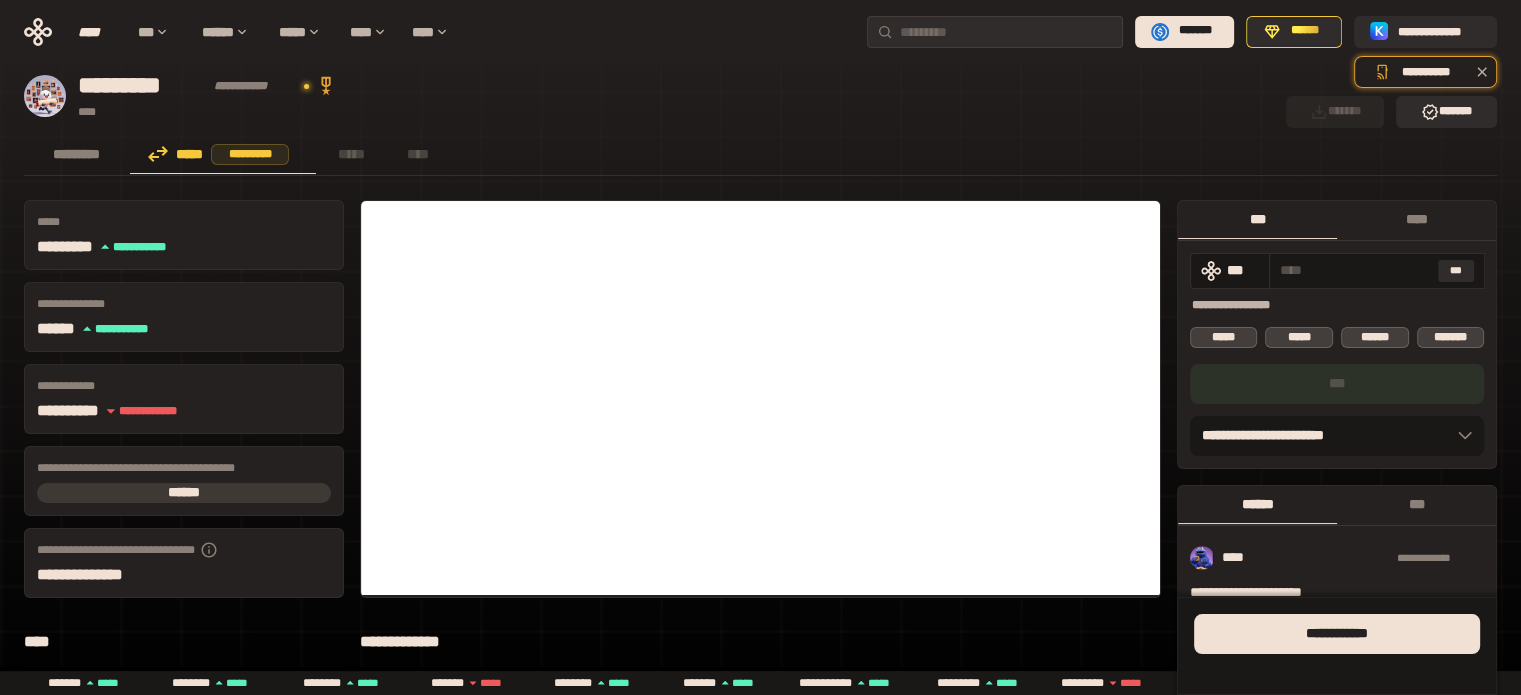 click on "**********" at bounding box center (649, 96) 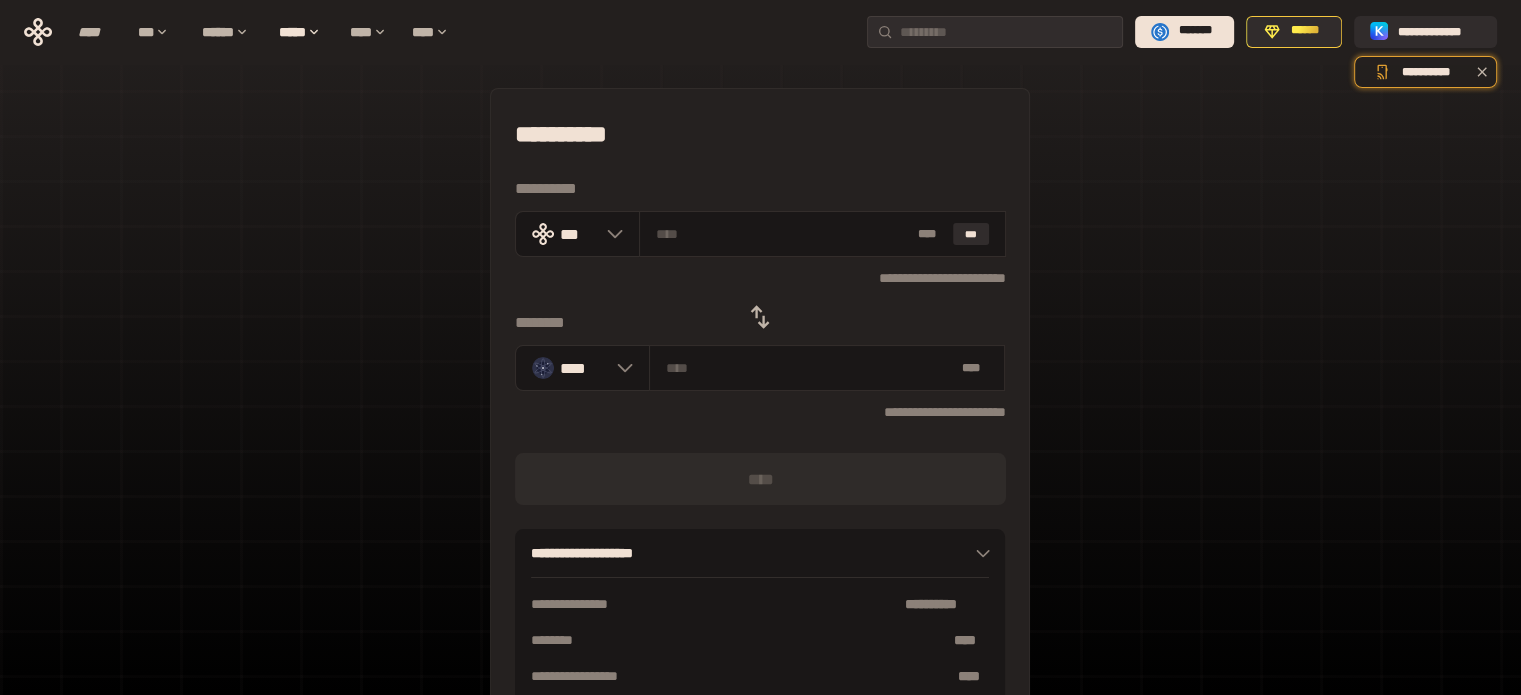 click 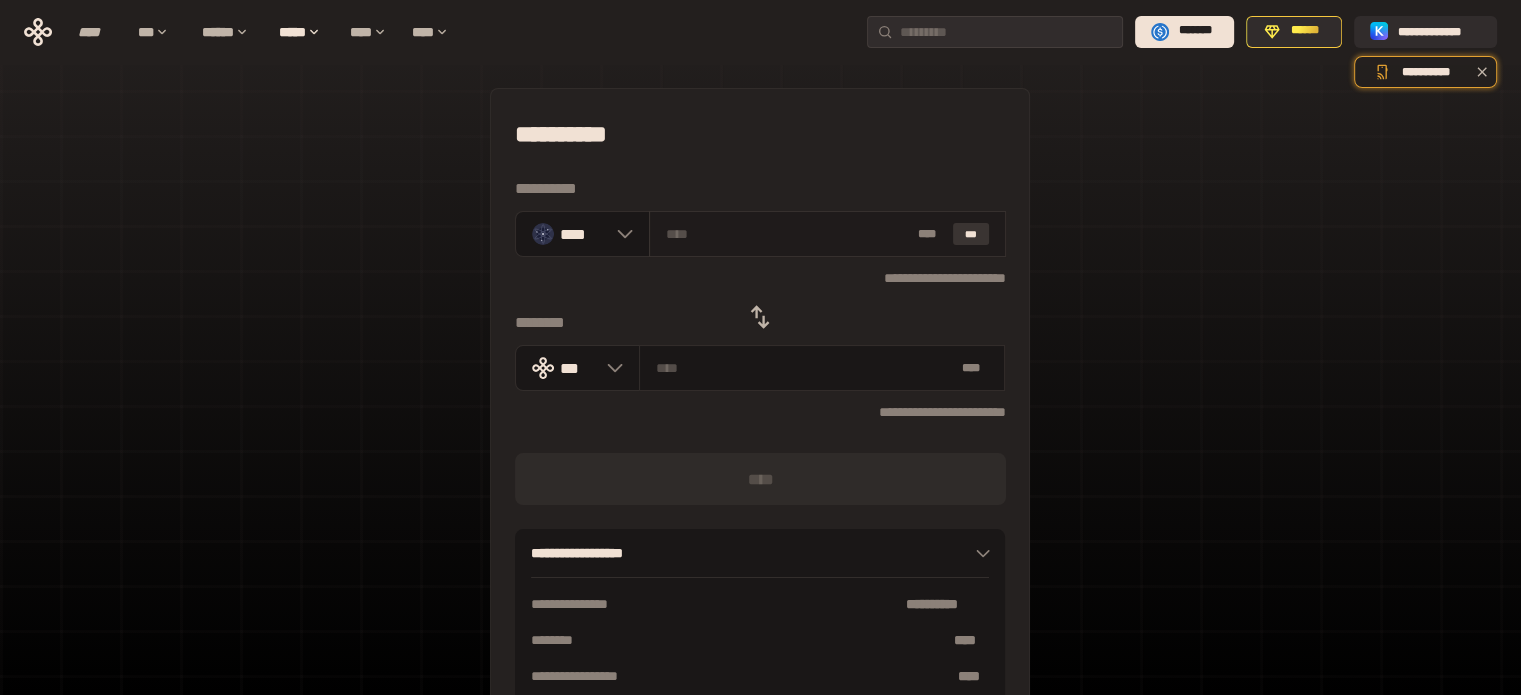 click on "***" at bounding box center [971, 234] 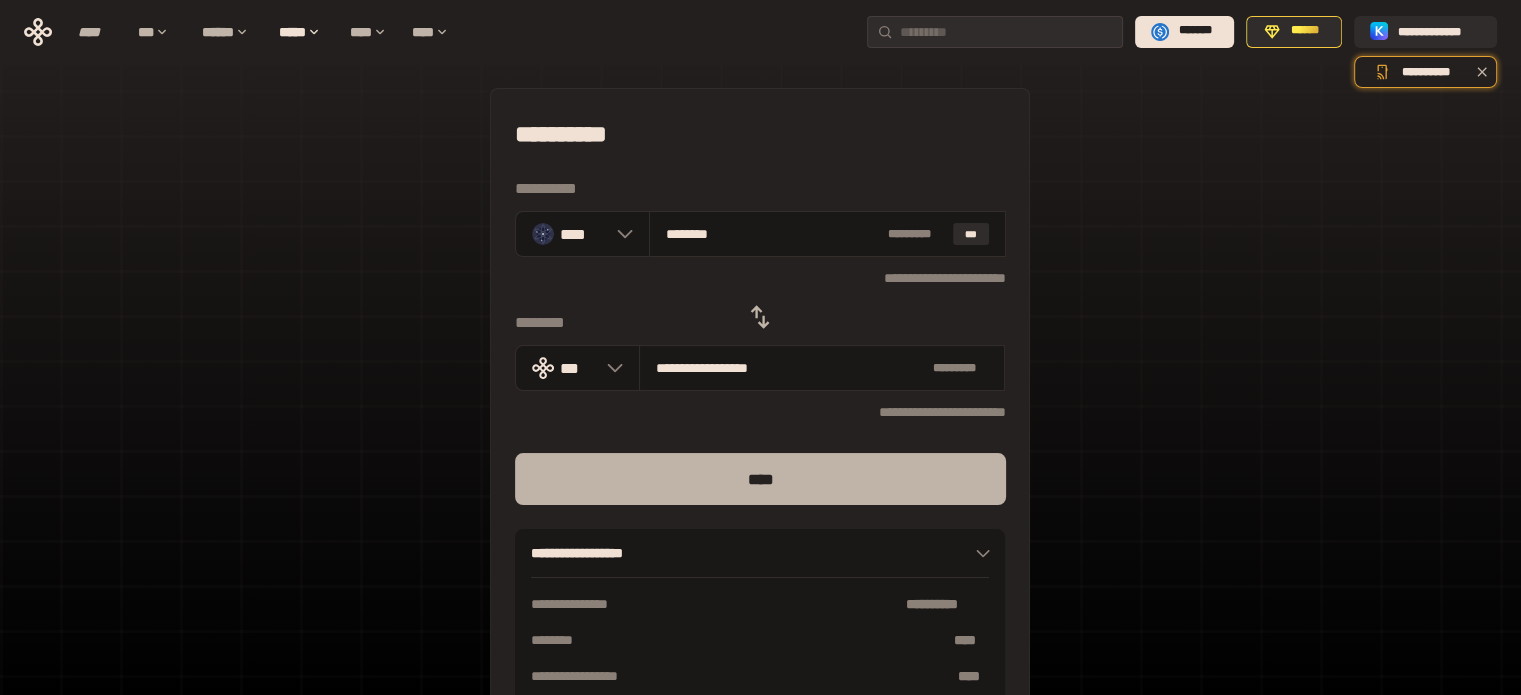 click on "****" at bounding box center (760, 479) 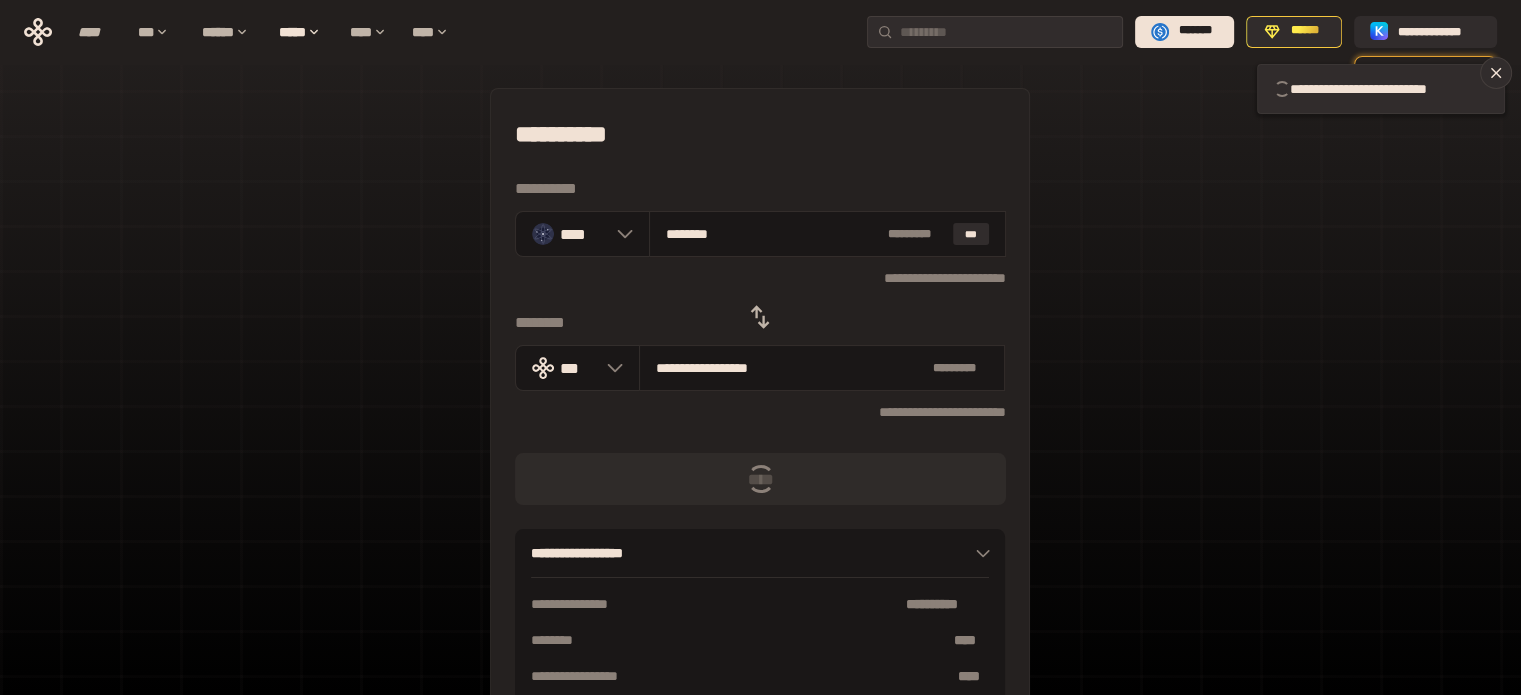 type 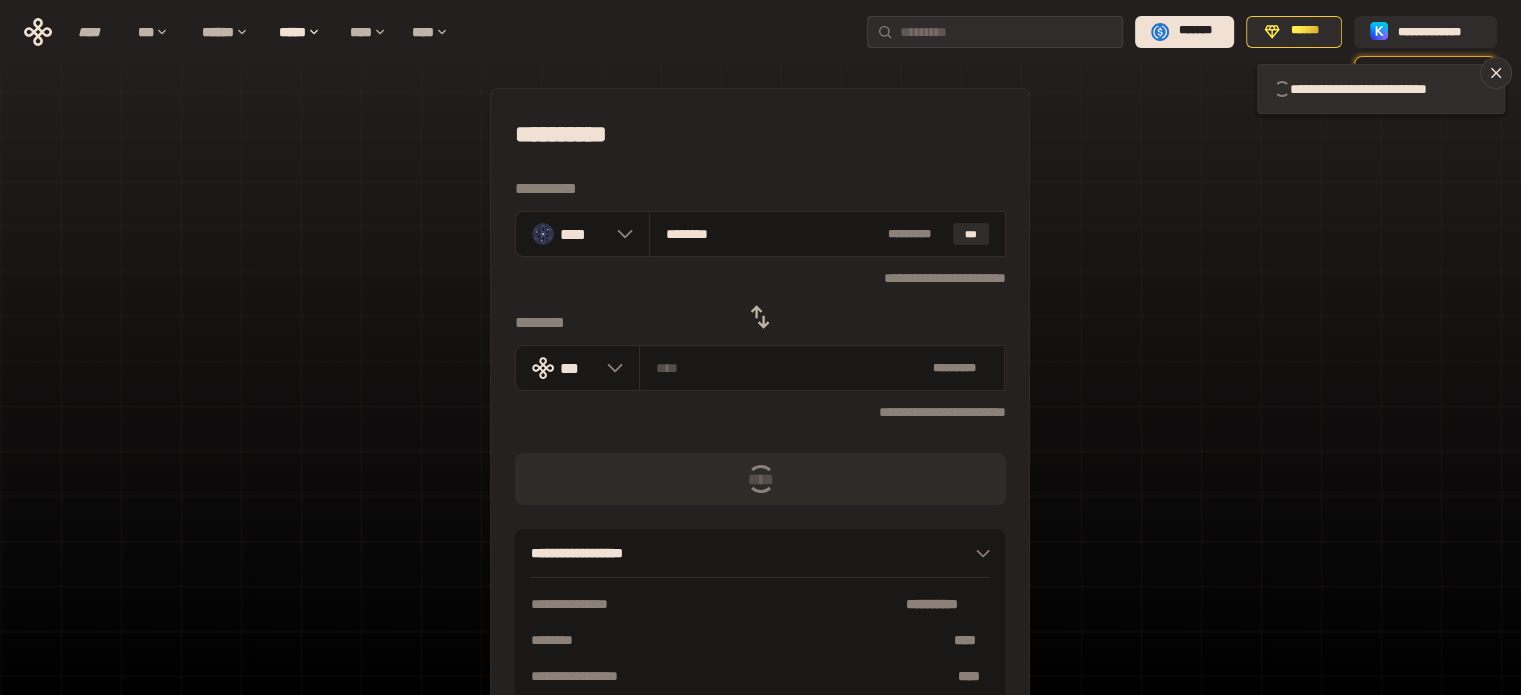 type 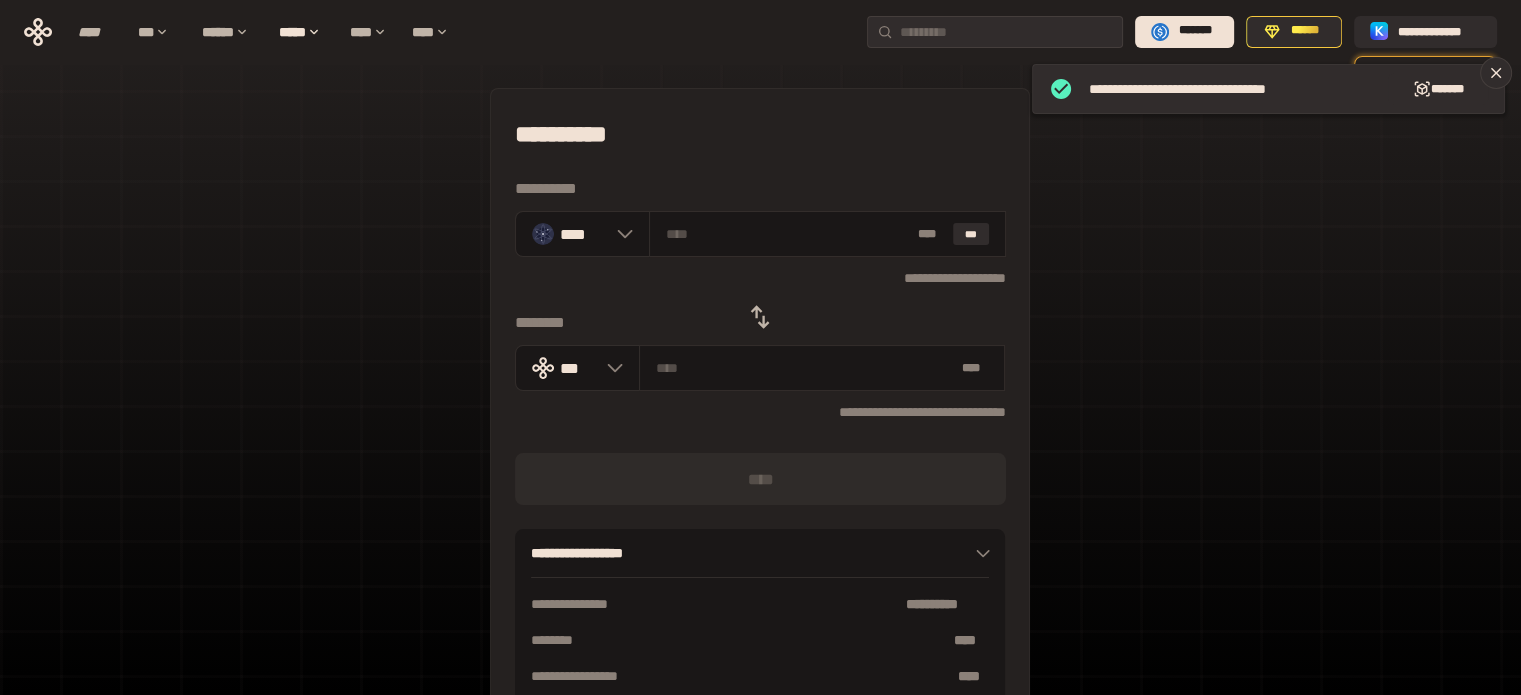 click 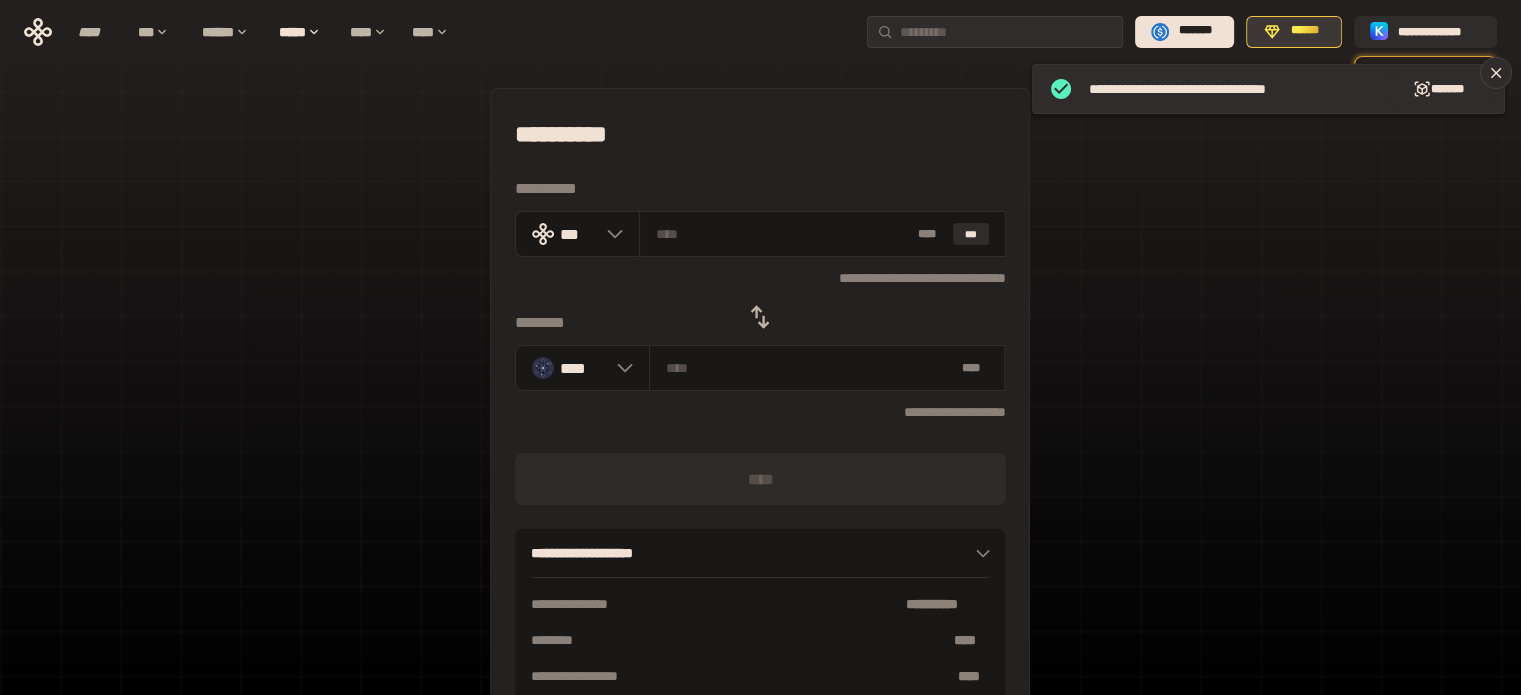 click on "******" at bounding box center (1305, 31) 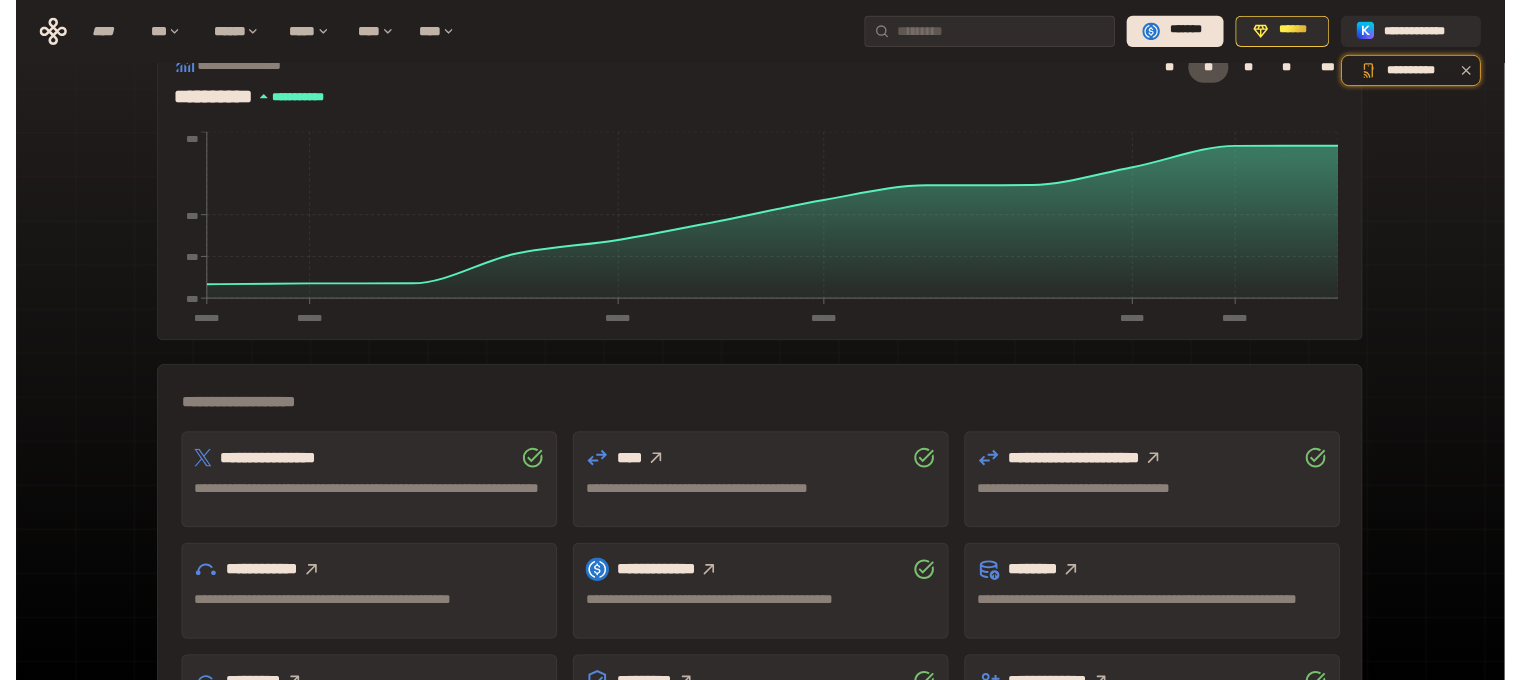 scroll, scrollTop: 300, scrollLeft: 0, axis: vertical 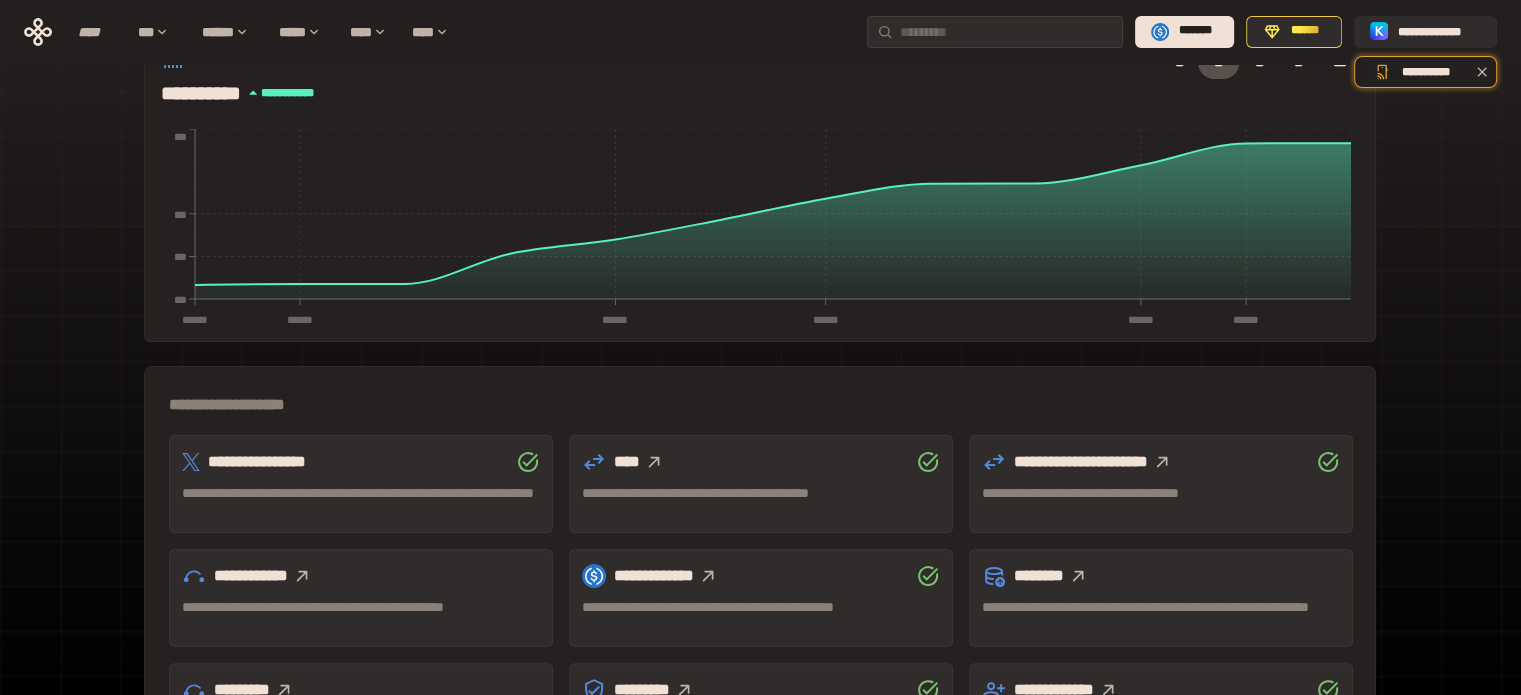 click 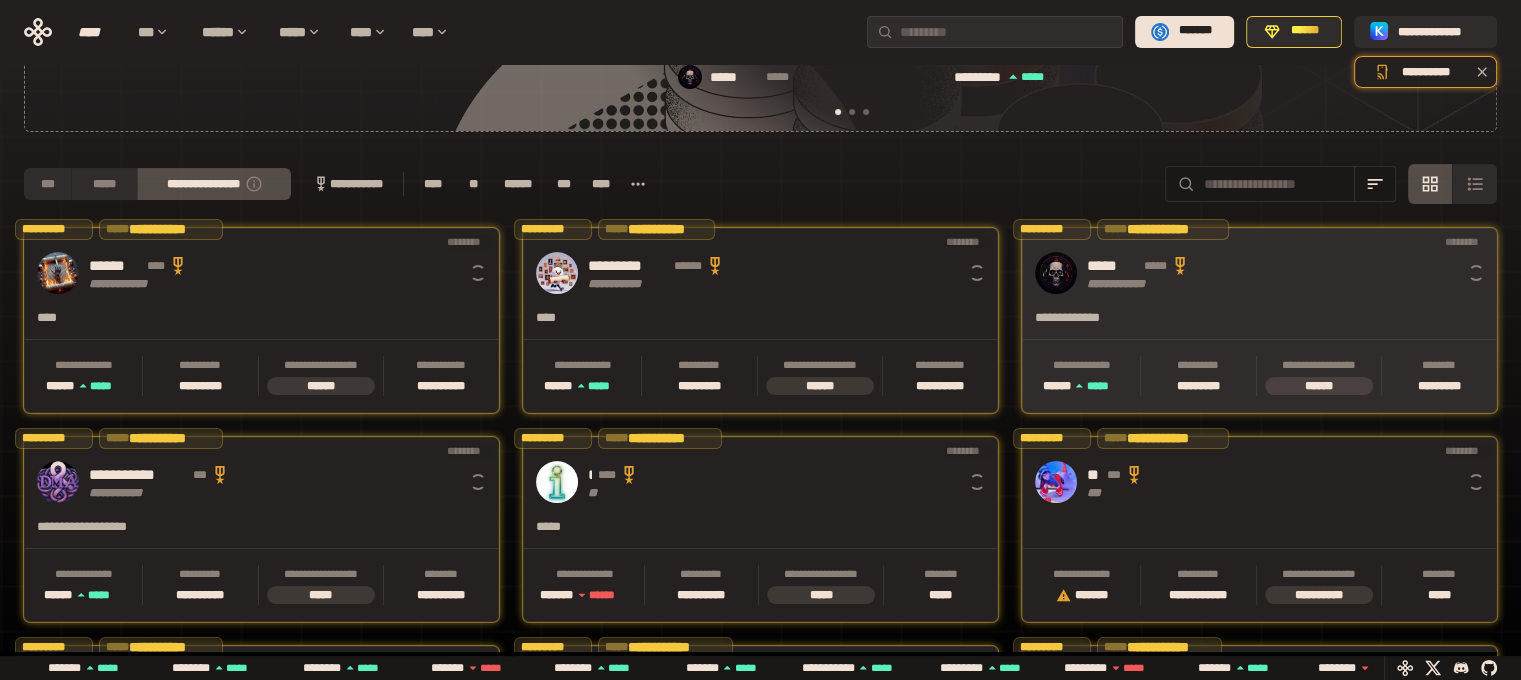 scroll, scrollTop: 0, scrollLeft: 16, axis: horizontal 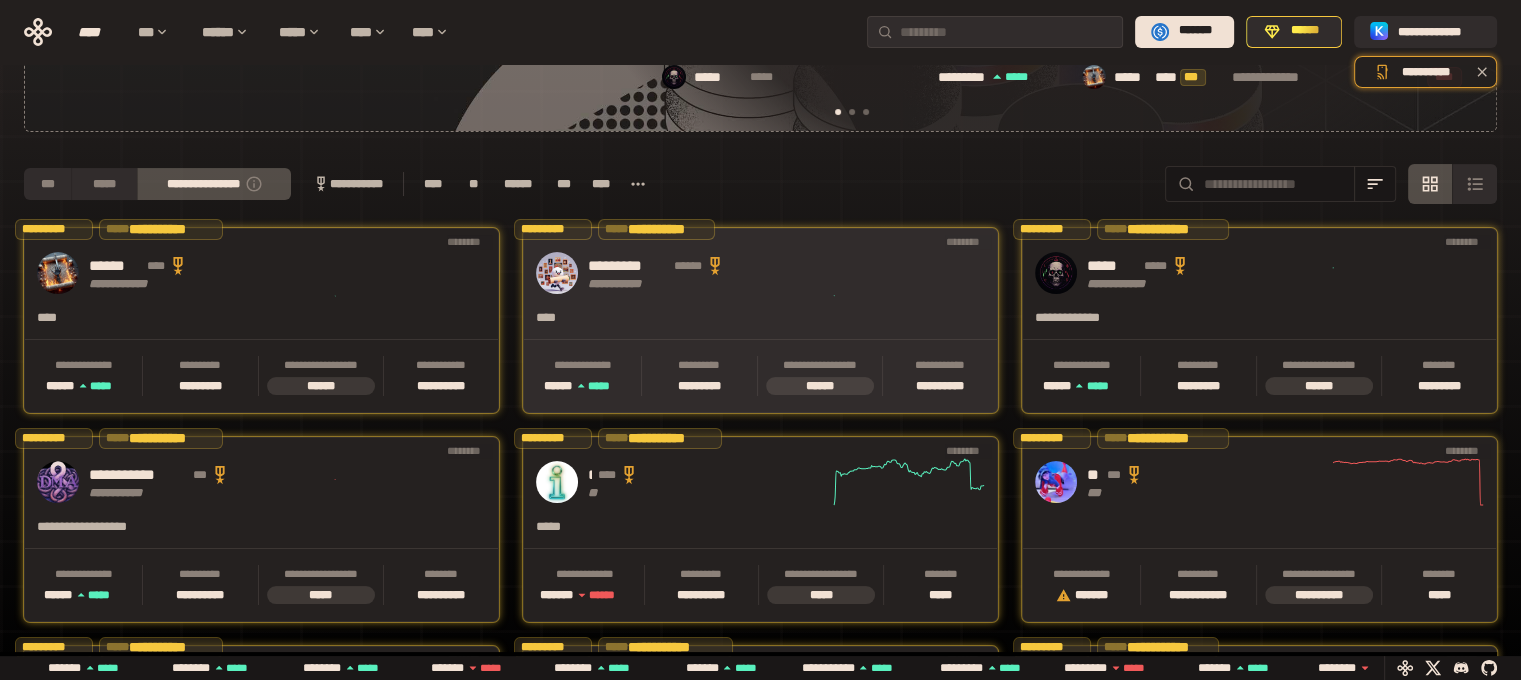 click on "**********" at bounding box center [708, 273] 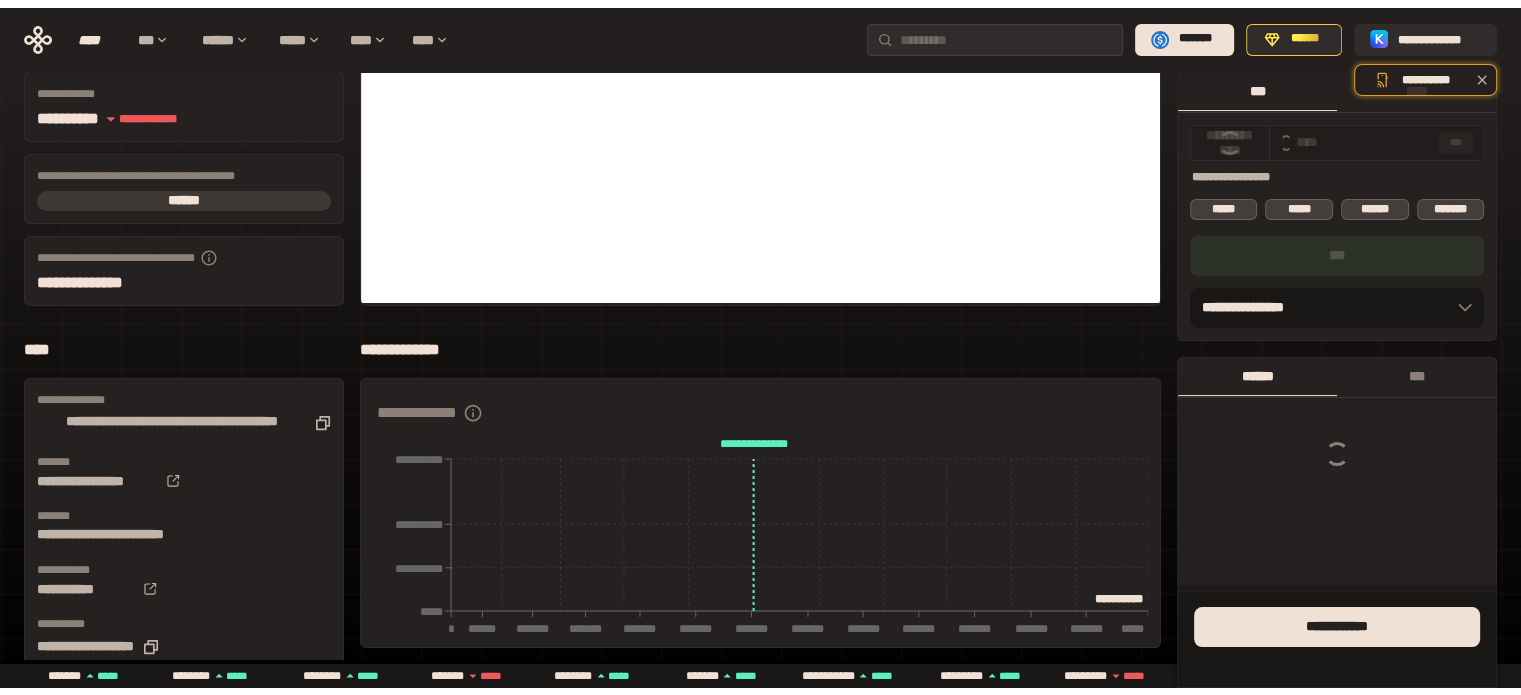 scroll, scrollTop: 0, scrollLeft: 0, axis: both 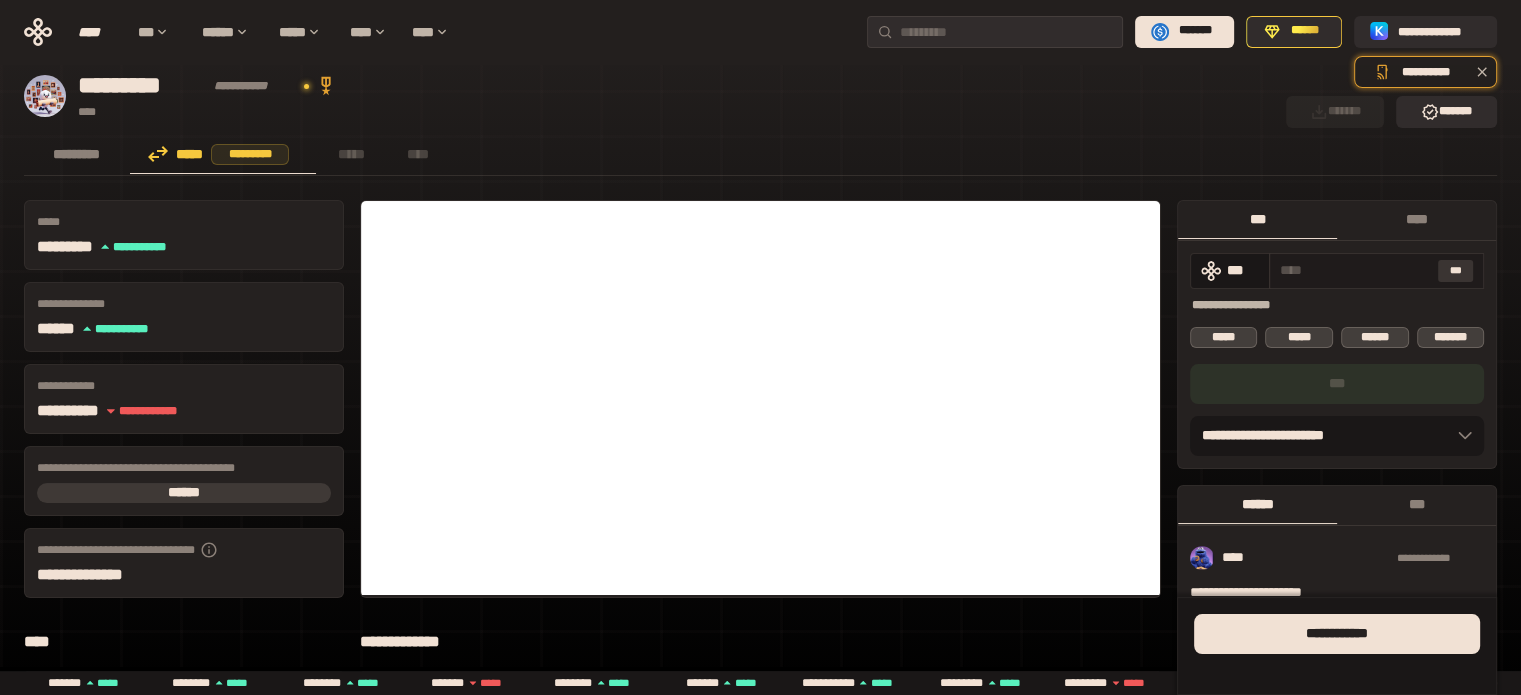 click on "***" at bounding box center [1456, 271] 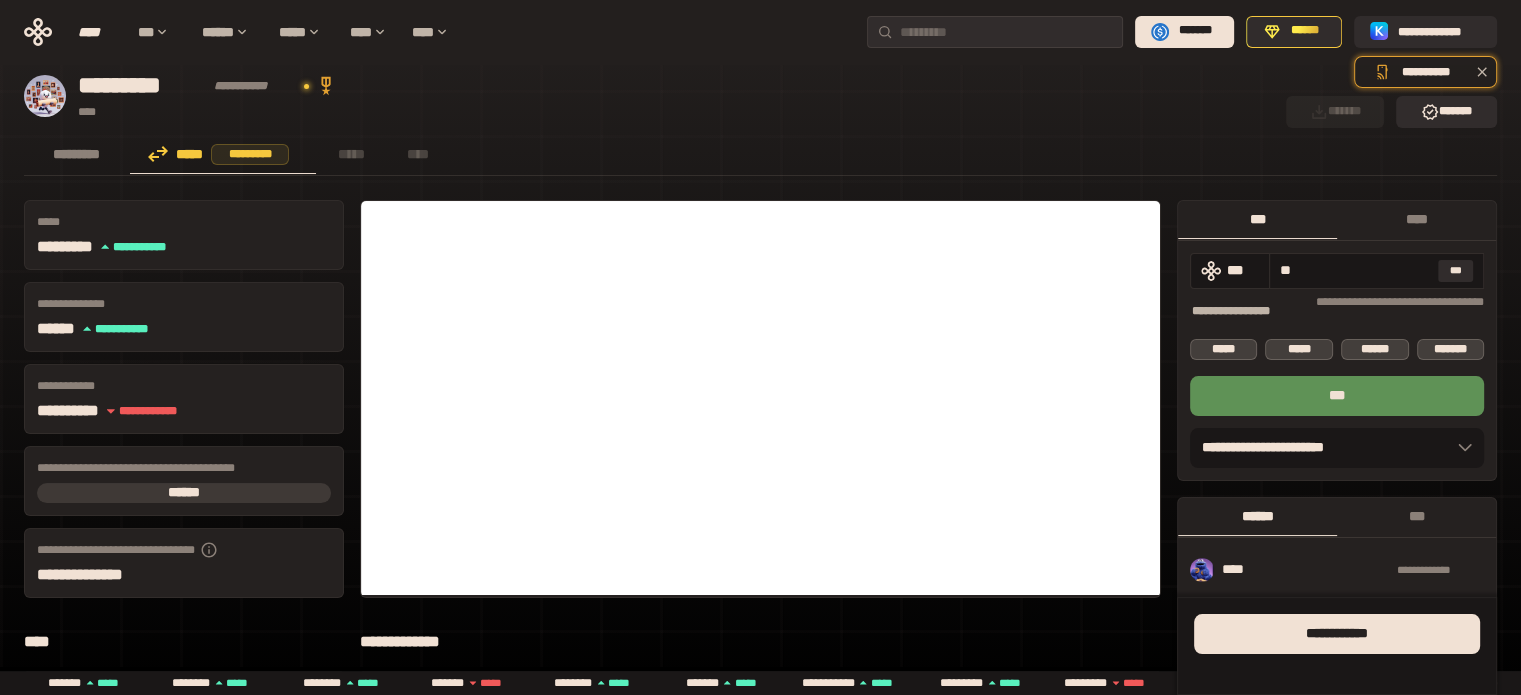 type on "*" 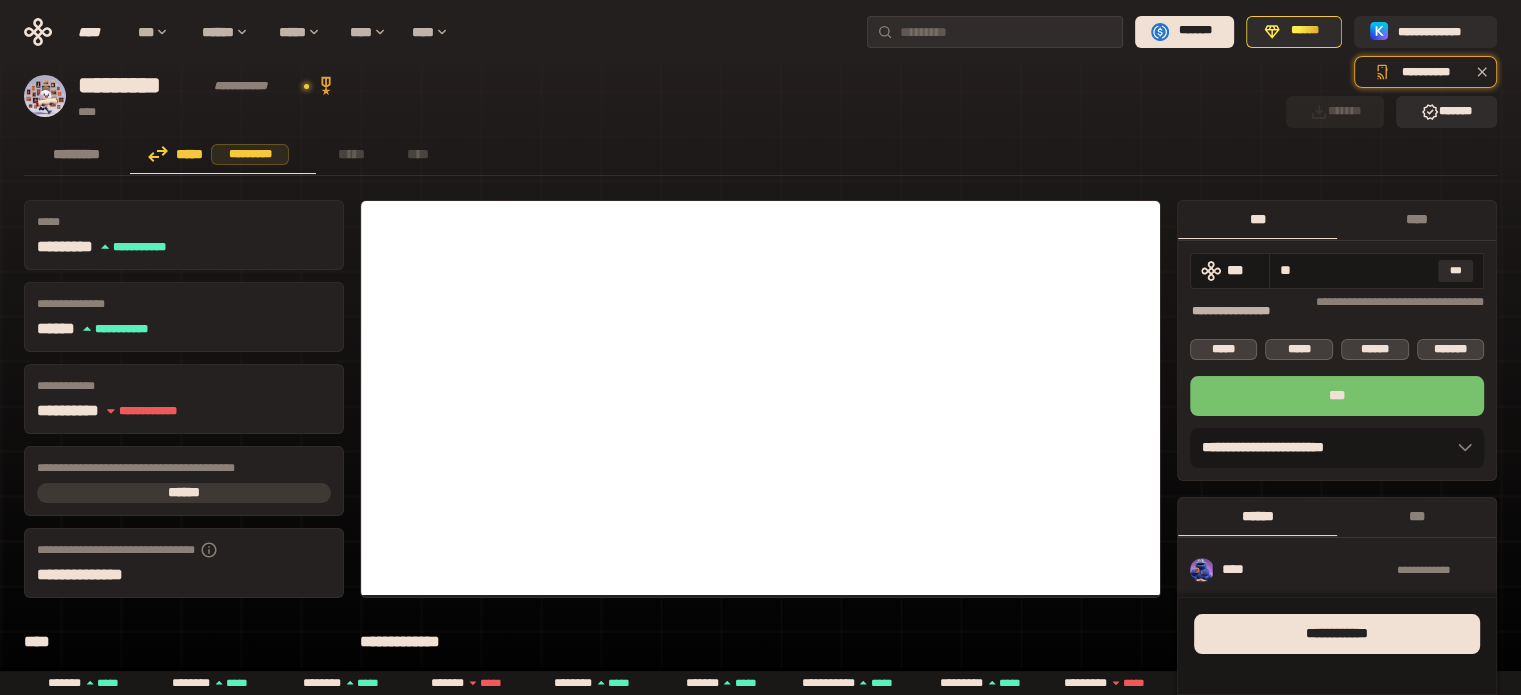 type on "**" 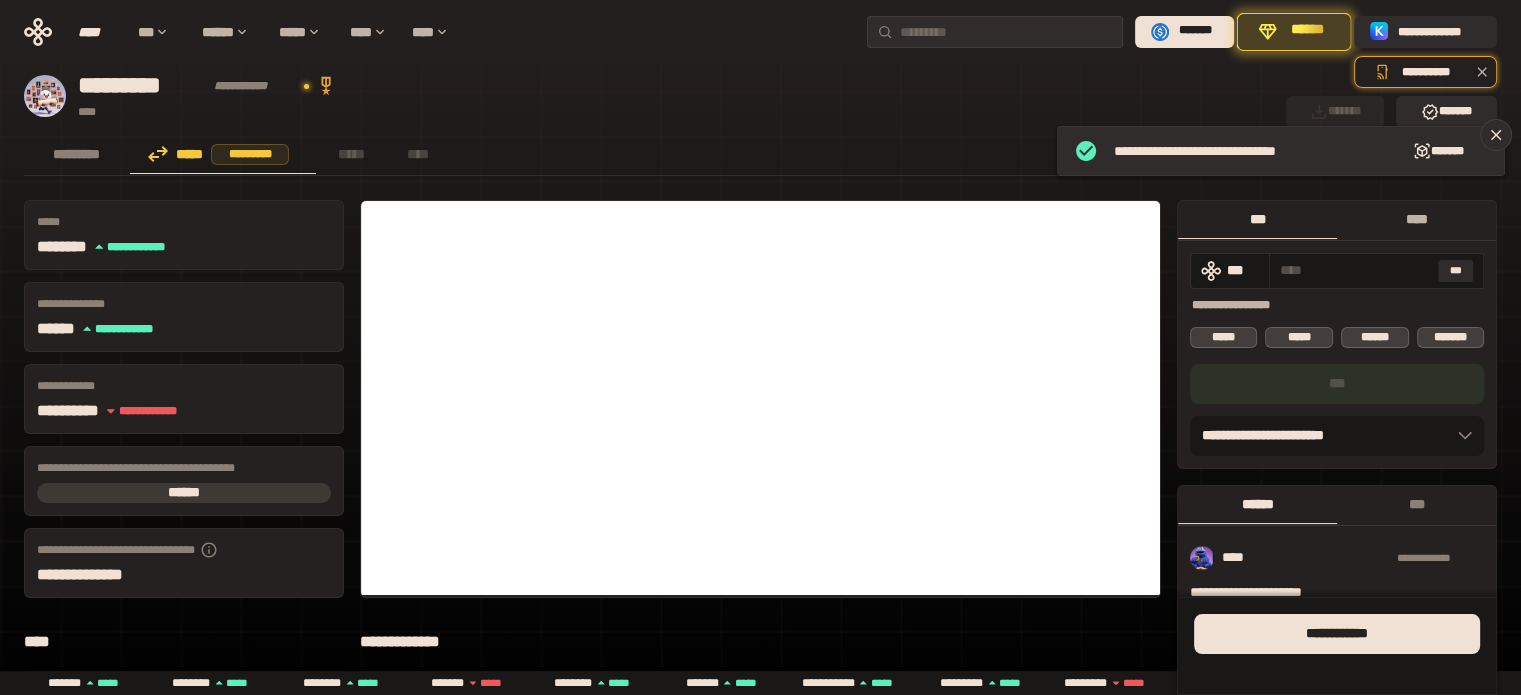 click on "****" at bounding box center [1416, 219] 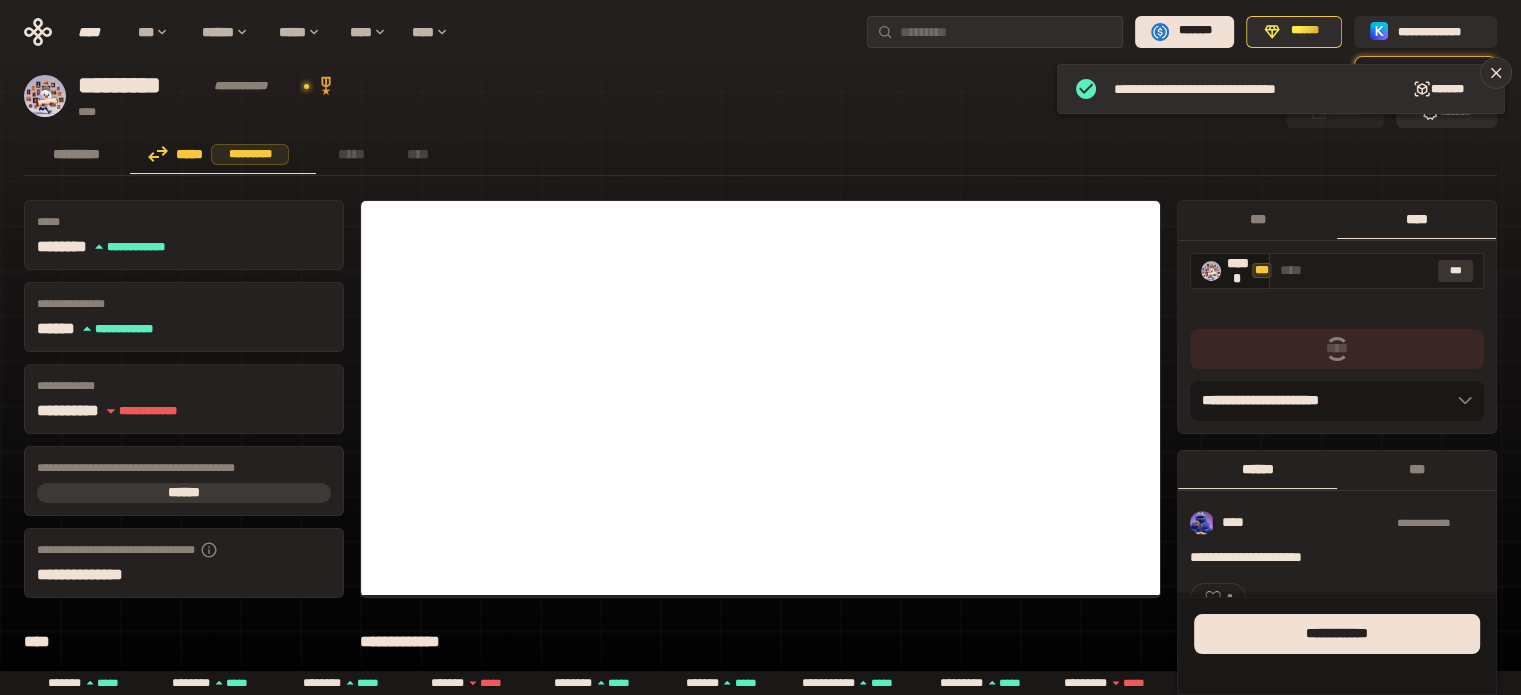 click on "***" at bounding box center [1456, 271] 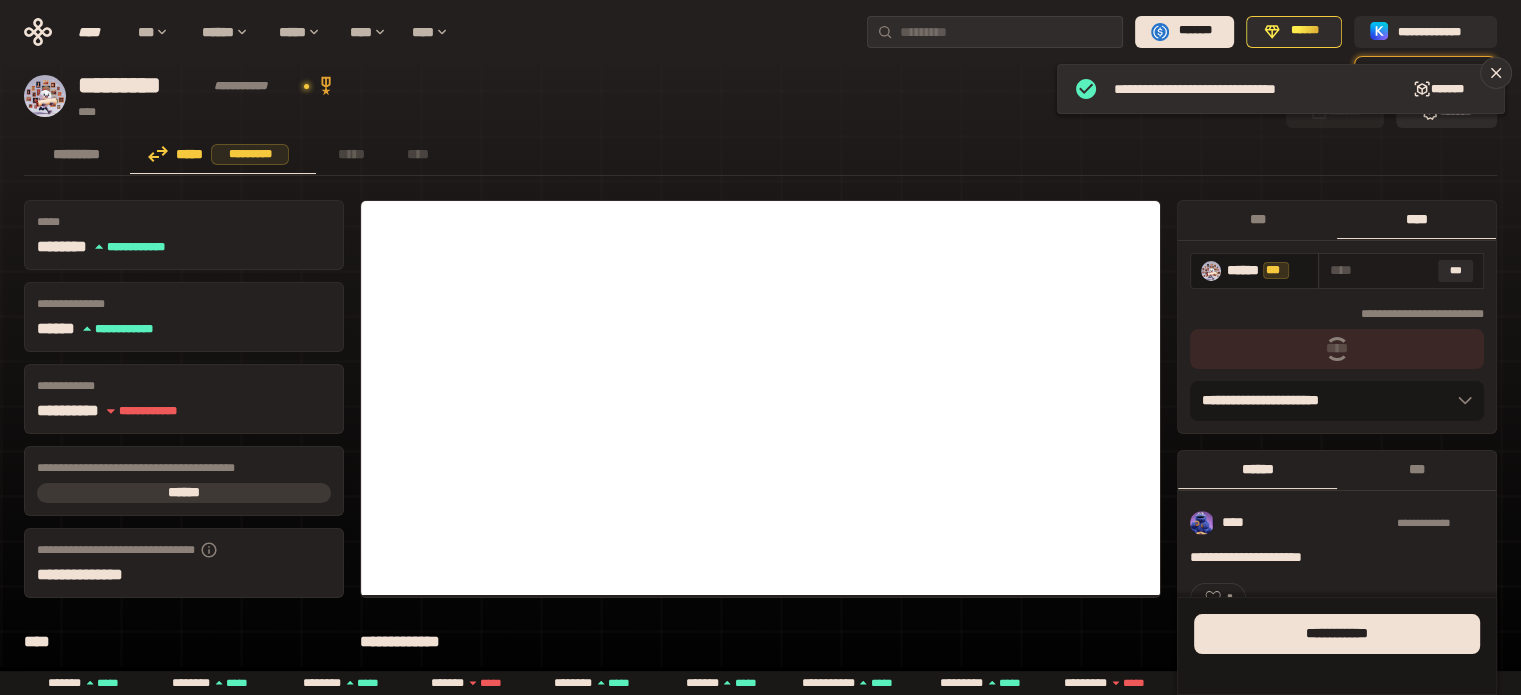 type on "**********" 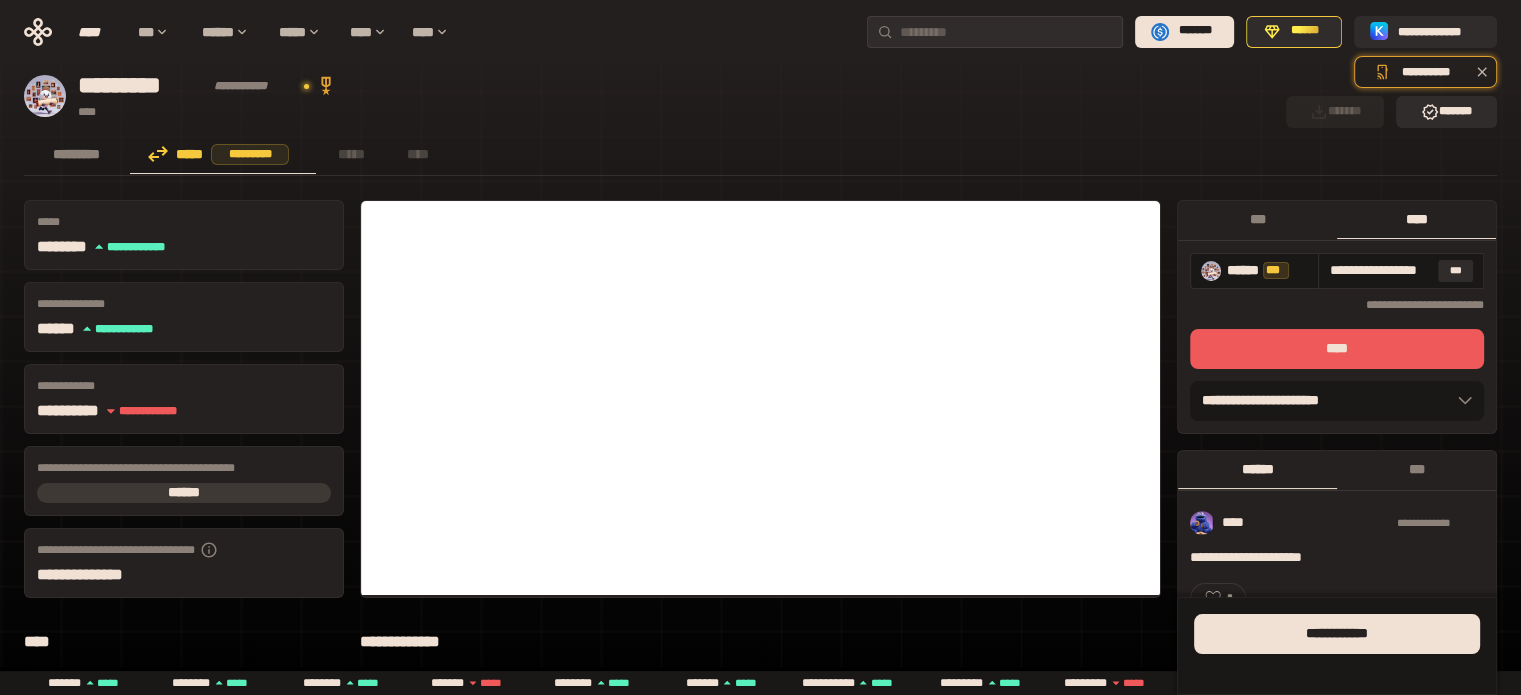 click on "****" at bounding box center (1337, 349) 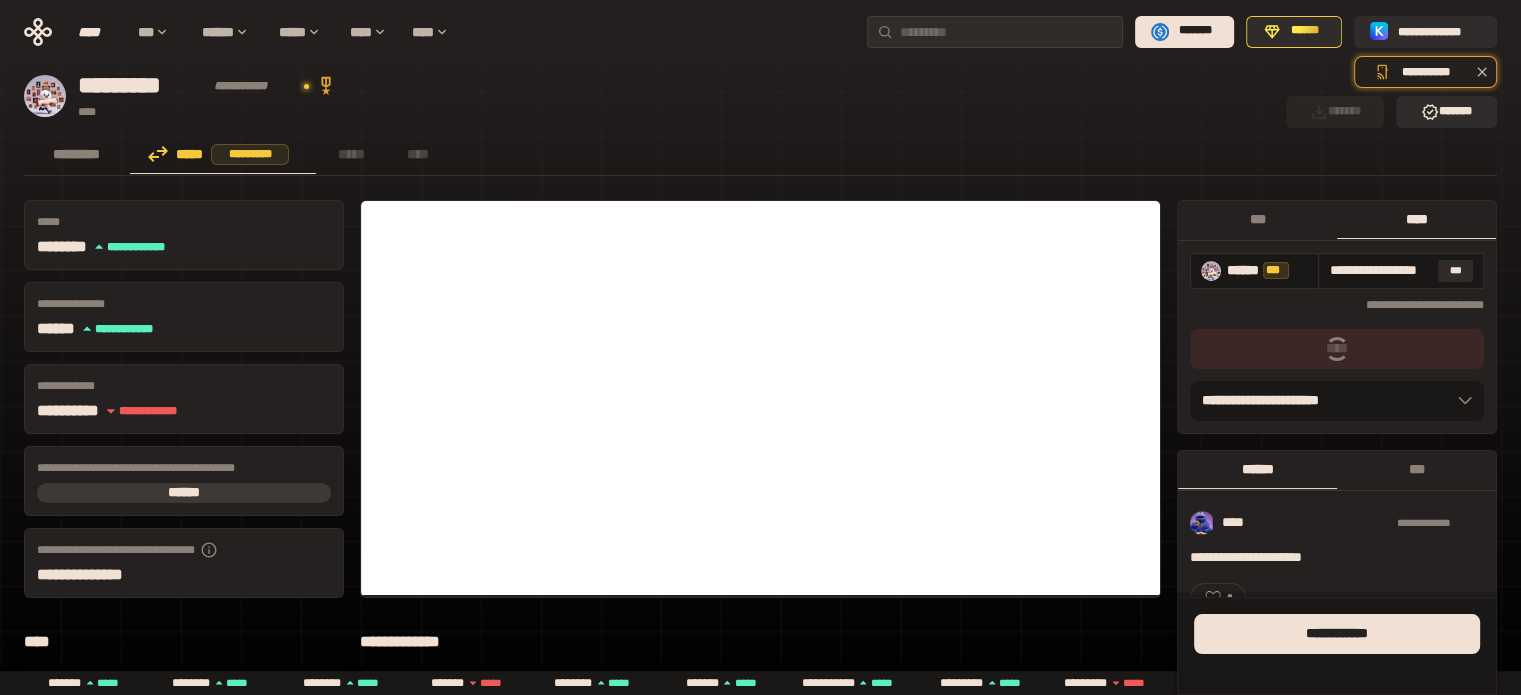 click on "****" at bounding box center [1337, 349] 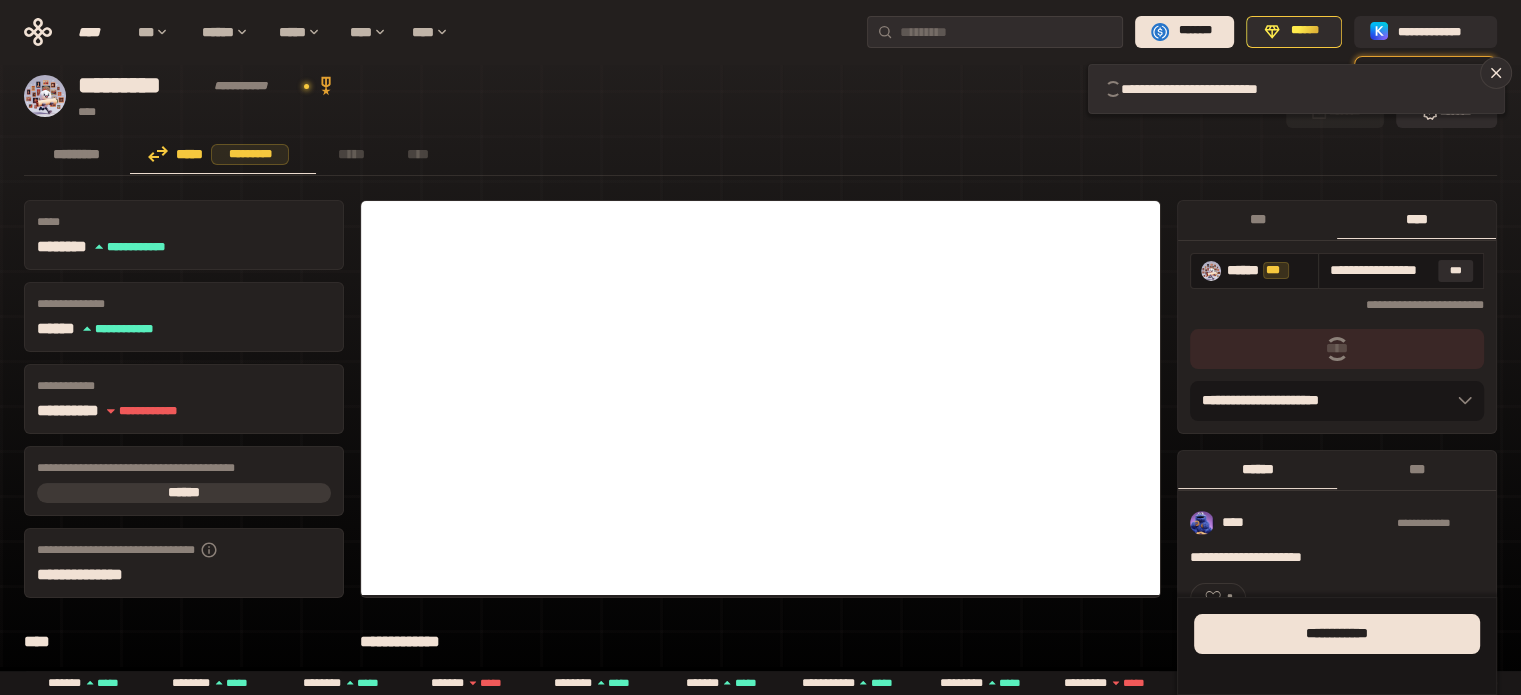 click on "**********" at bounding box center [1337, 563] 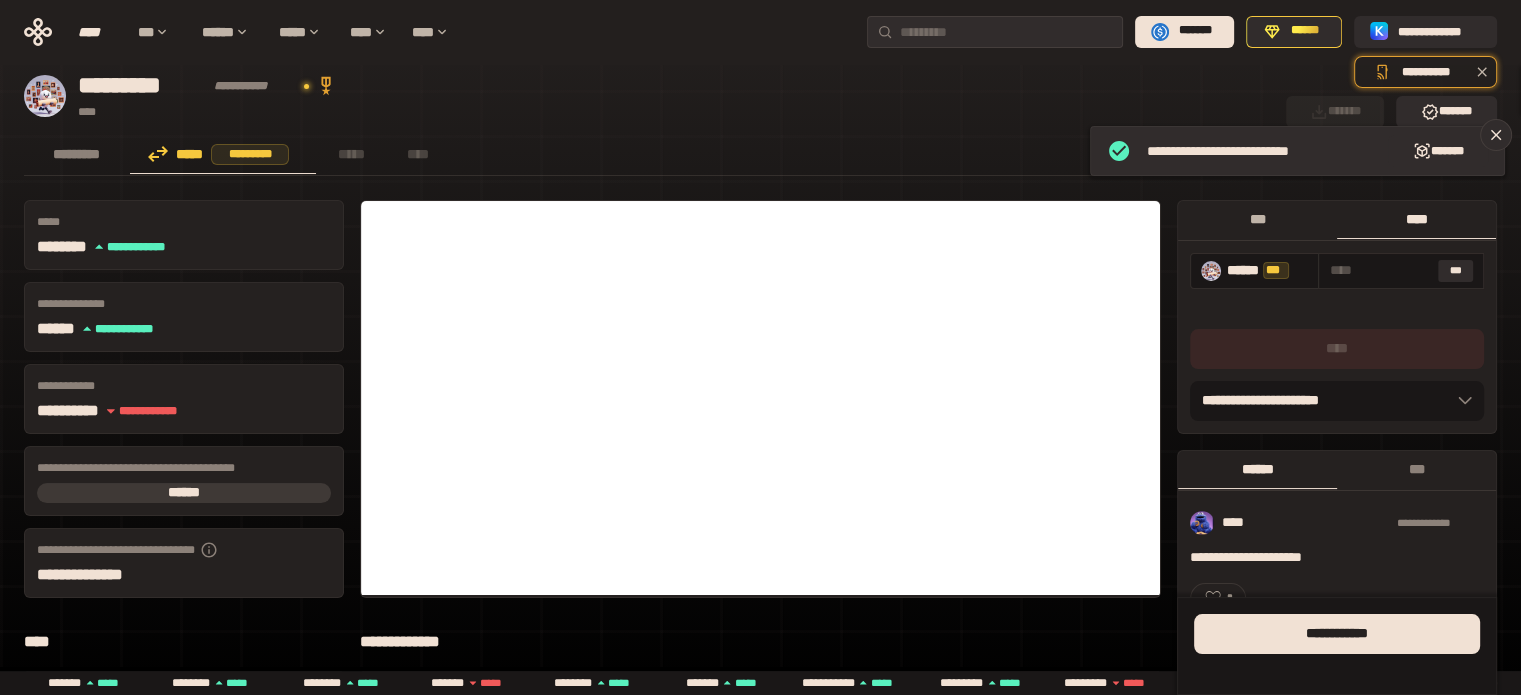 click on "***" at bounding box center (1257, 219) 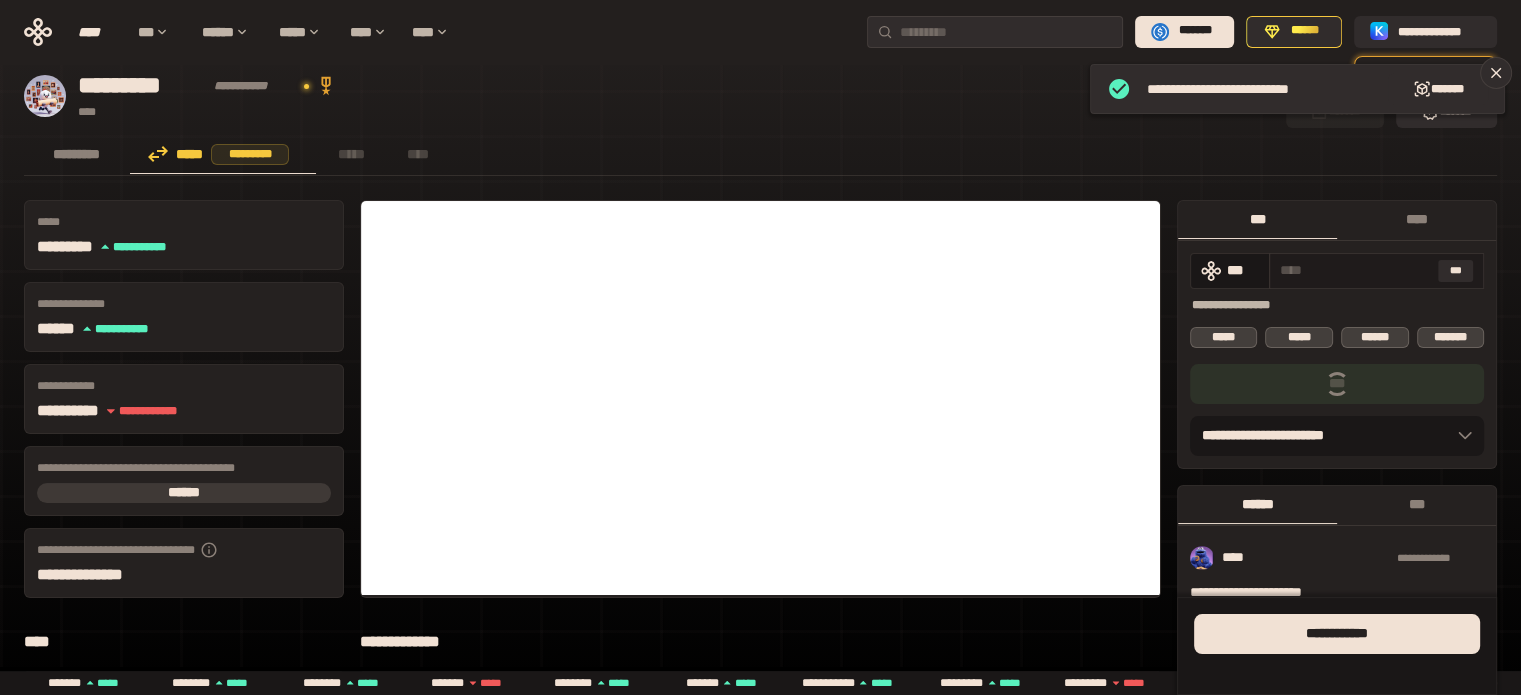 click at bounding box center [1355, 270] 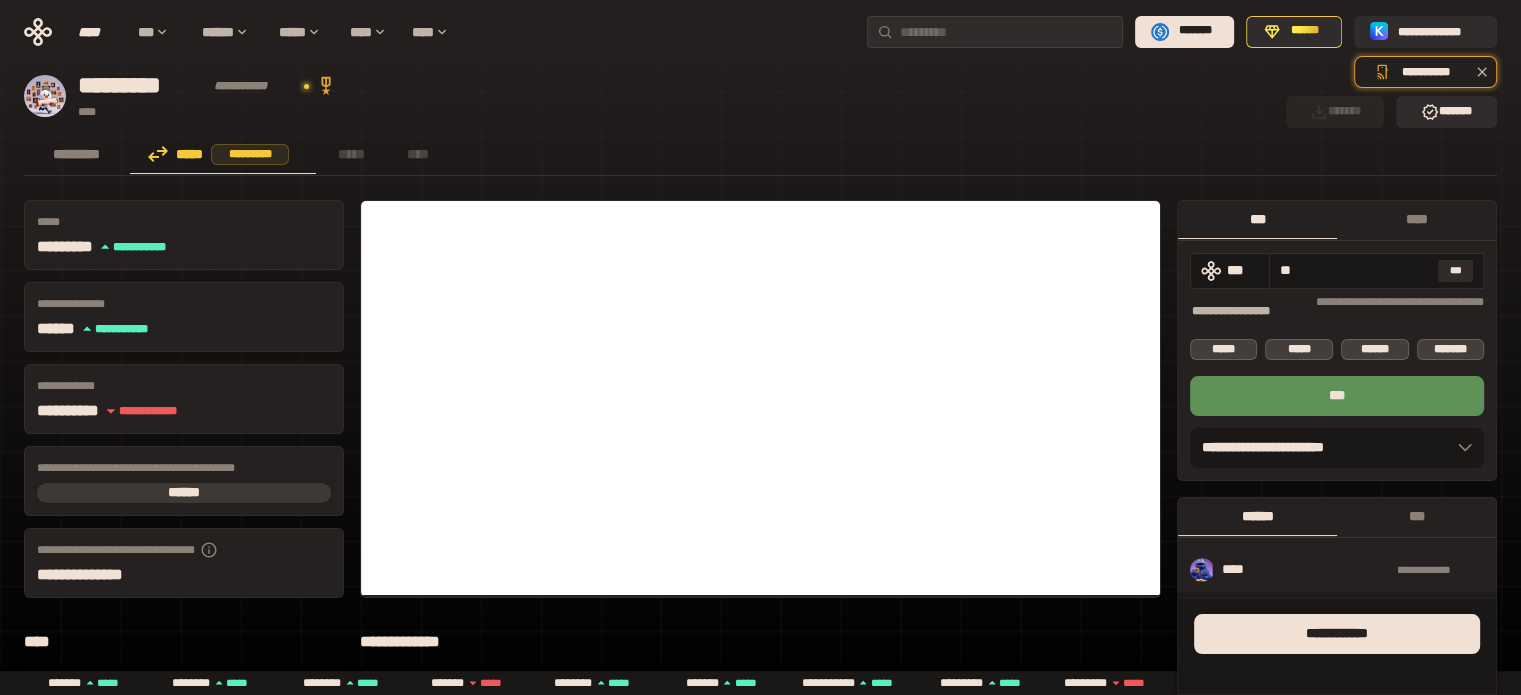 type on "**" 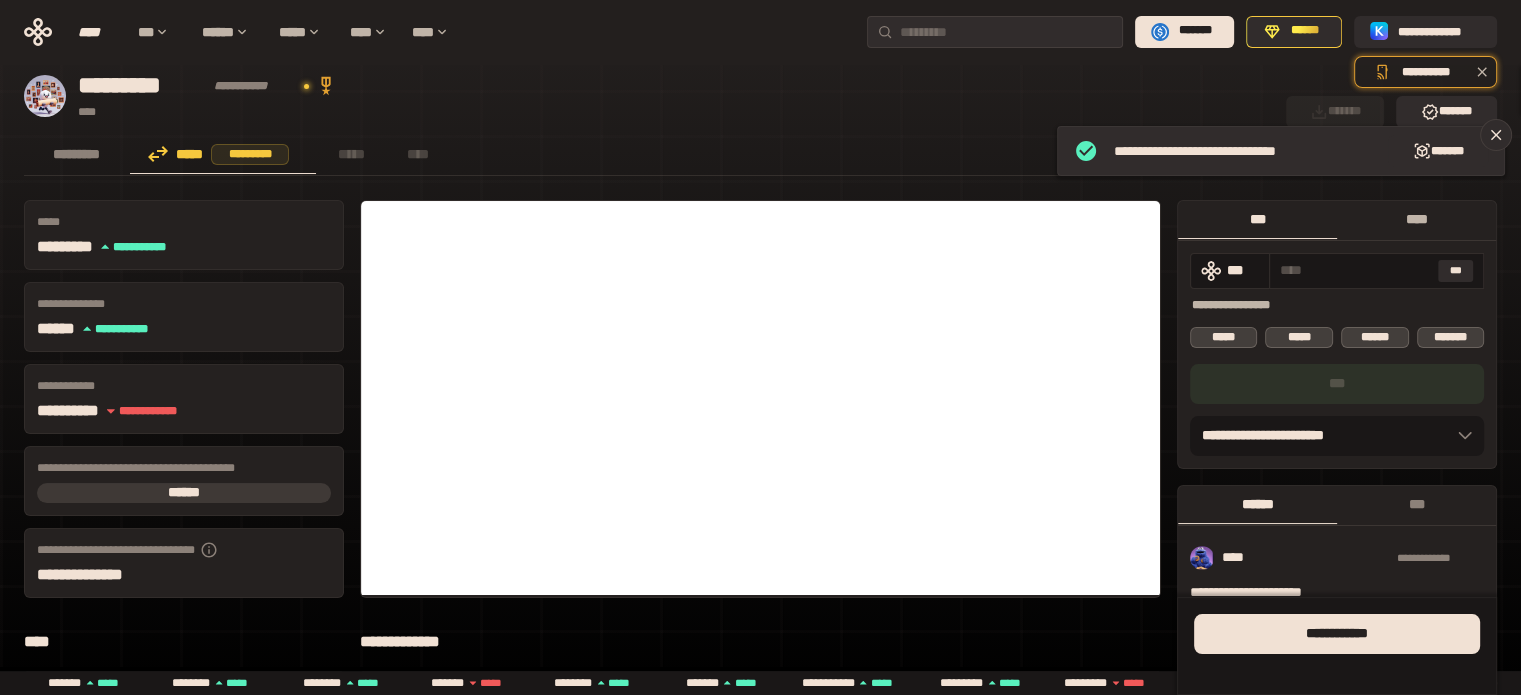 click on "****" at bounding box center [1416, 219] 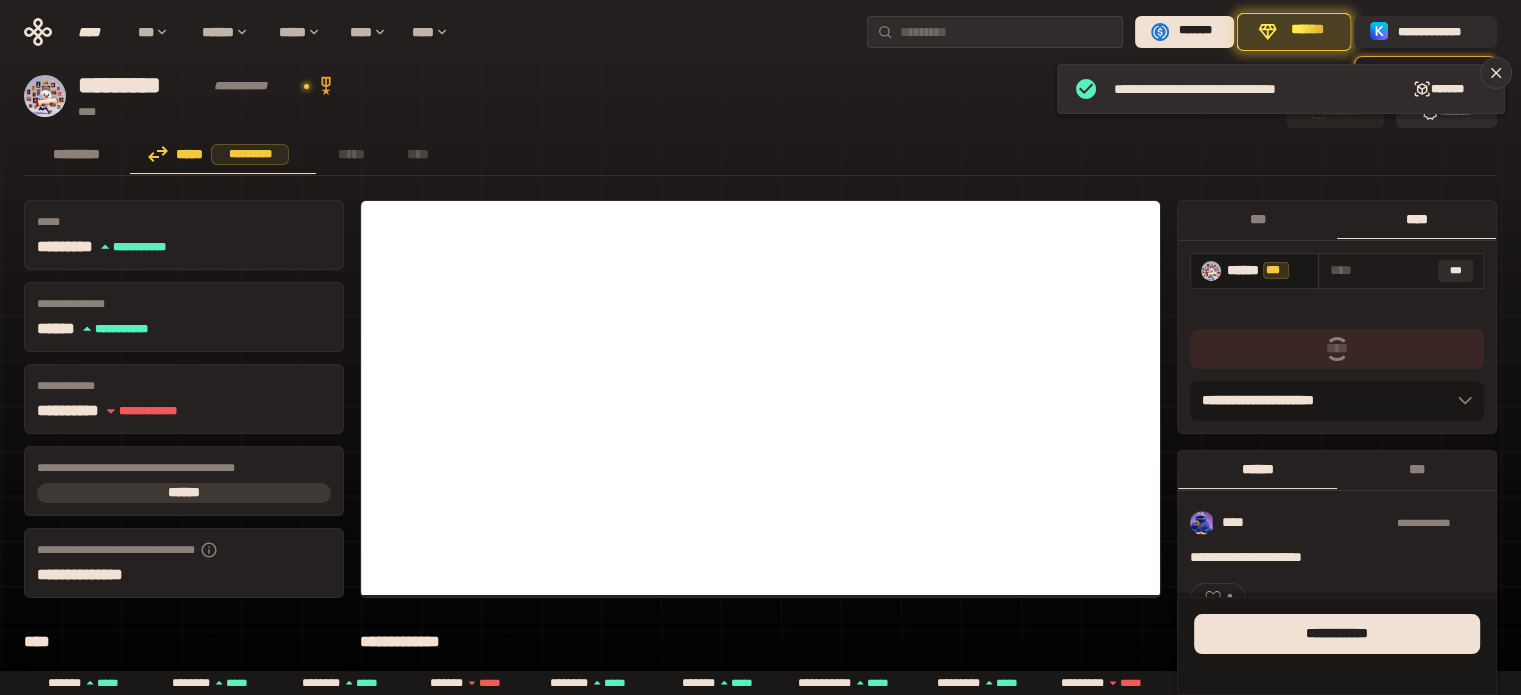 drag, startPoint x: 1452, startPoint y: 270, endPoint x: 1420, endPoint y: 284, distance: 34.928497 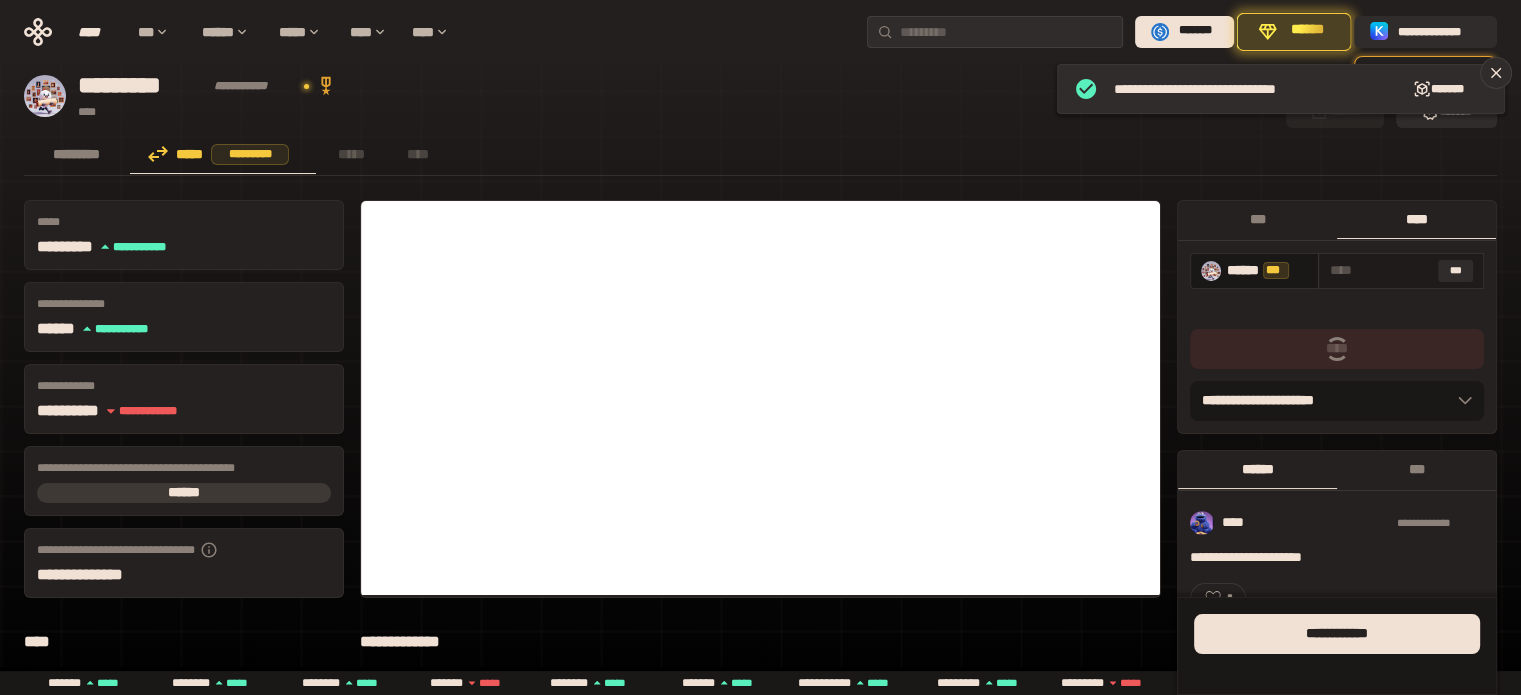 click on "***" at bounding box center (1456, 271) 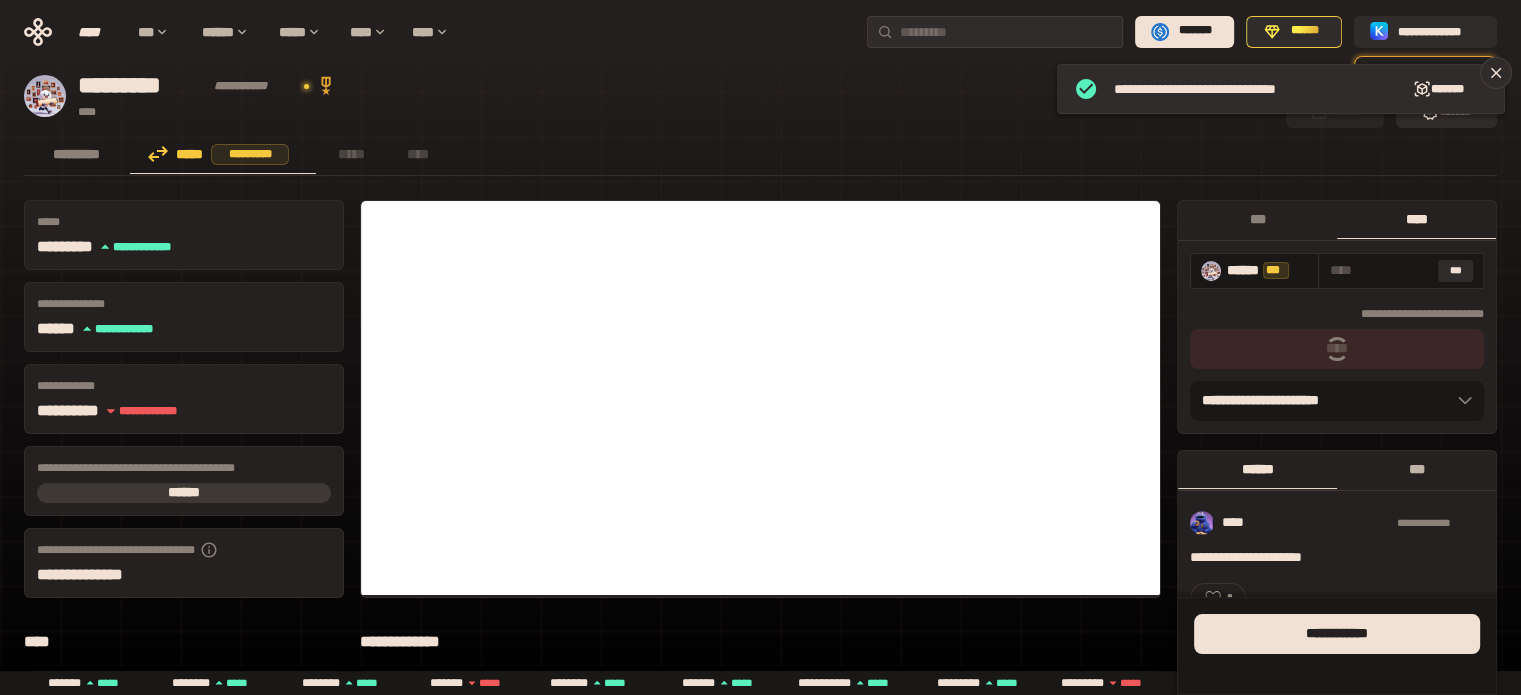 type on "**********" 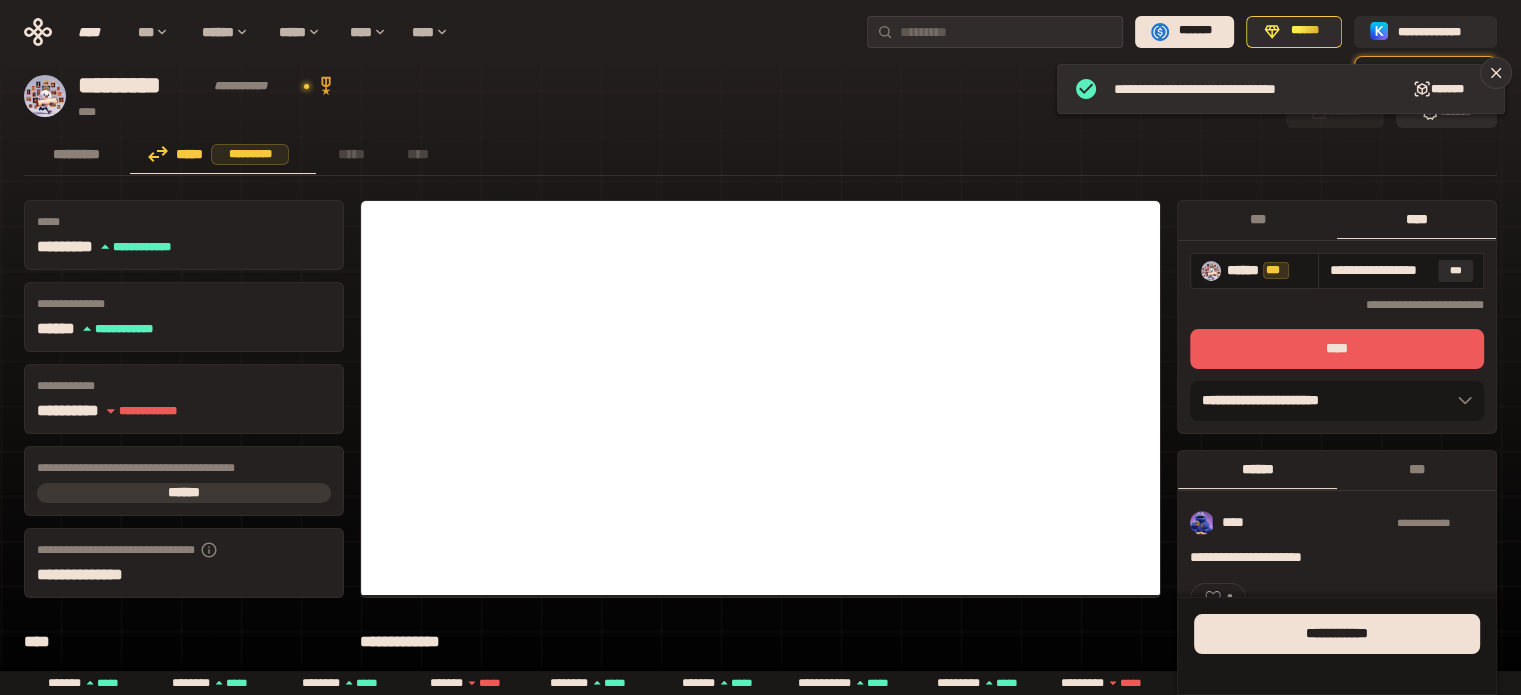 click on "****" at bounding box center (1337, 349) 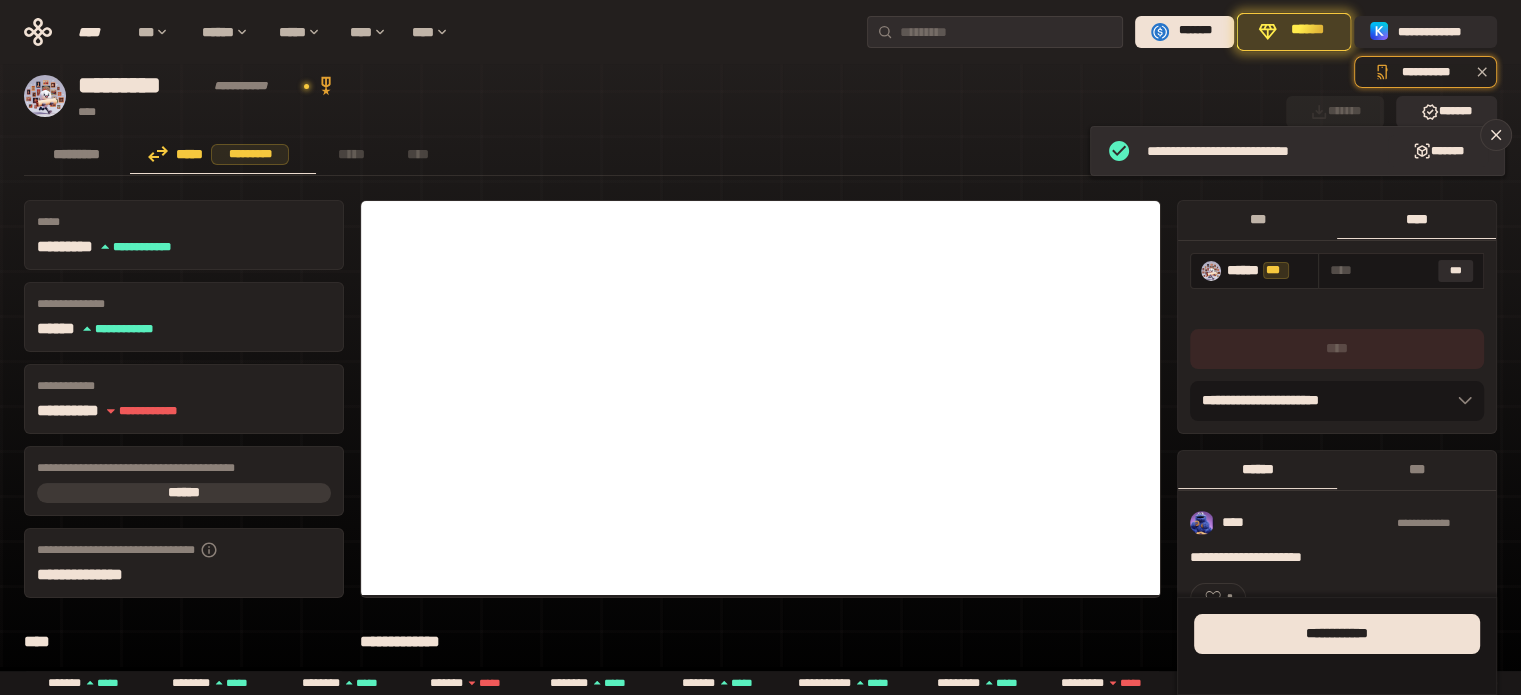 click on "***" at bounding box center [1257, 219] 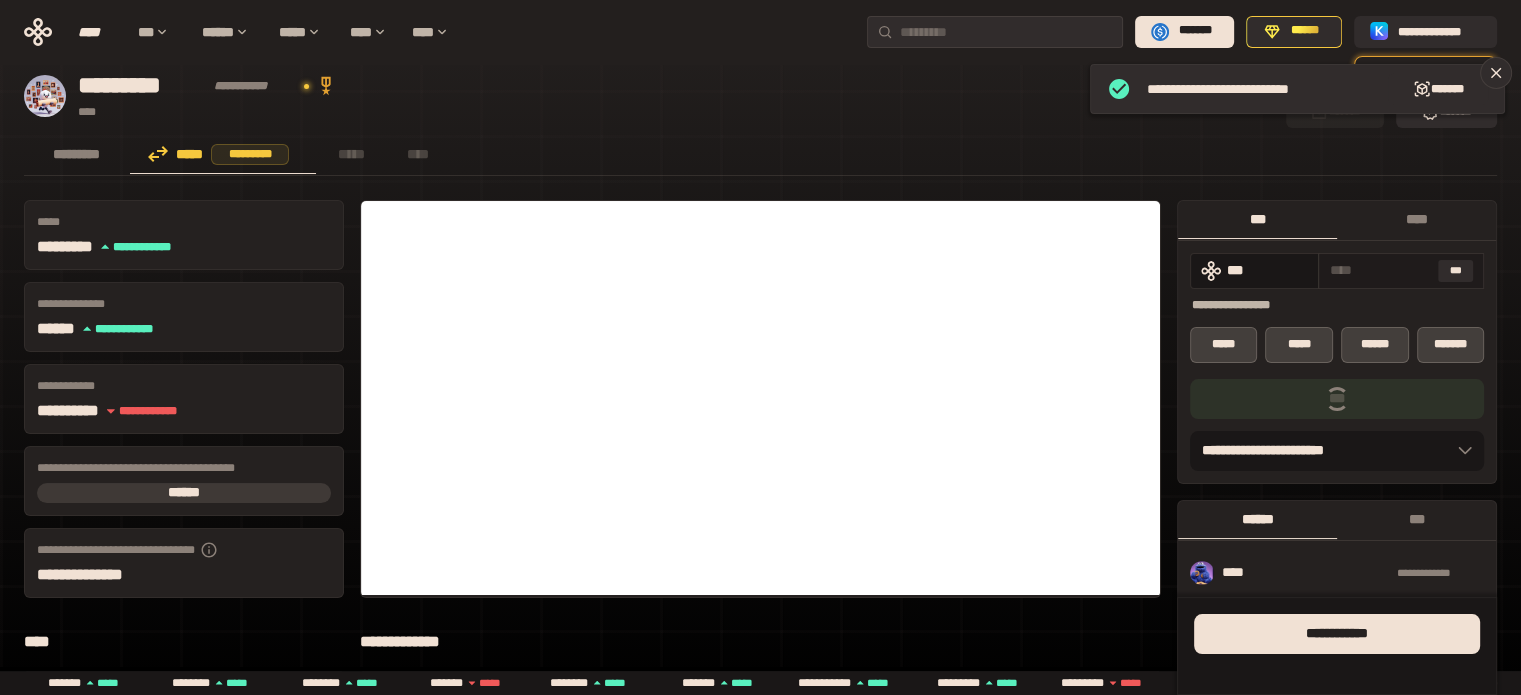 click on "***" at bounding box center [1401, 271] 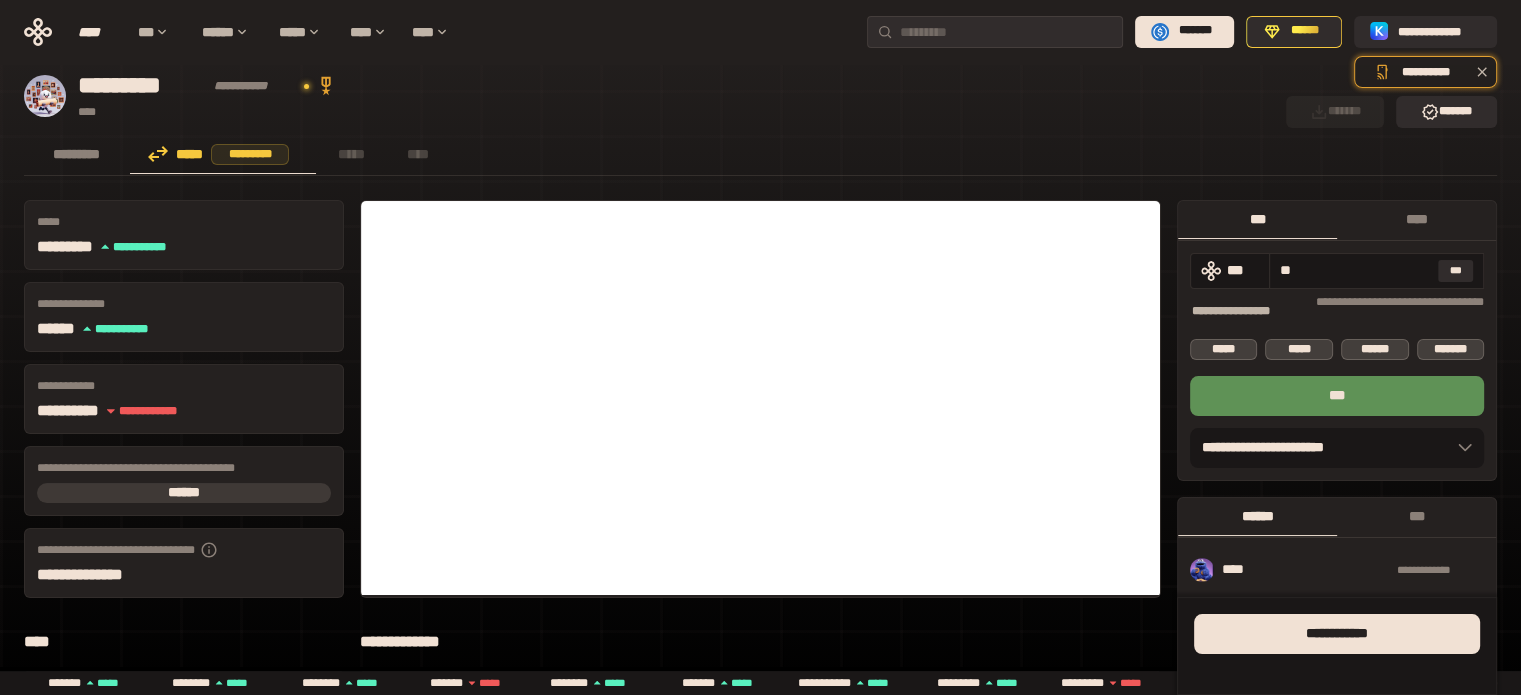 type on "**" 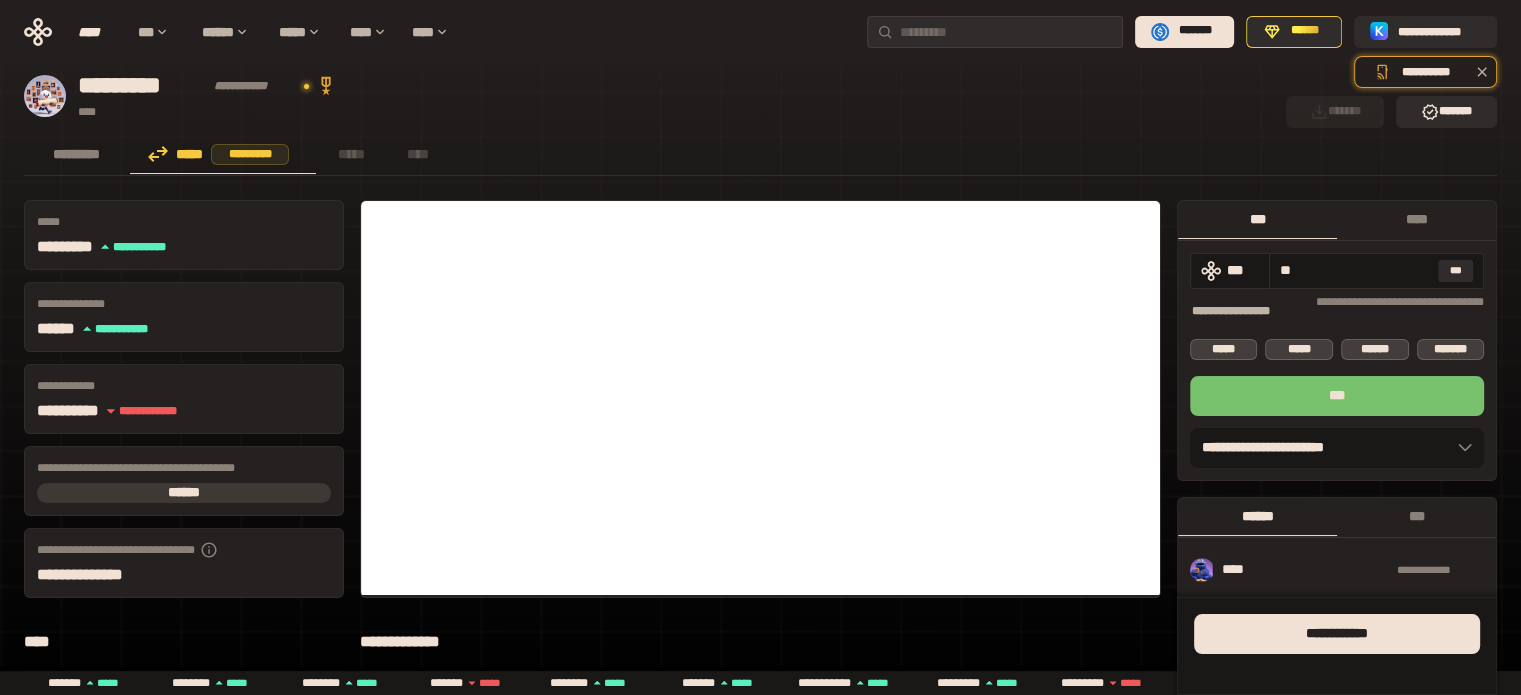 click on "***" at bounding box center [1337, 396] 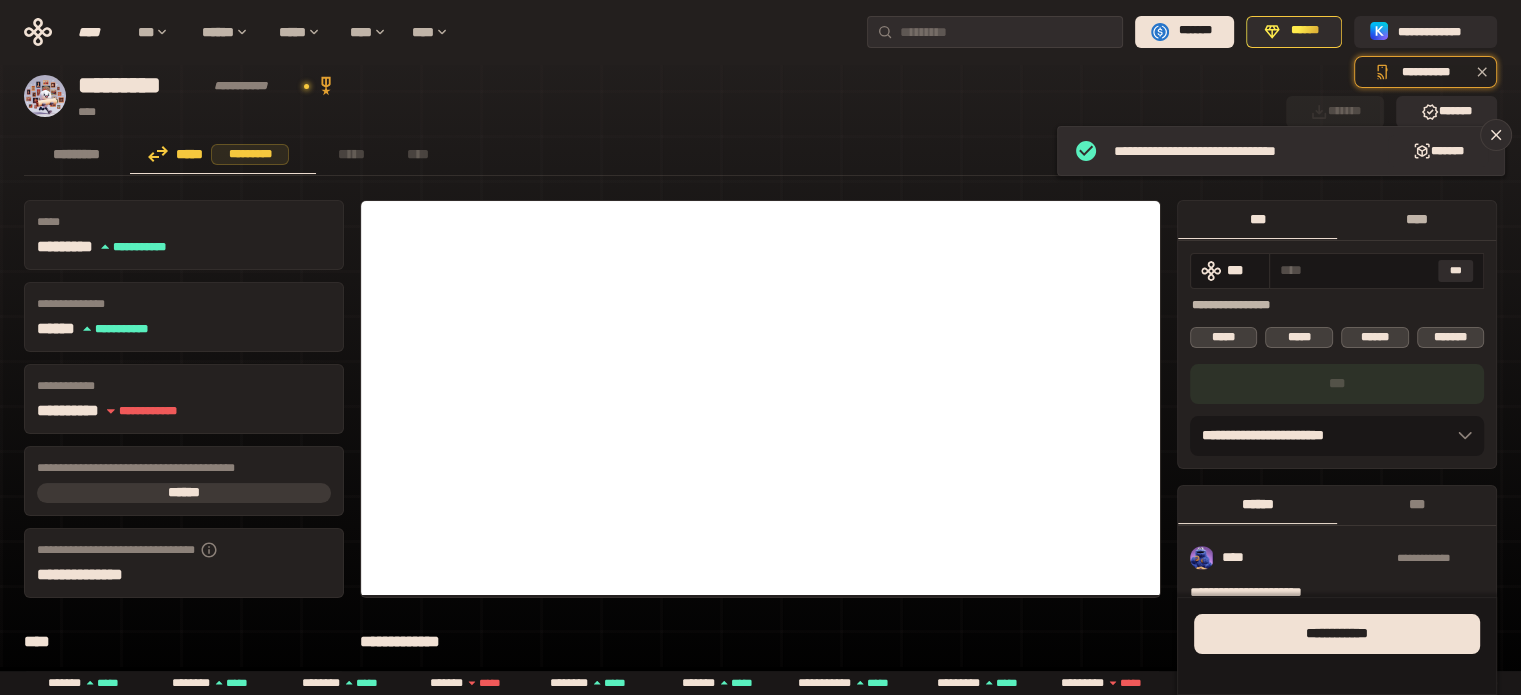click on "****" at bounding box center (1416, 219) 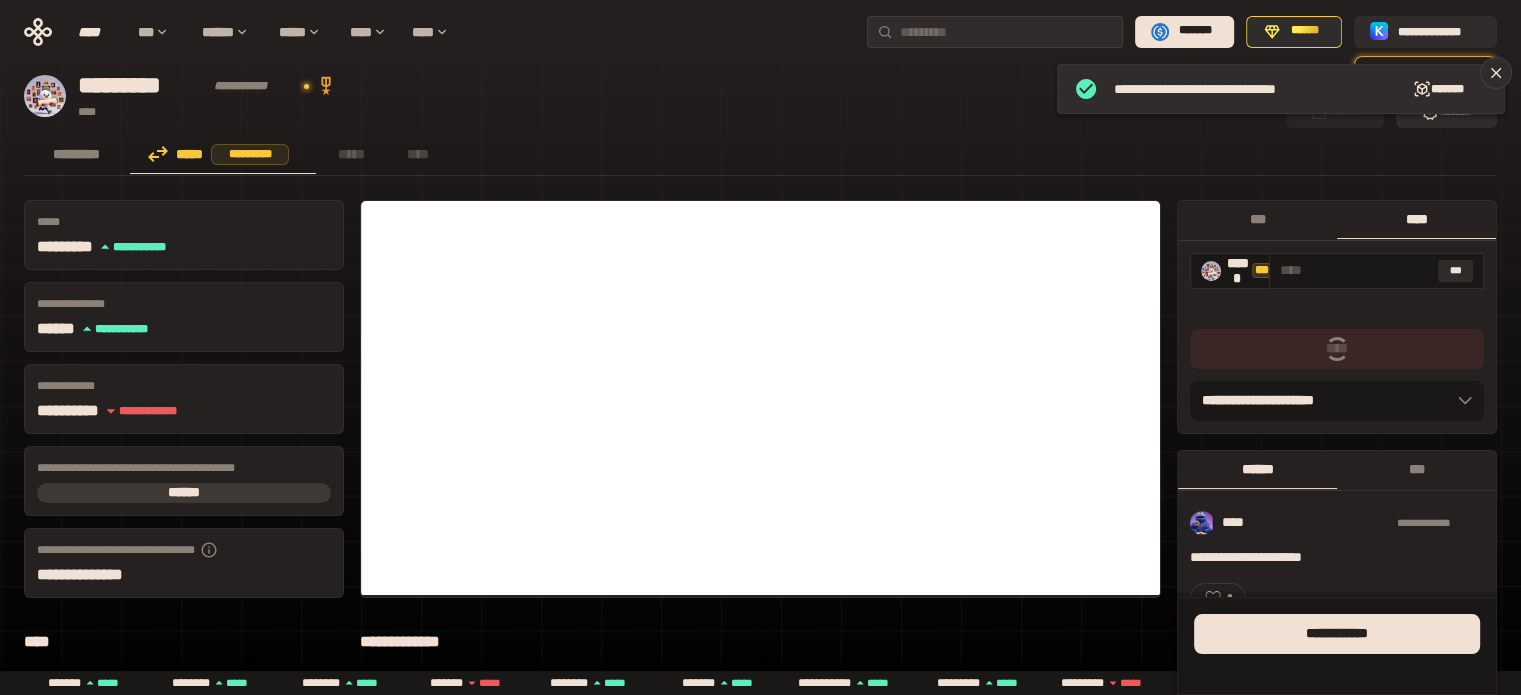 drag, startPoint x: 1446, startPoint y: 263, endPoint x: 1450, endPoint y: 379, distance: 116.06895 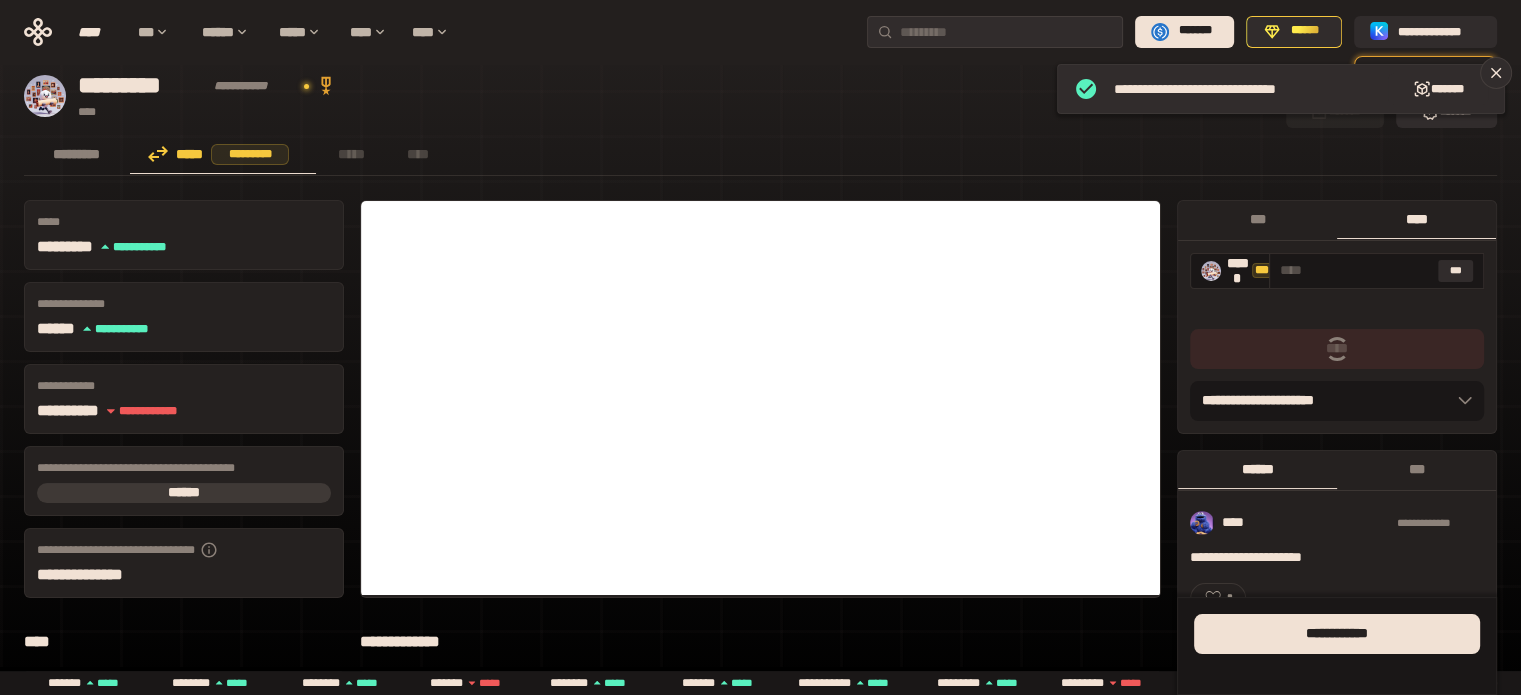 click on "***" at bounding box center [1456, 271] 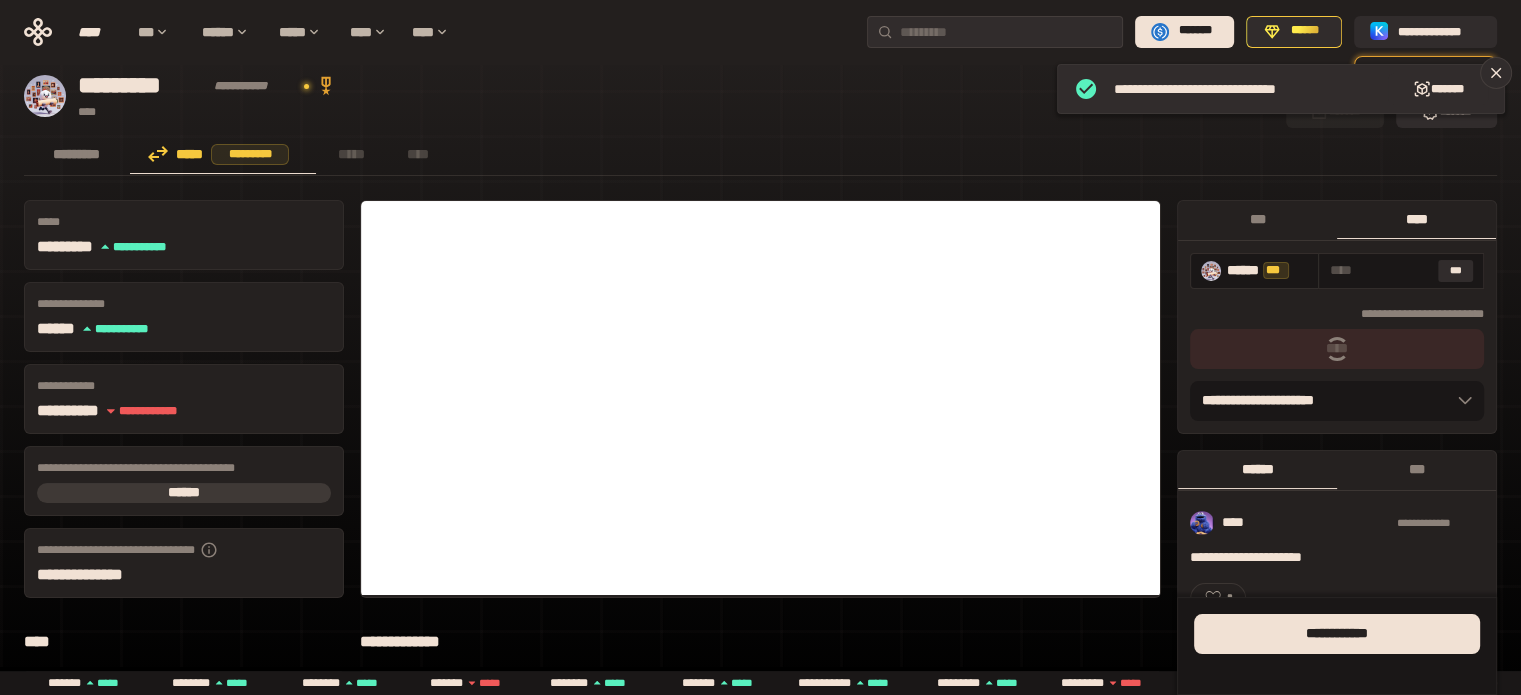 type on "**********" 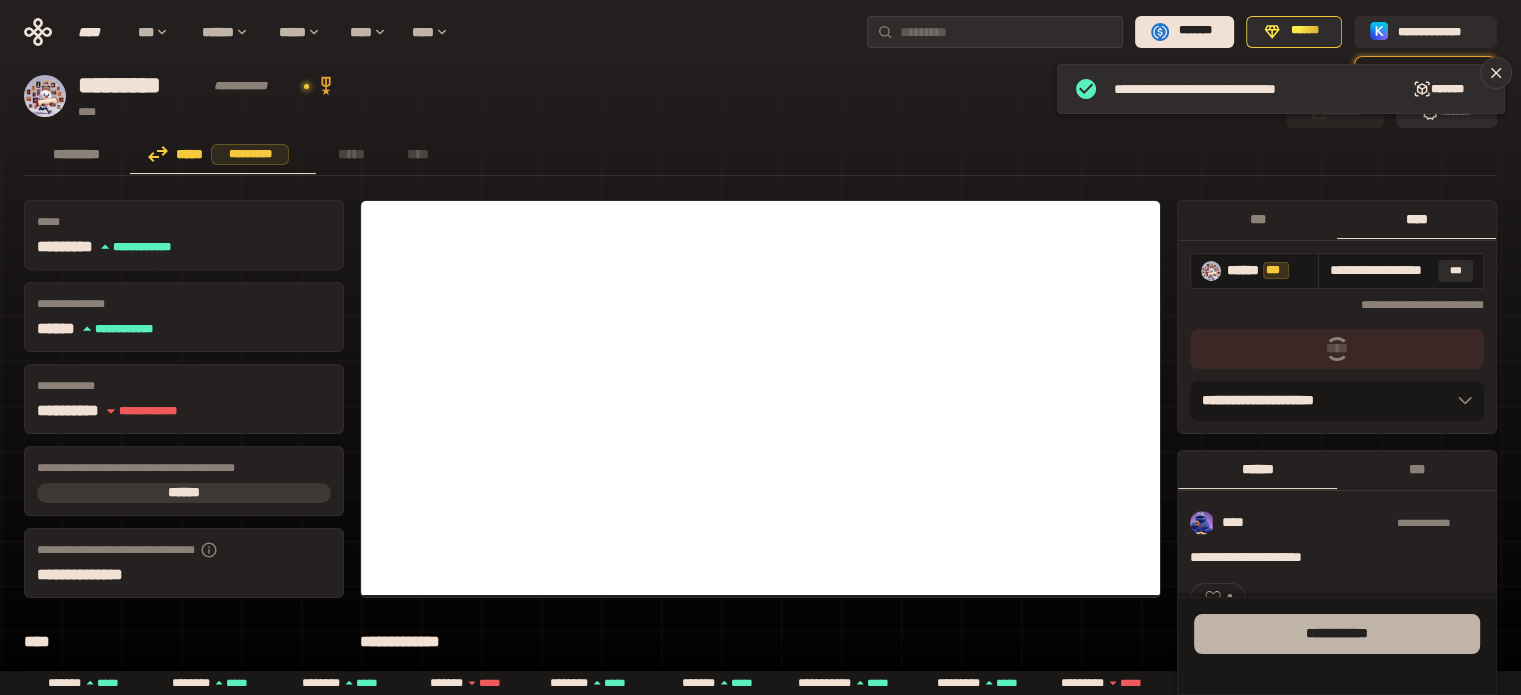 click on "**** *******" at bounding box center (1337, 634) 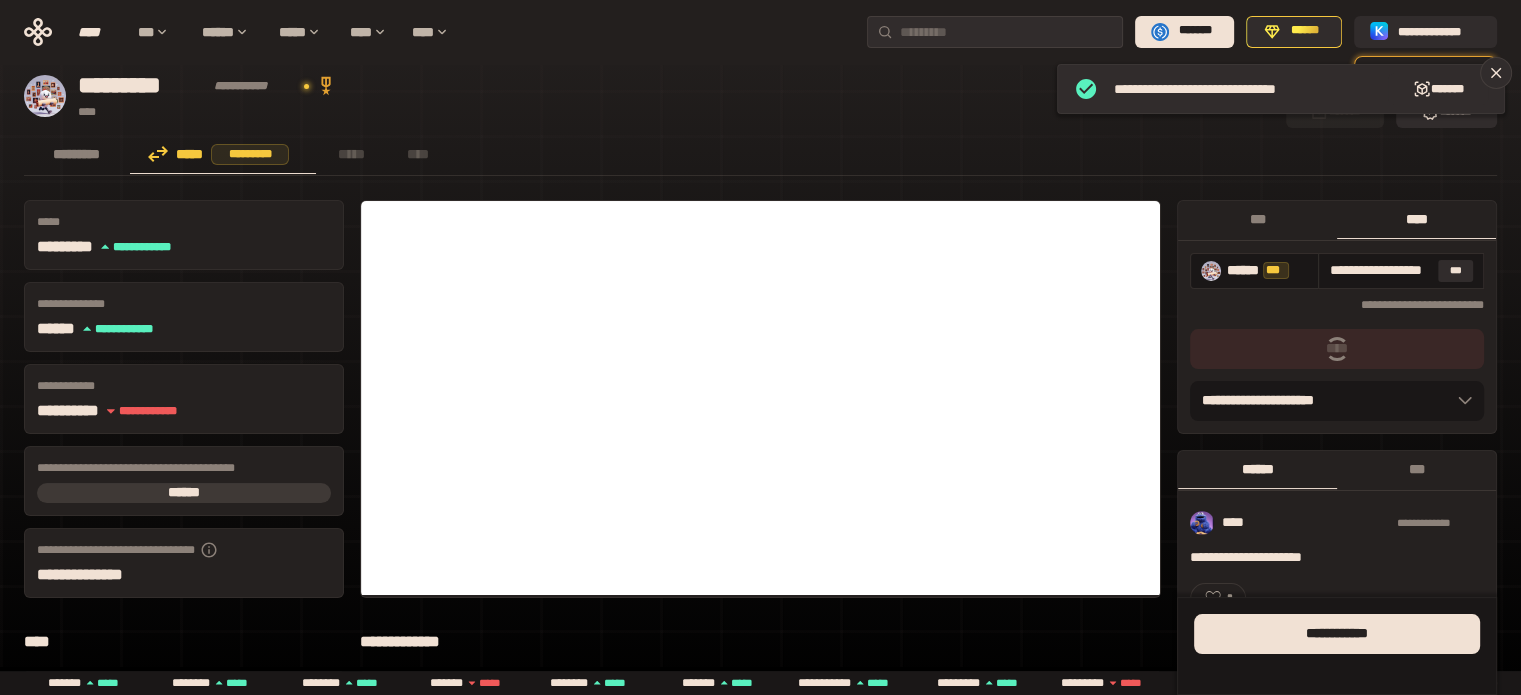 click at bounding box center (1194, 634) 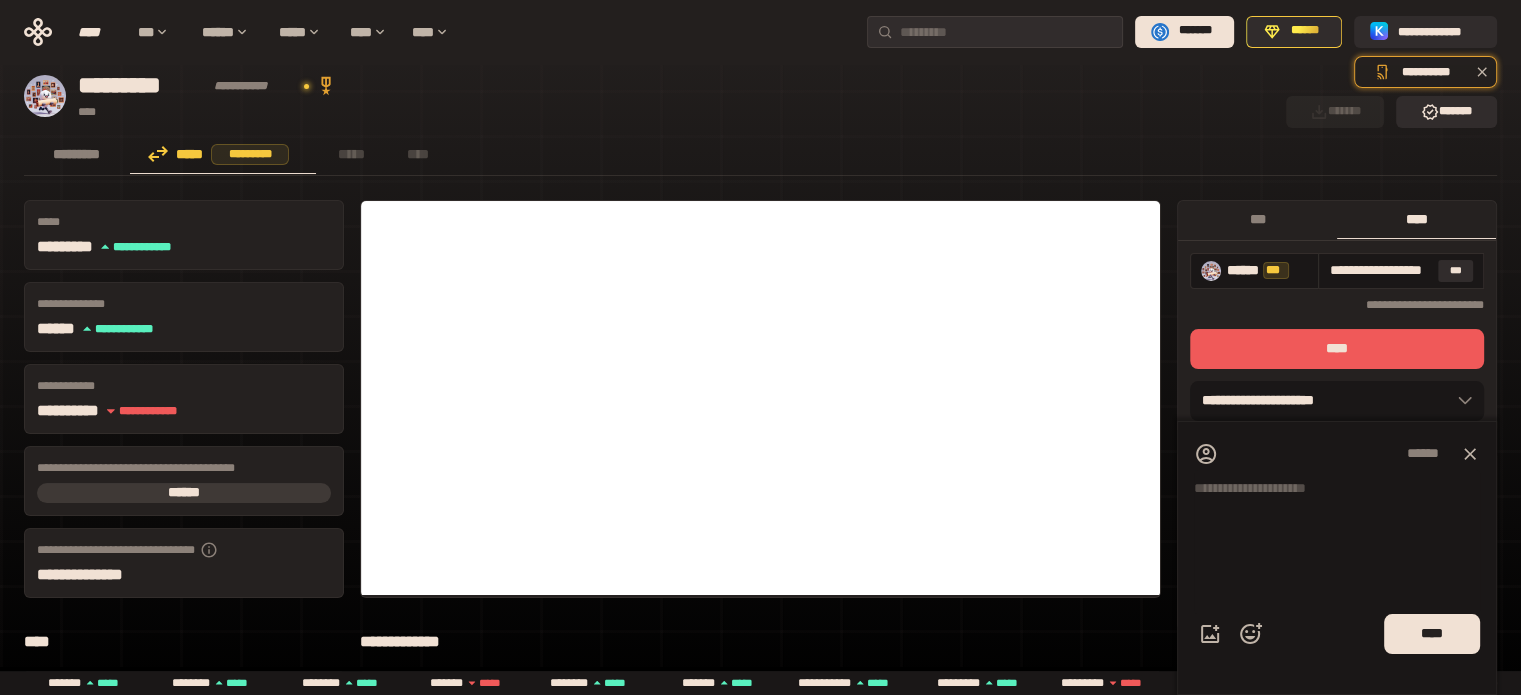 click on "****" at bounding box center (1337, 349) 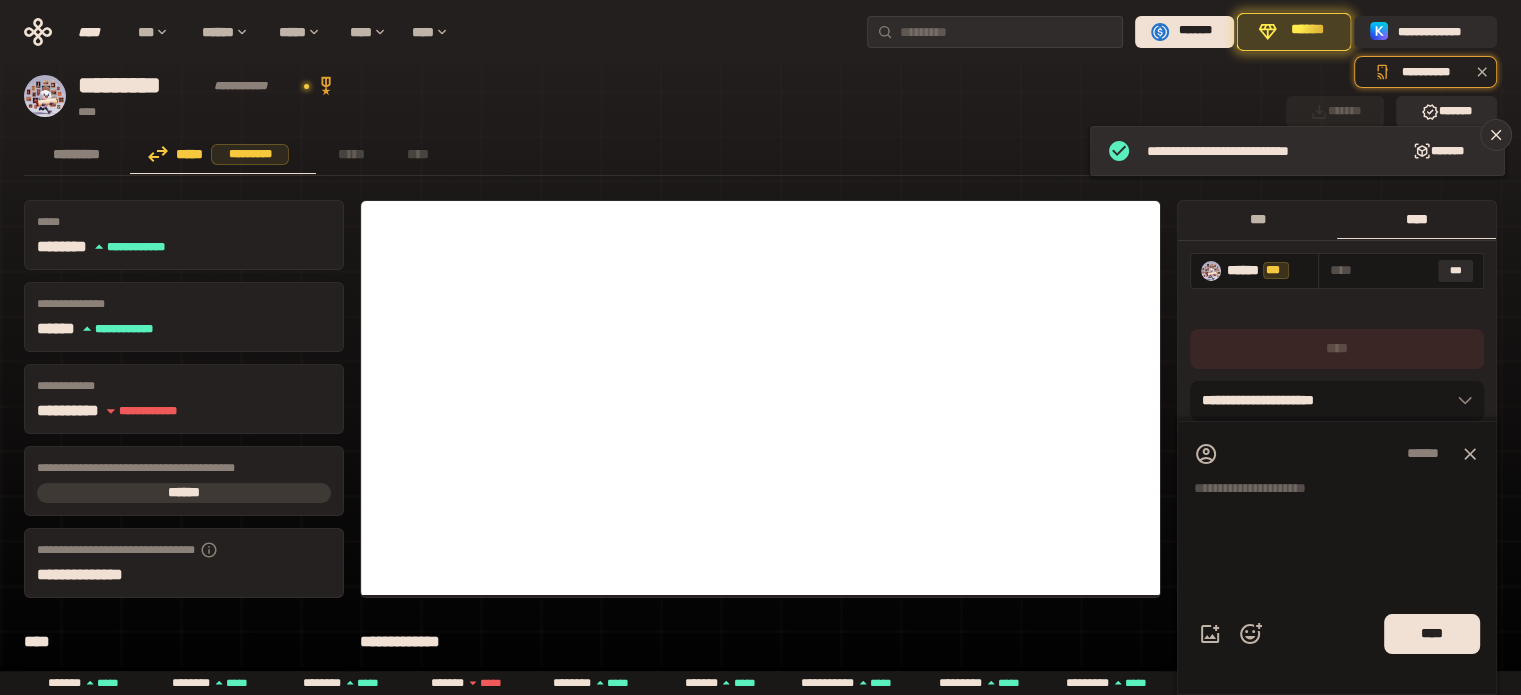 click on "***" at bounding box center [1257, 219] 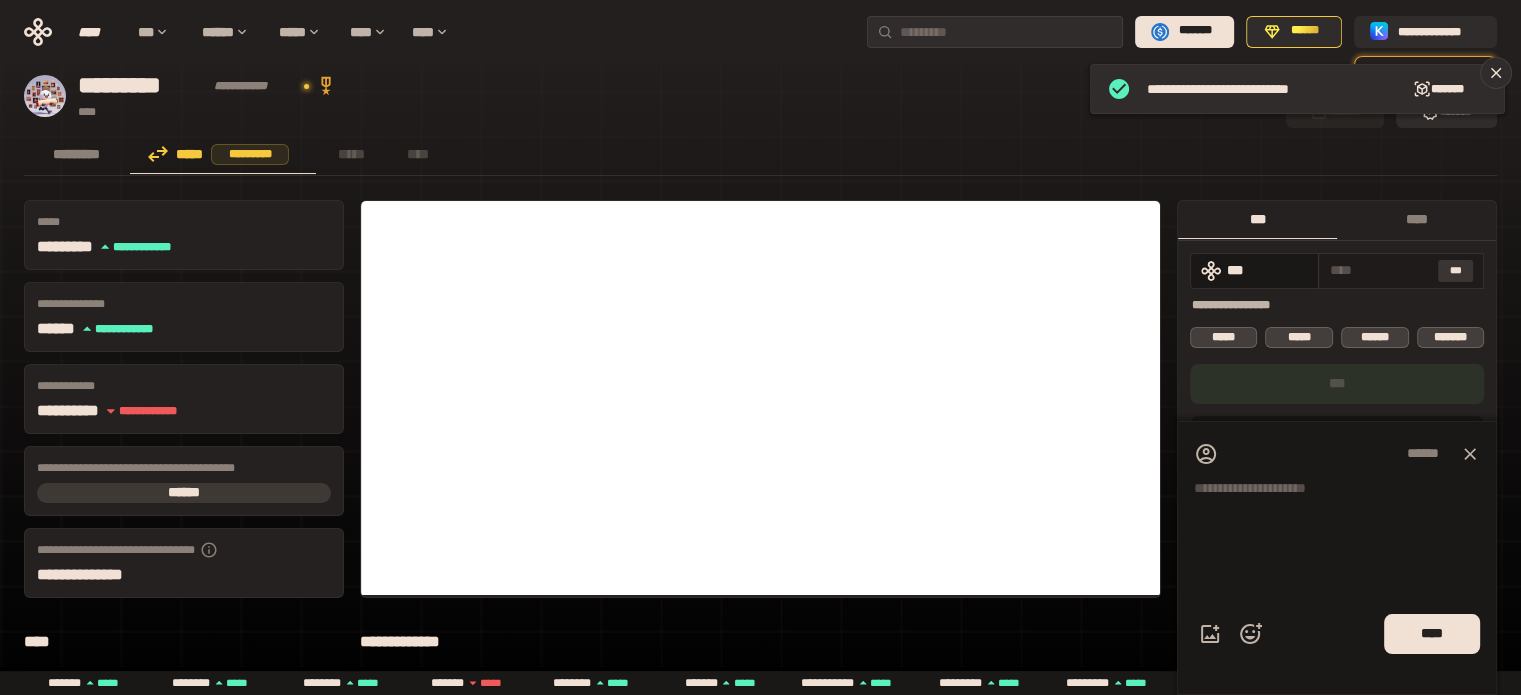 click on "***" at bounding box center [1456, 271] 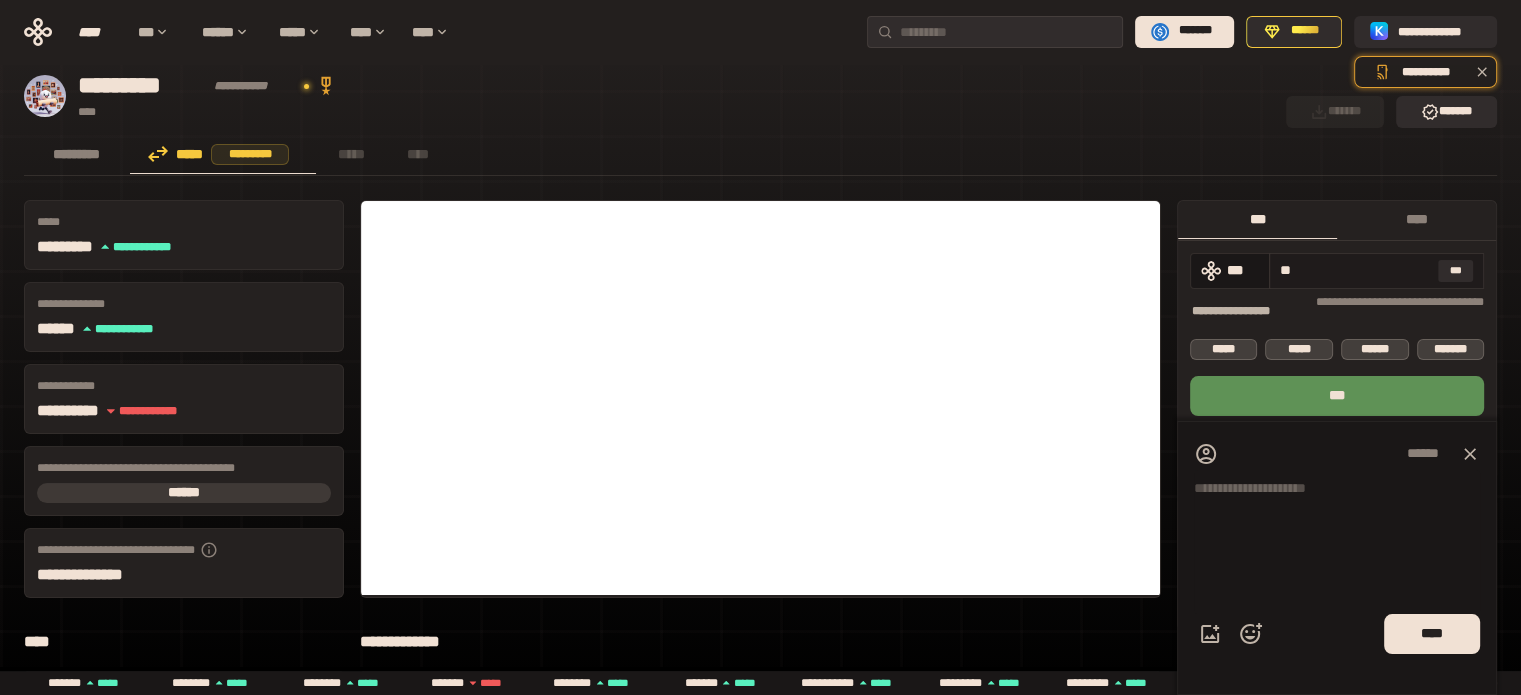 type on "*" 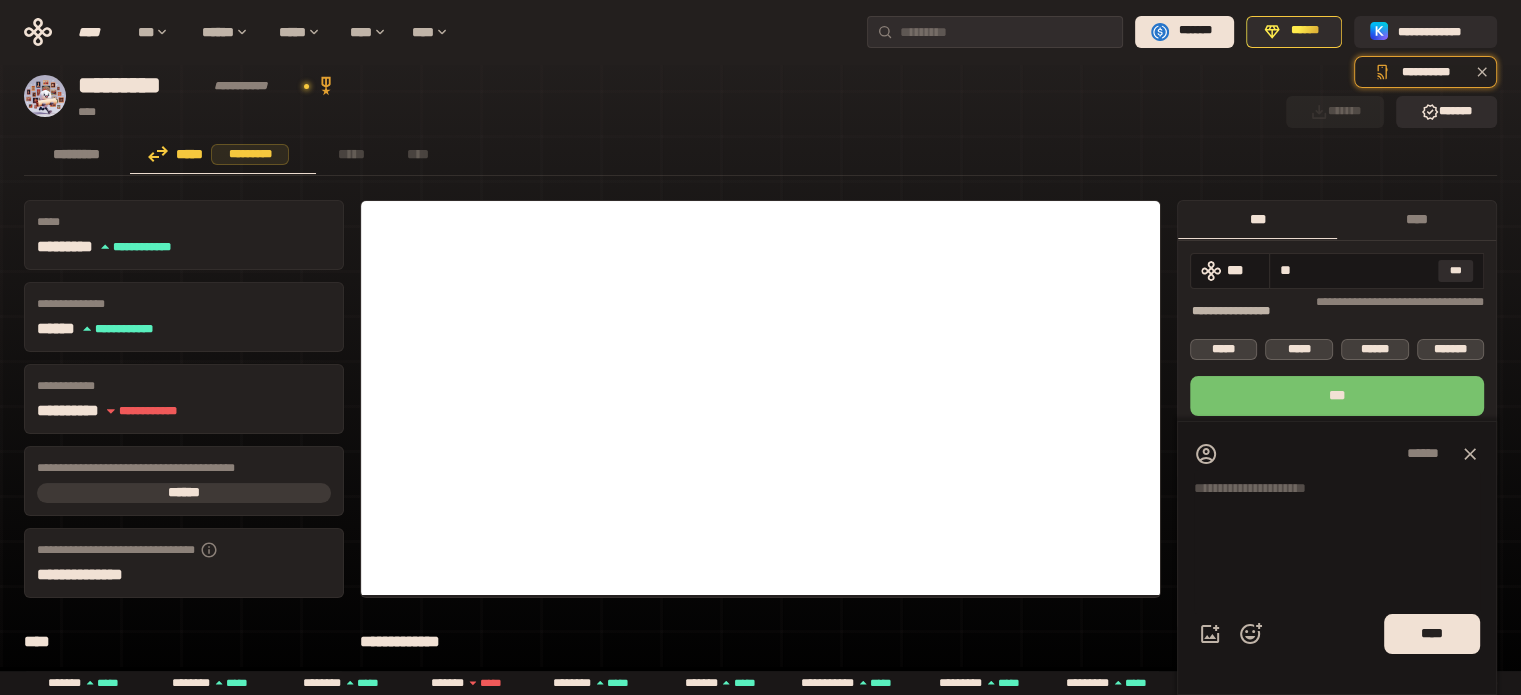 type on "**" 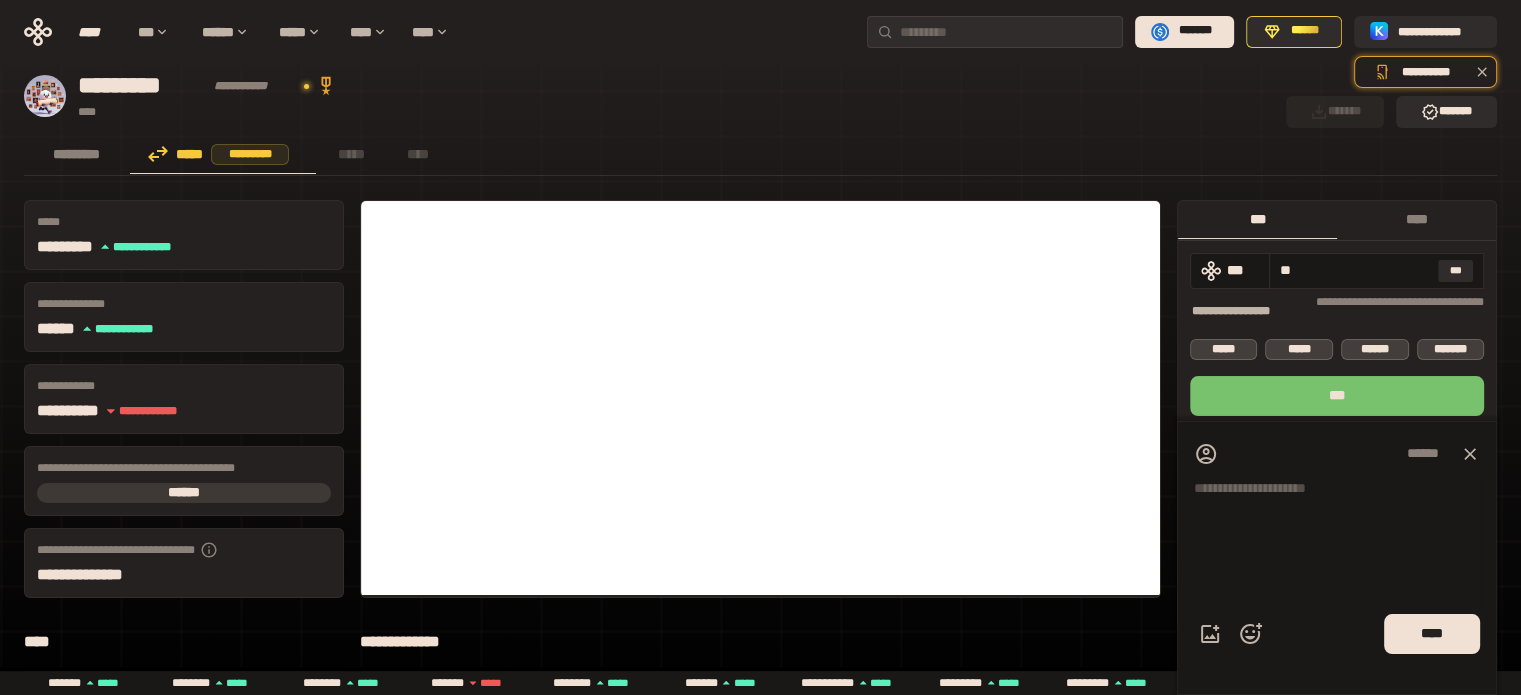 click on "***" at bounding box center (1337, 396) 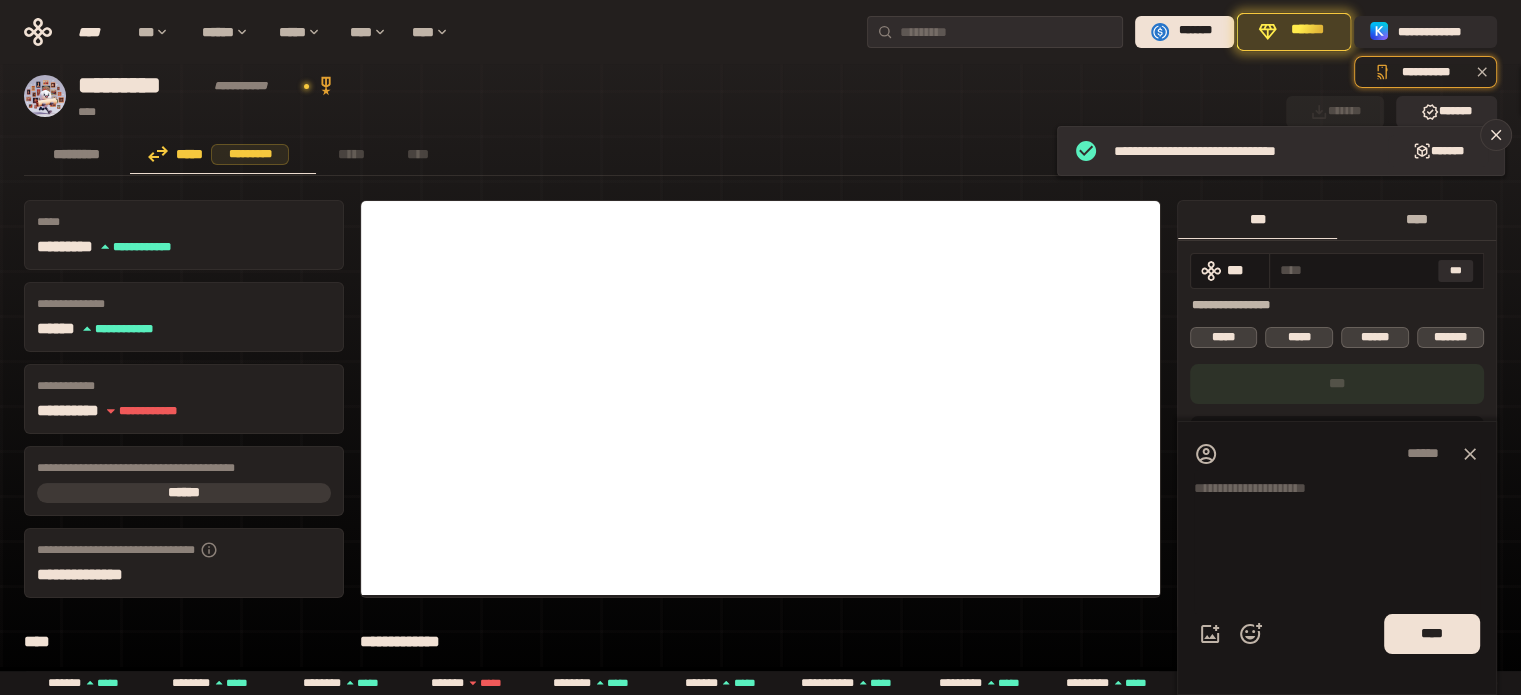 click on "****" at bounding box center [1416, 219] 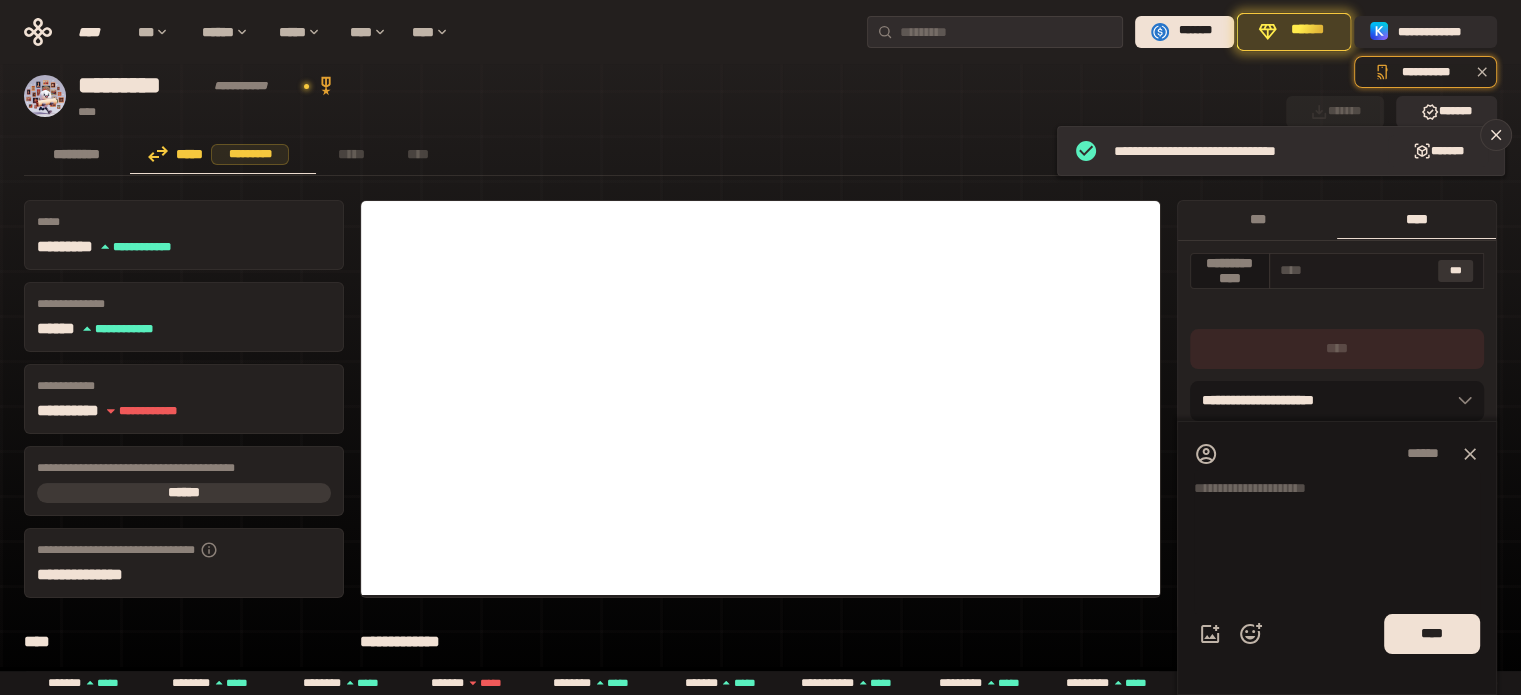 click on "***" at bounding box center (1456, 271) 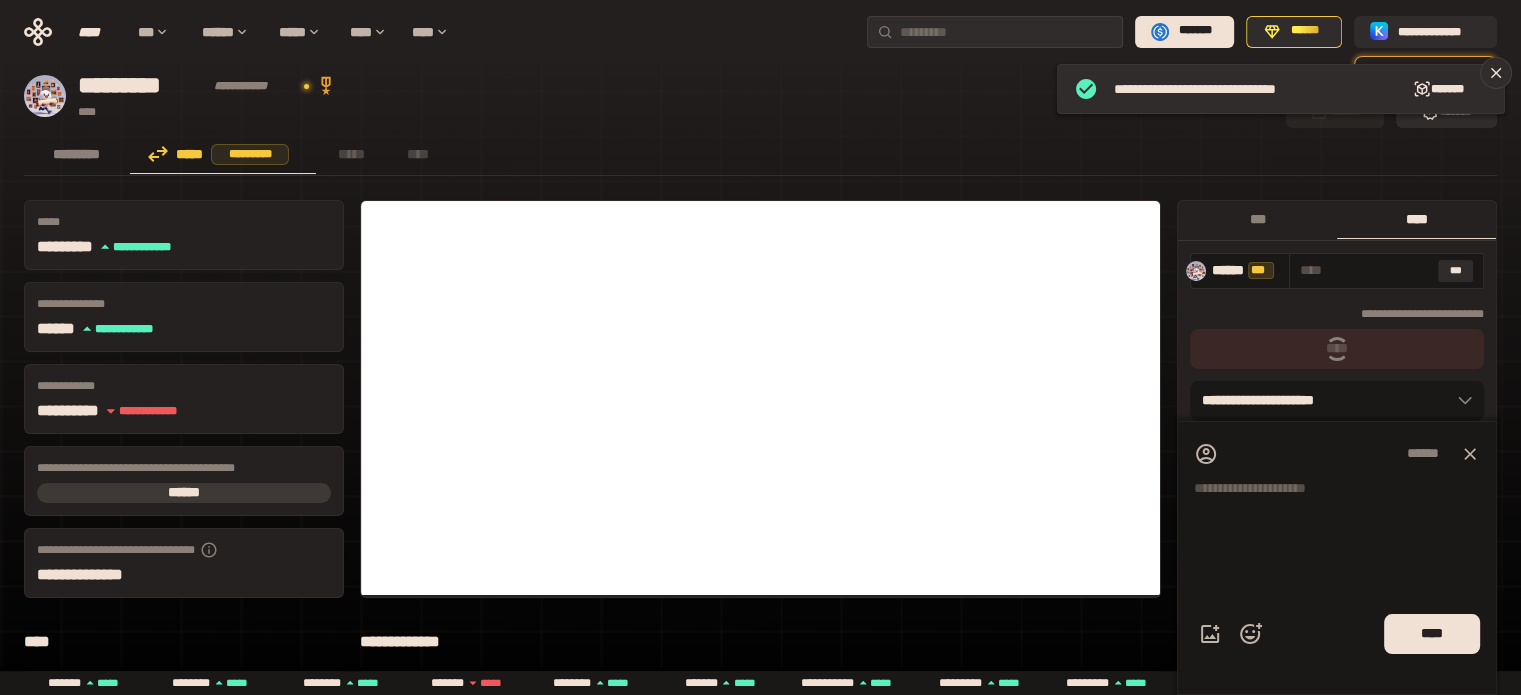 type on "**********" 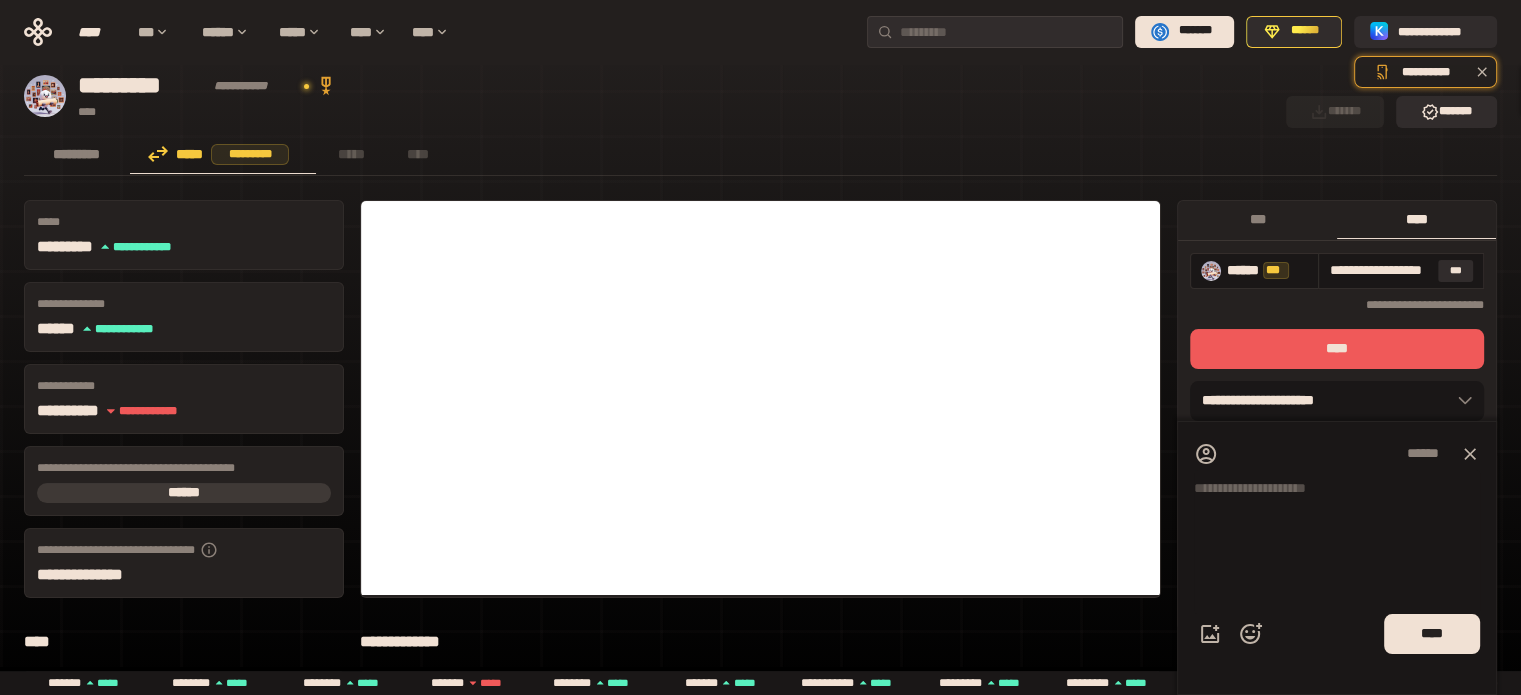 click on "****" at bounding box center [1337, 349] 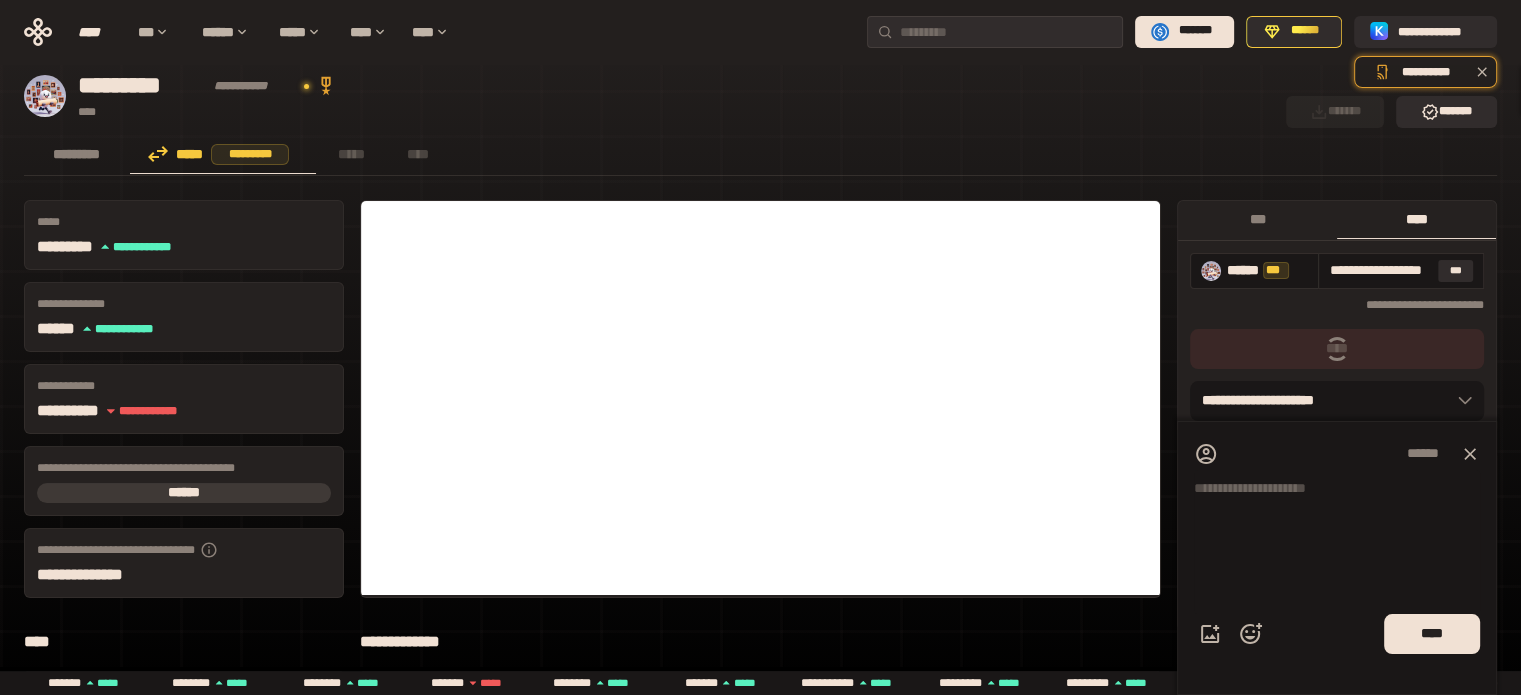 drag, startPoint x: 1348, startPoint y: 350, endPoint x: 1354, endPoint y: 247, distance: 103.17461 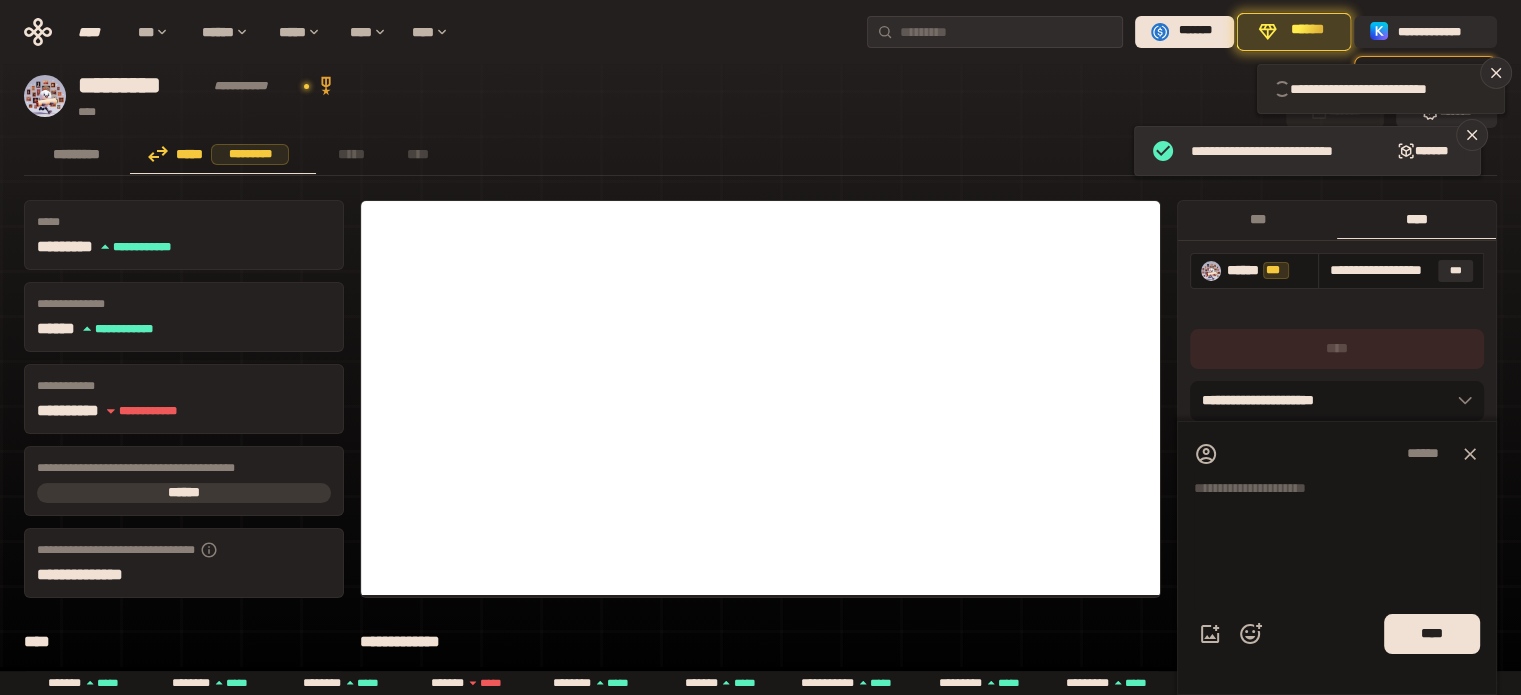 type 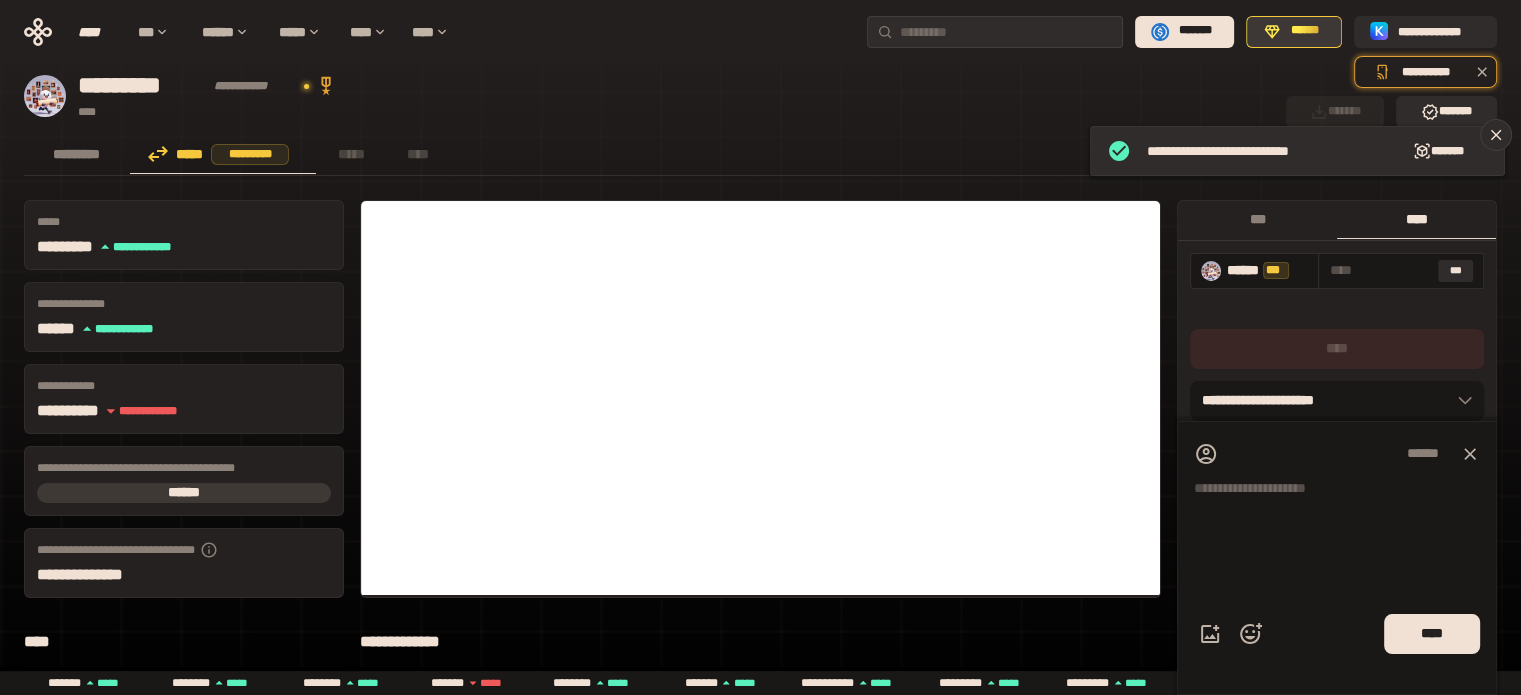 click on "******" at bounding box center (1305, 31) 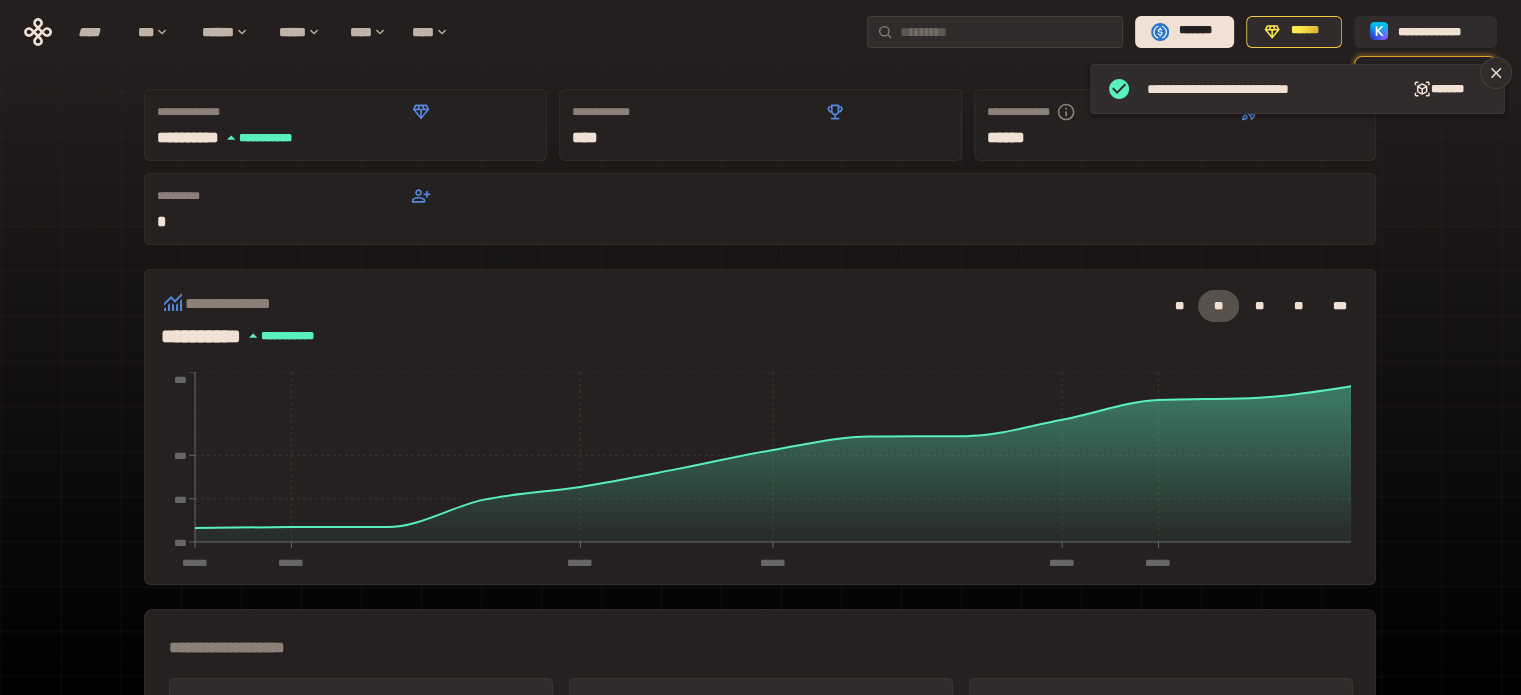 scroll, scrollTop: 0, scrollLeft: 0, axis: both 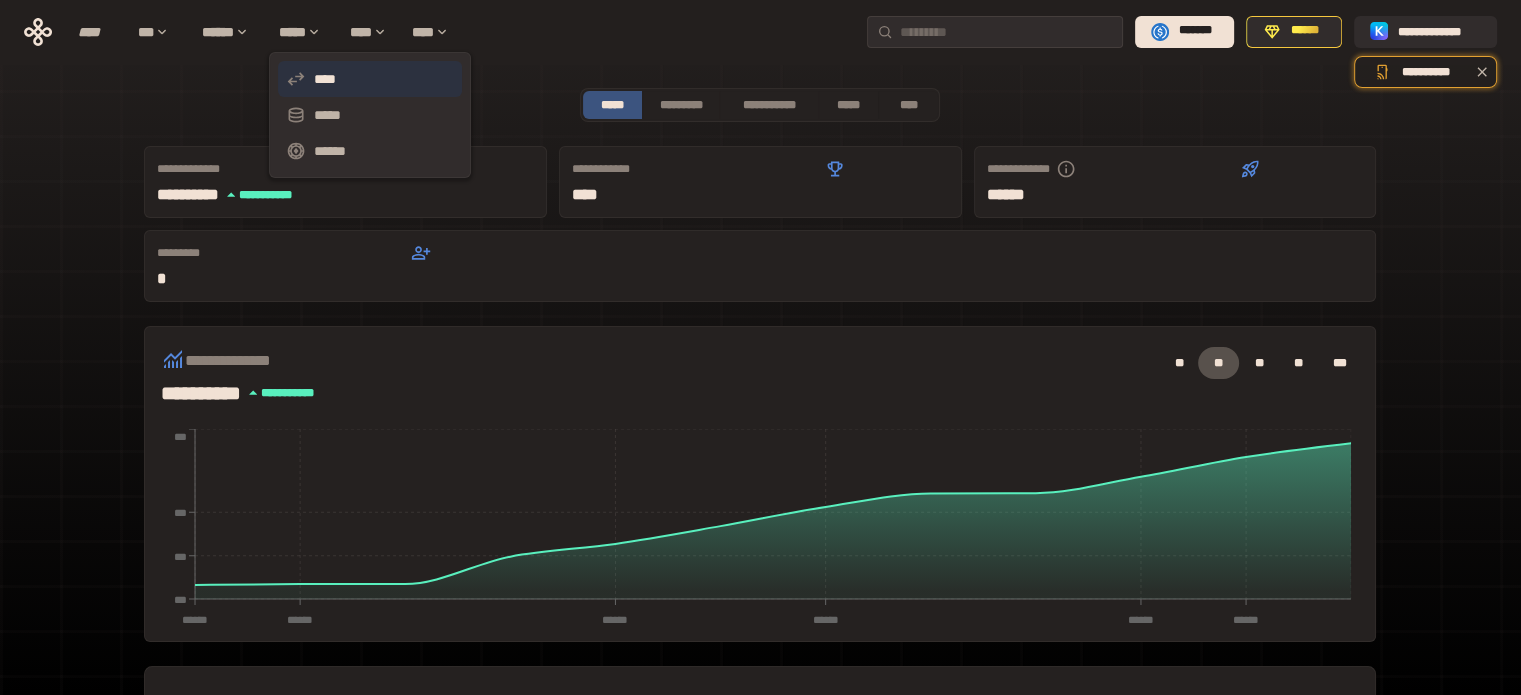 click on "****" at bounding box center (370, 79) 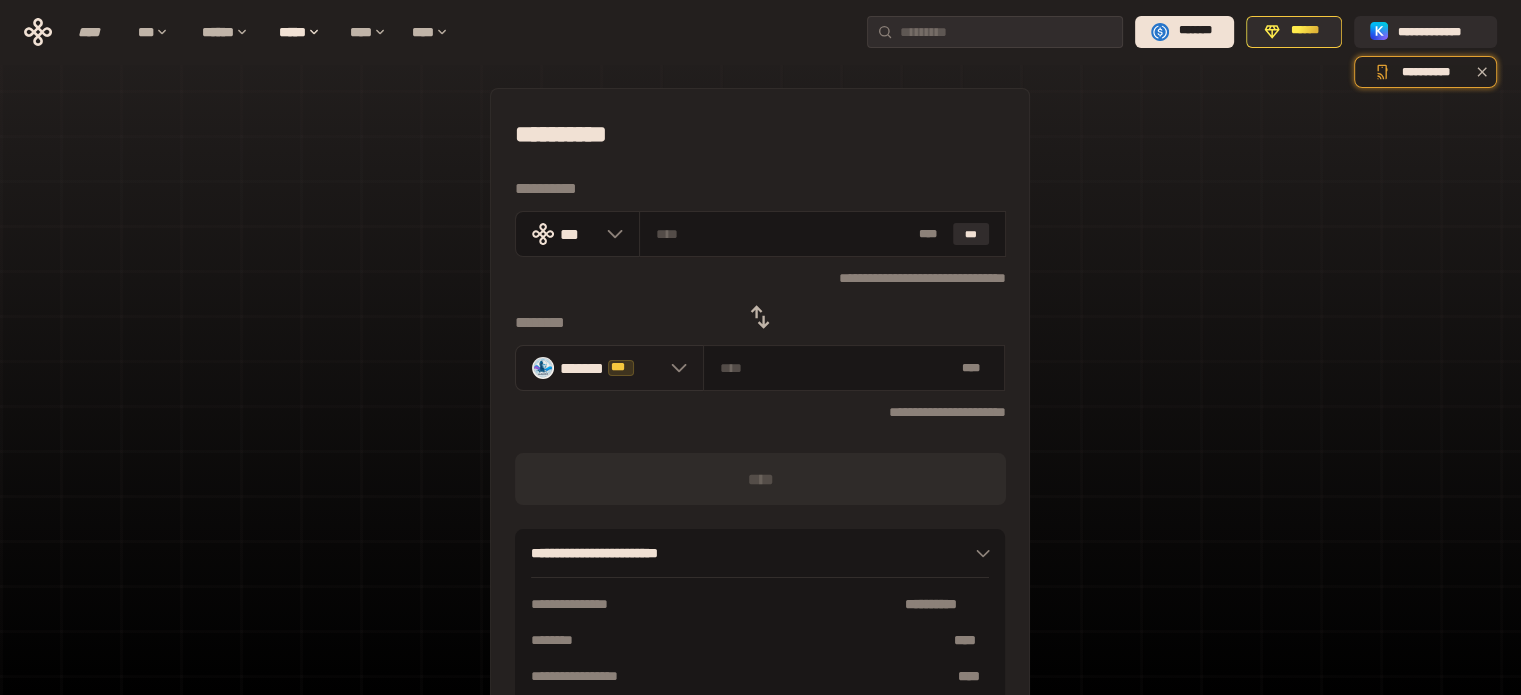 click at bounding box center [674, 368] 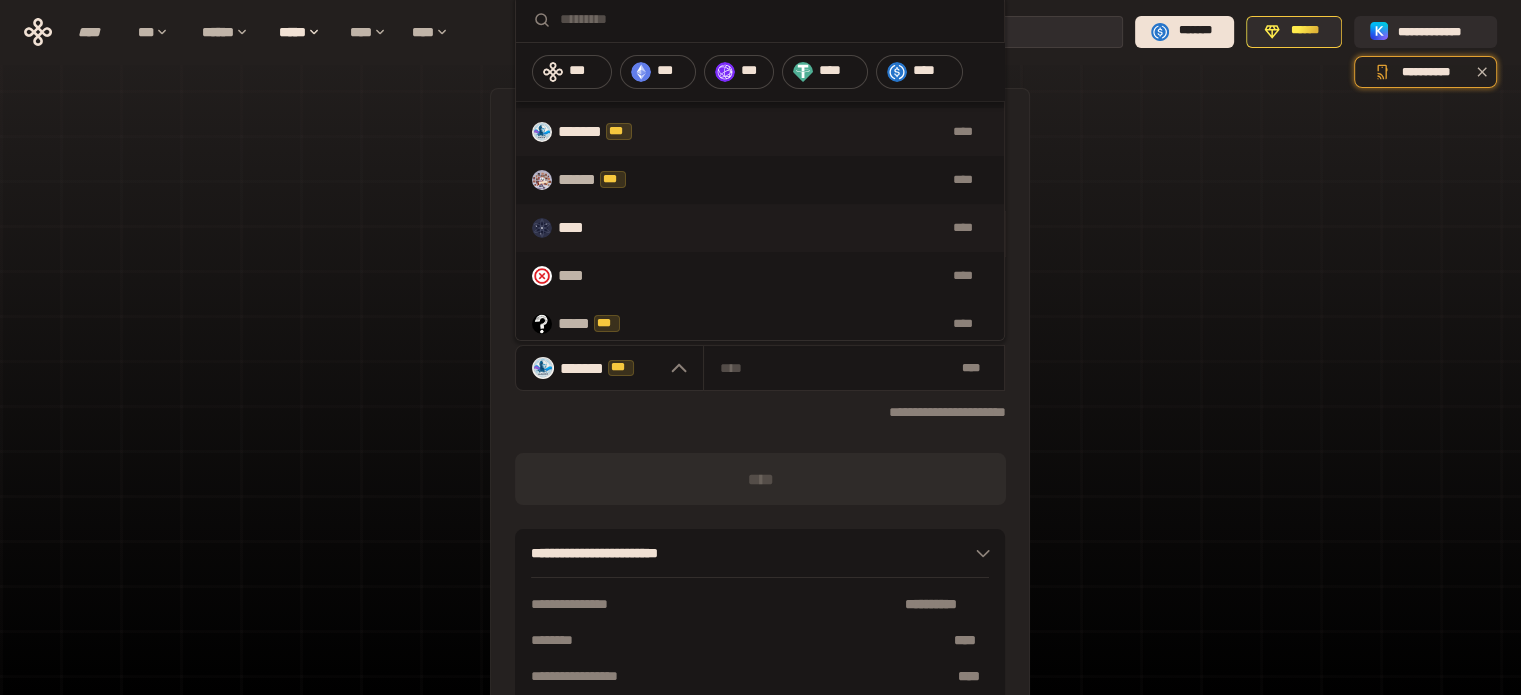 scroll, scrollTop: 100, scrollLeft: 0, axis: vertical 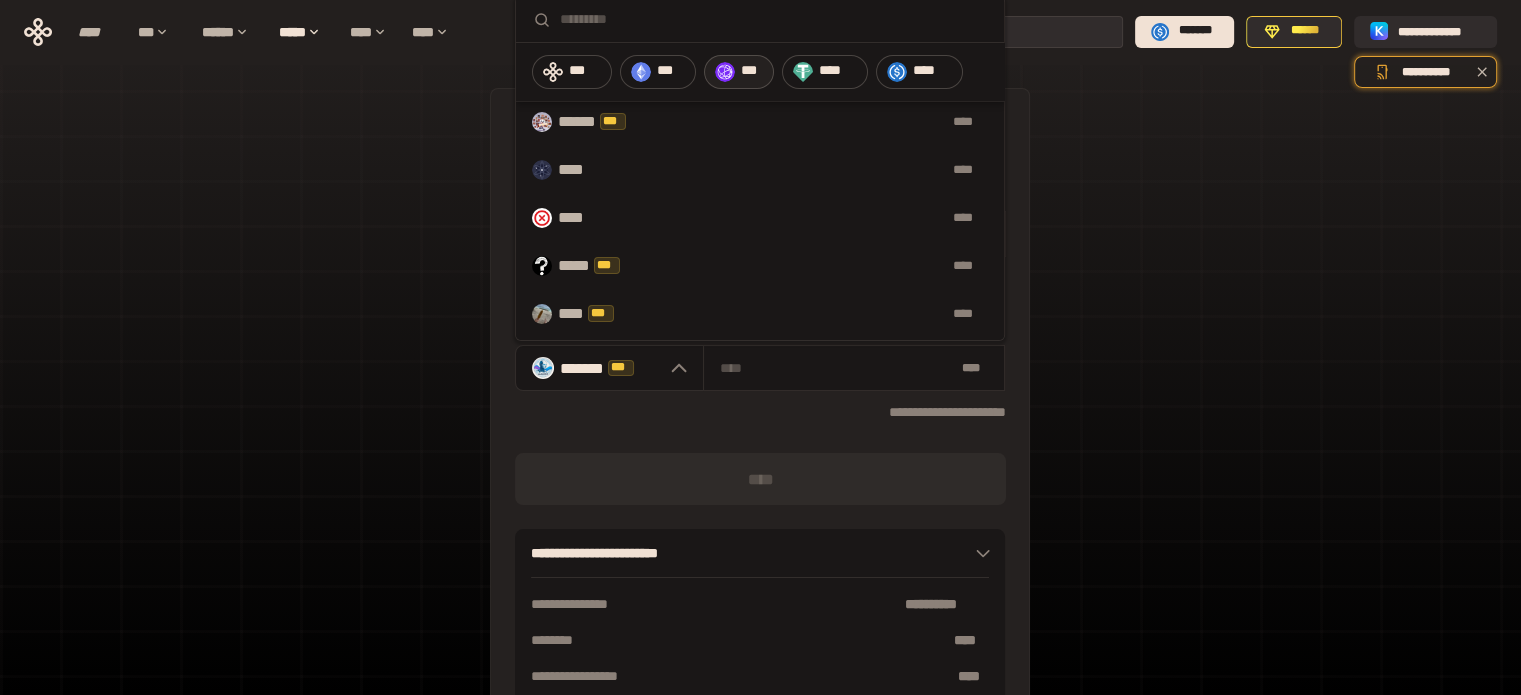 click on "***" at bounding box center (752, 71) 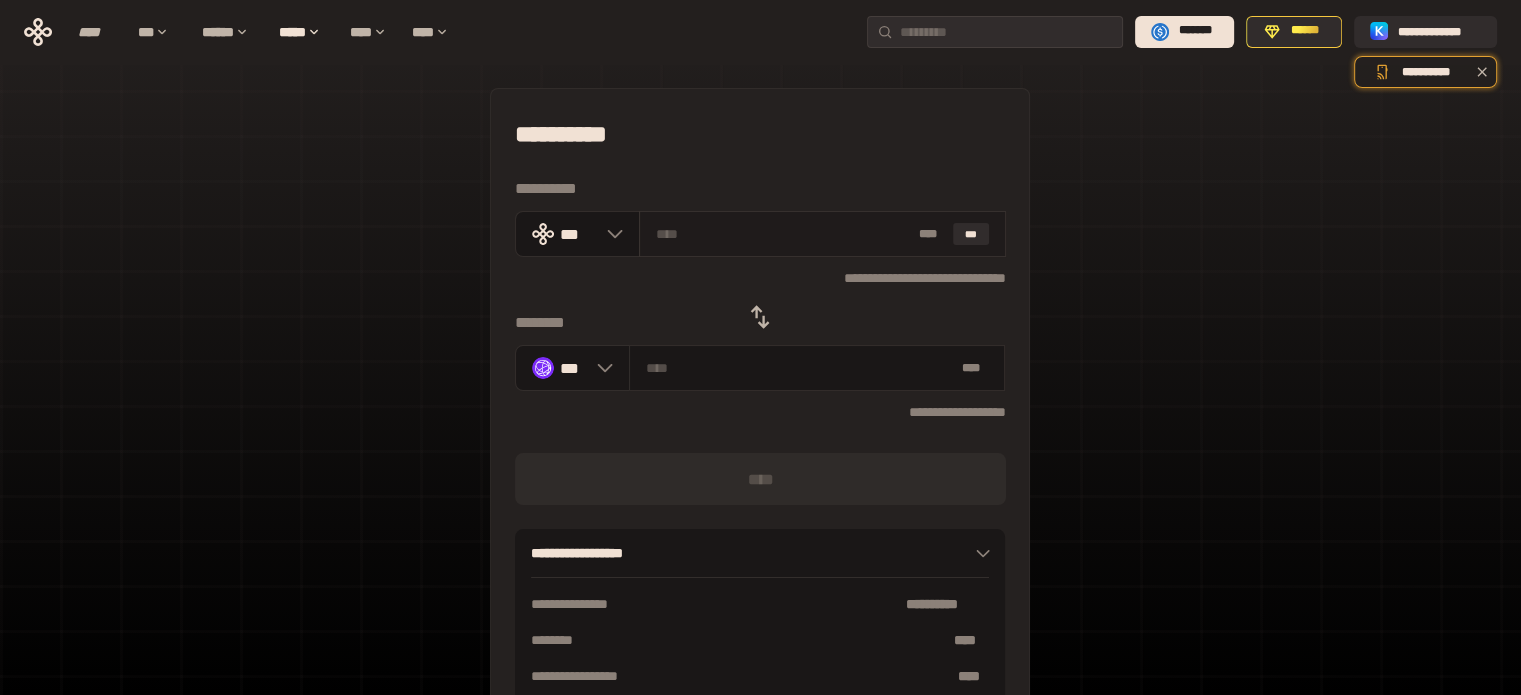 click at bounding box center (783, 234) 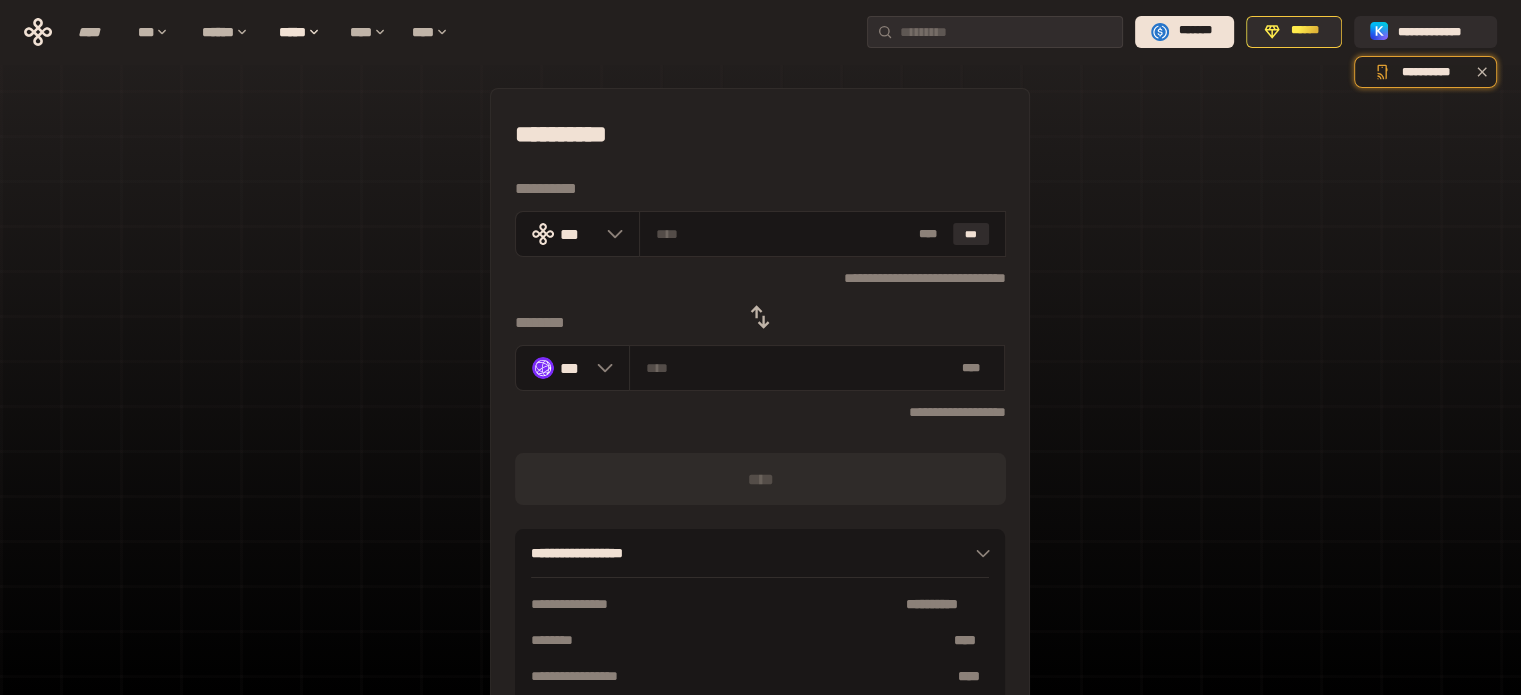 type on "*" 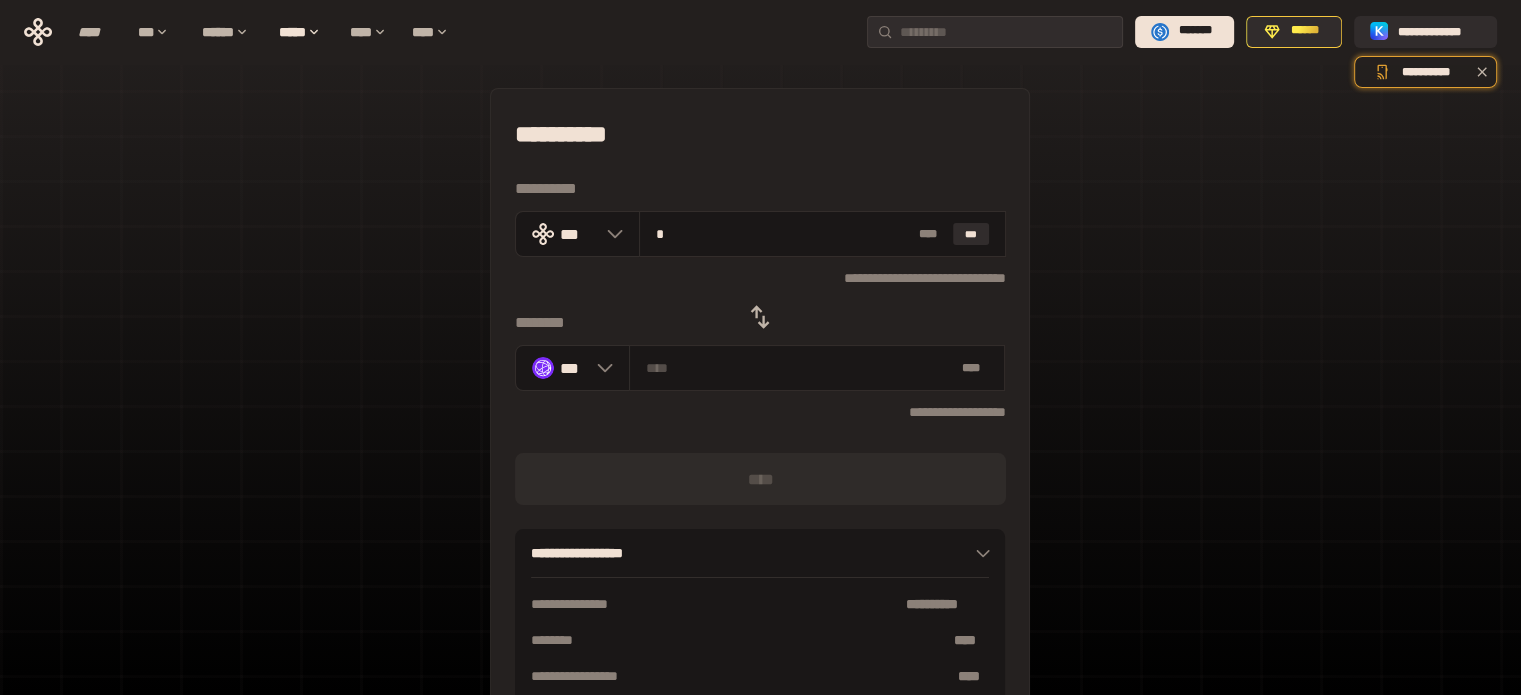 type on "*******" 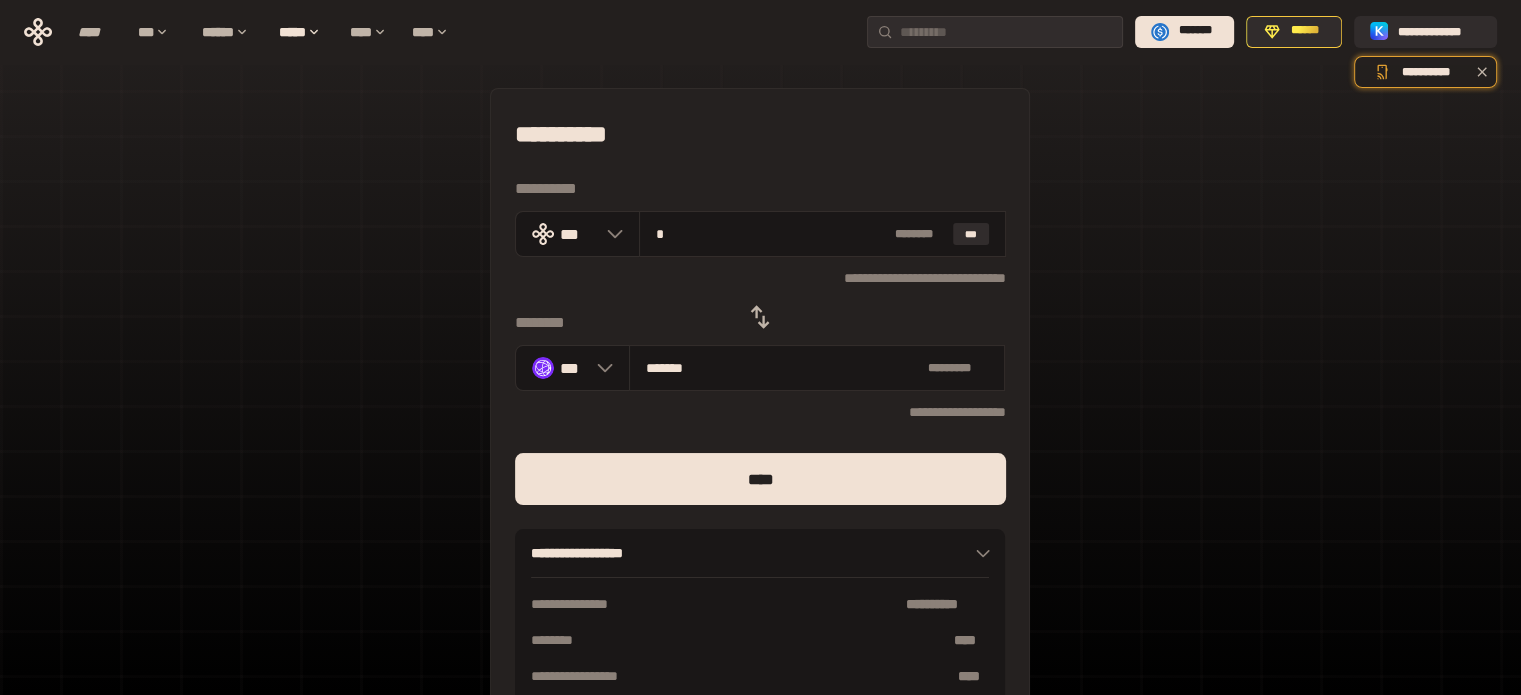 type on "**" 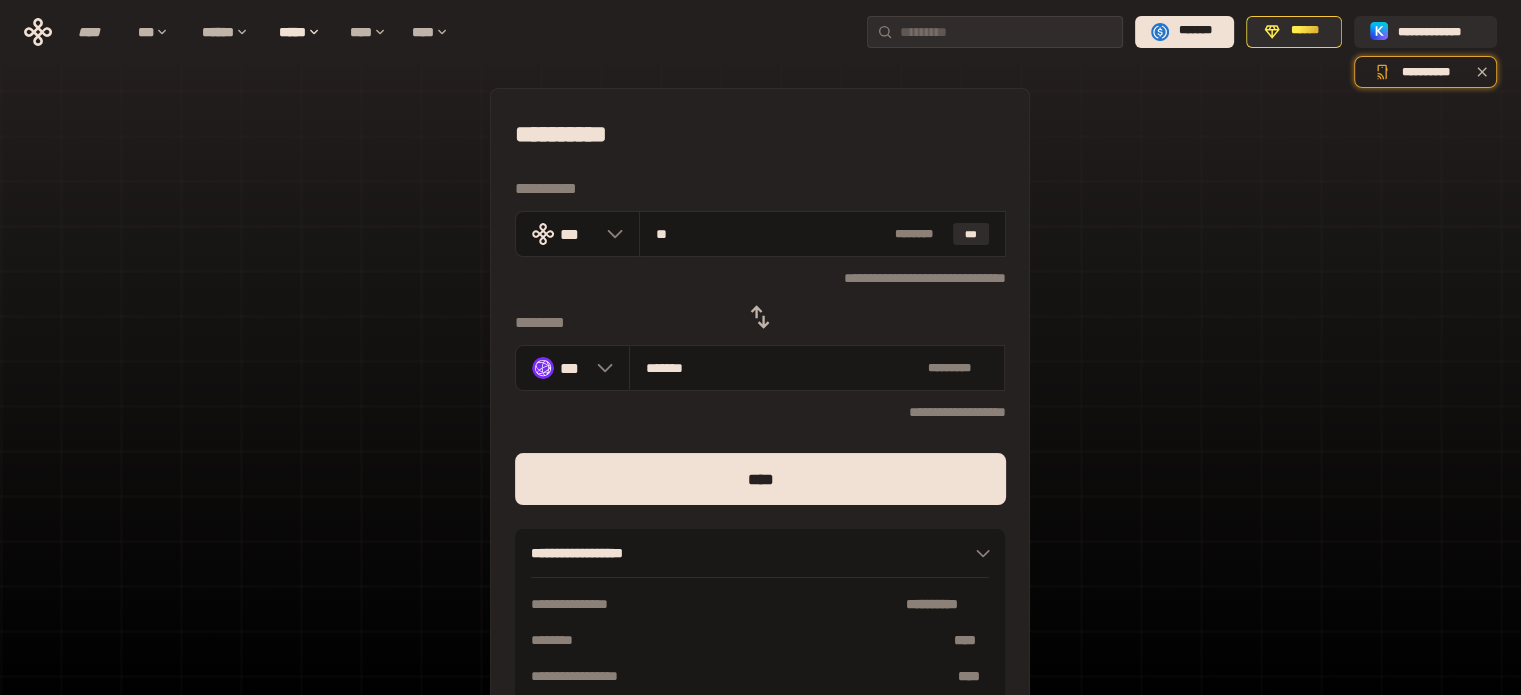 type on "********" 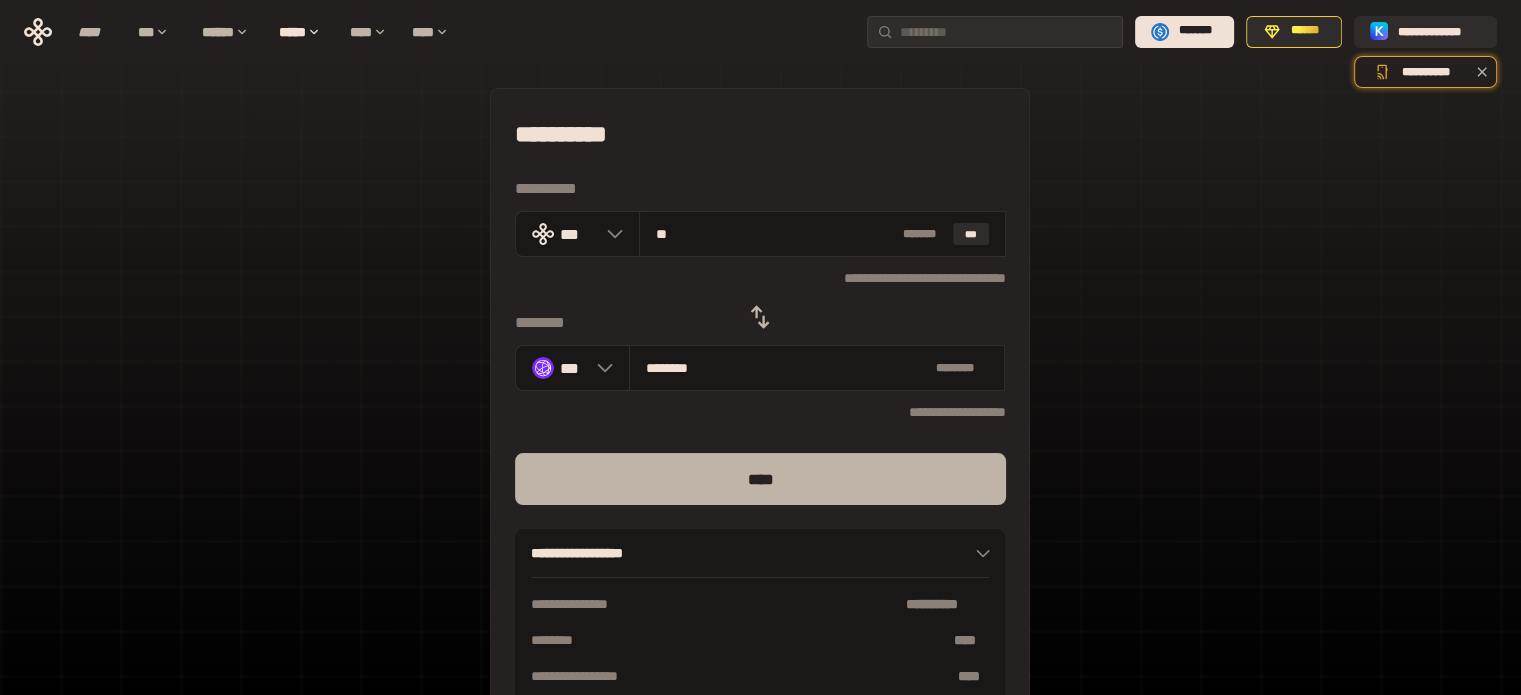 type on "**" 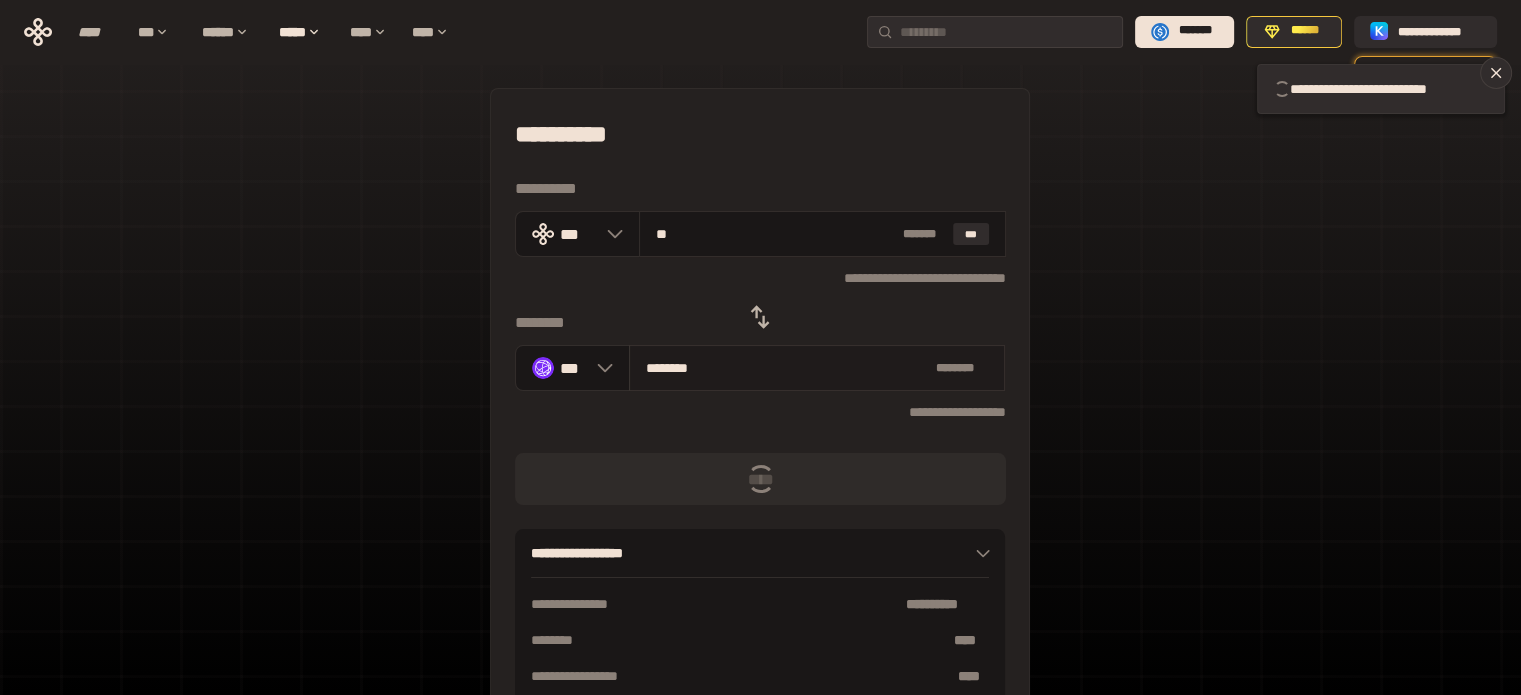 type 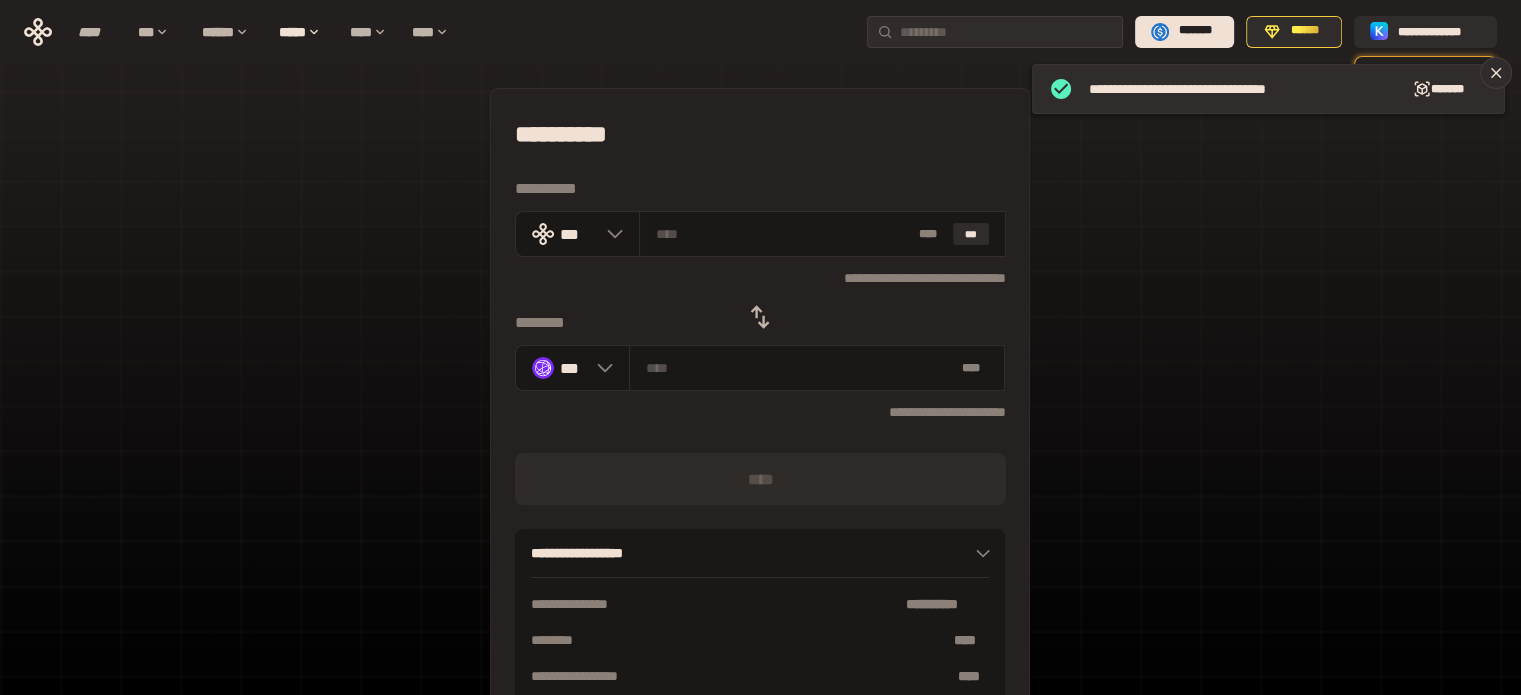 click 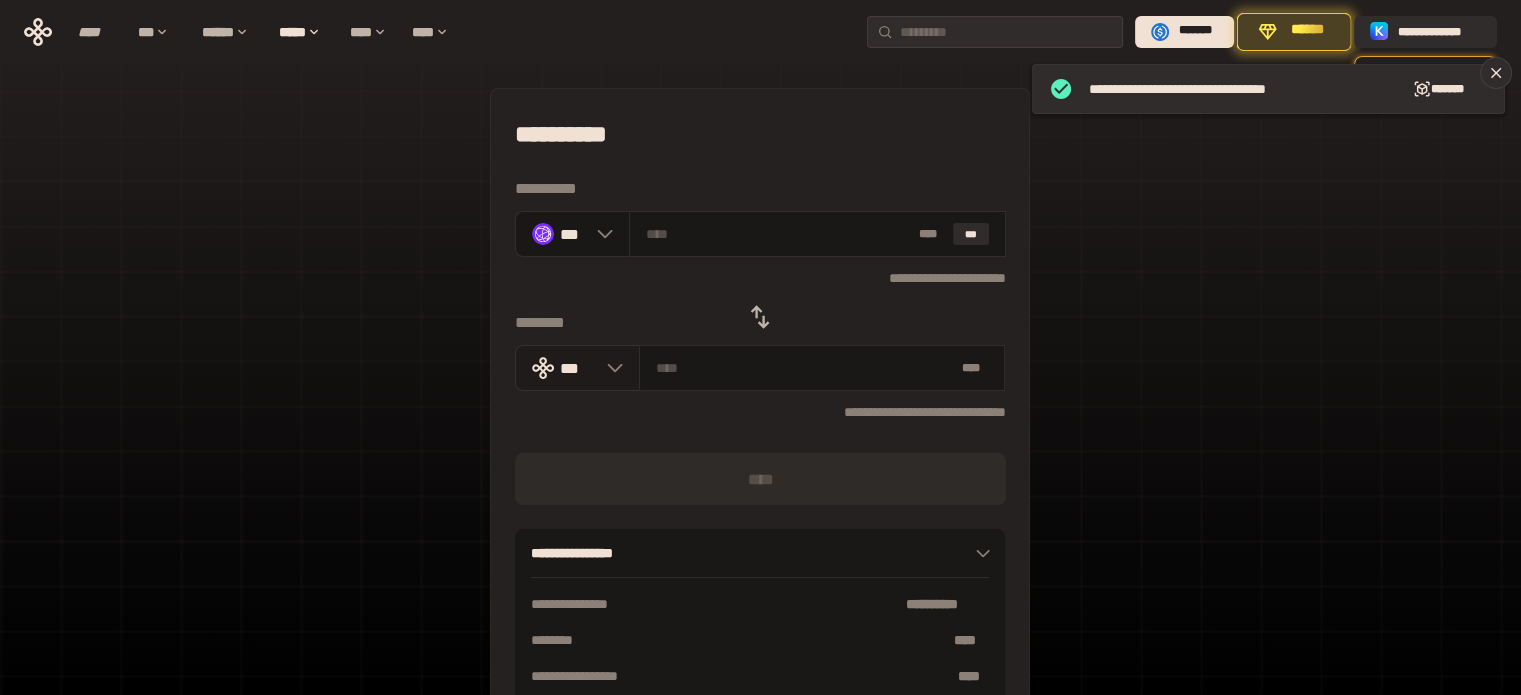 click 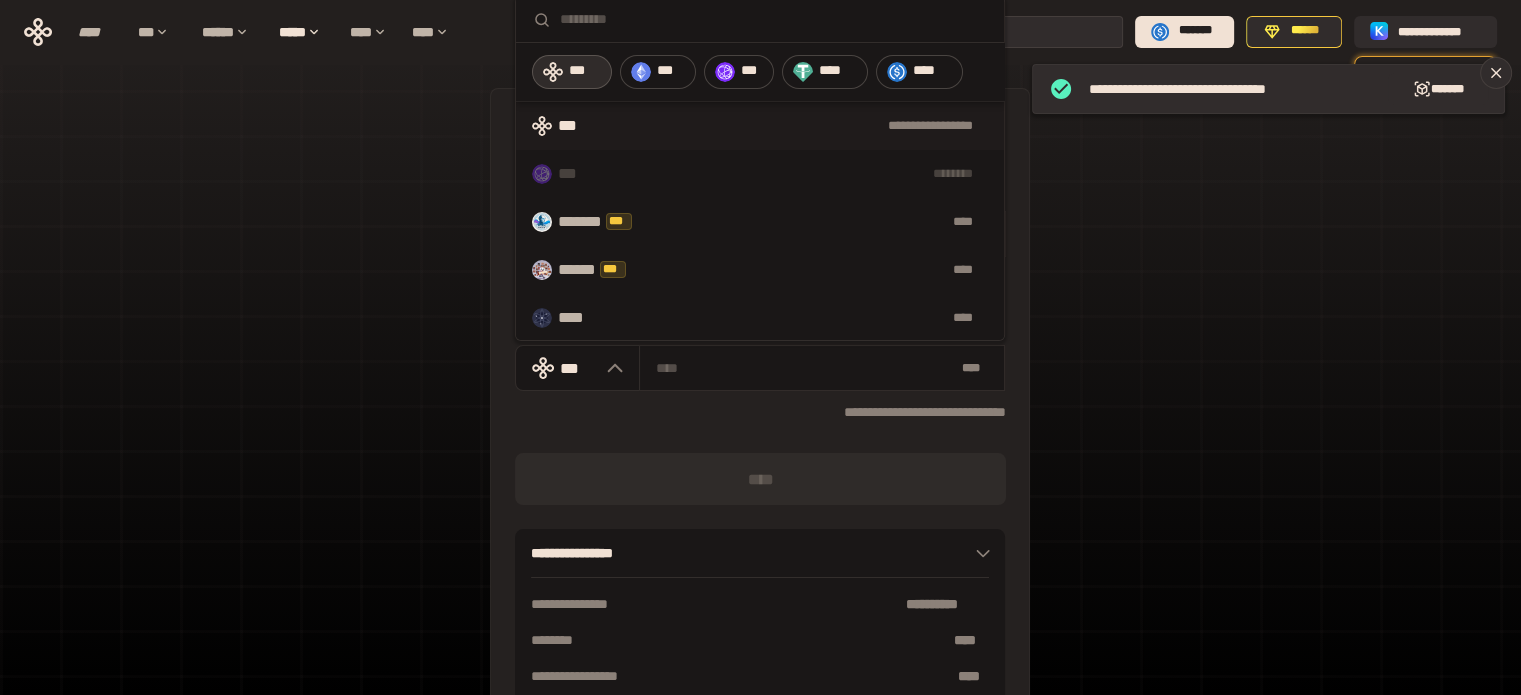 click on "**** ****" at bounding box center (760, 318) 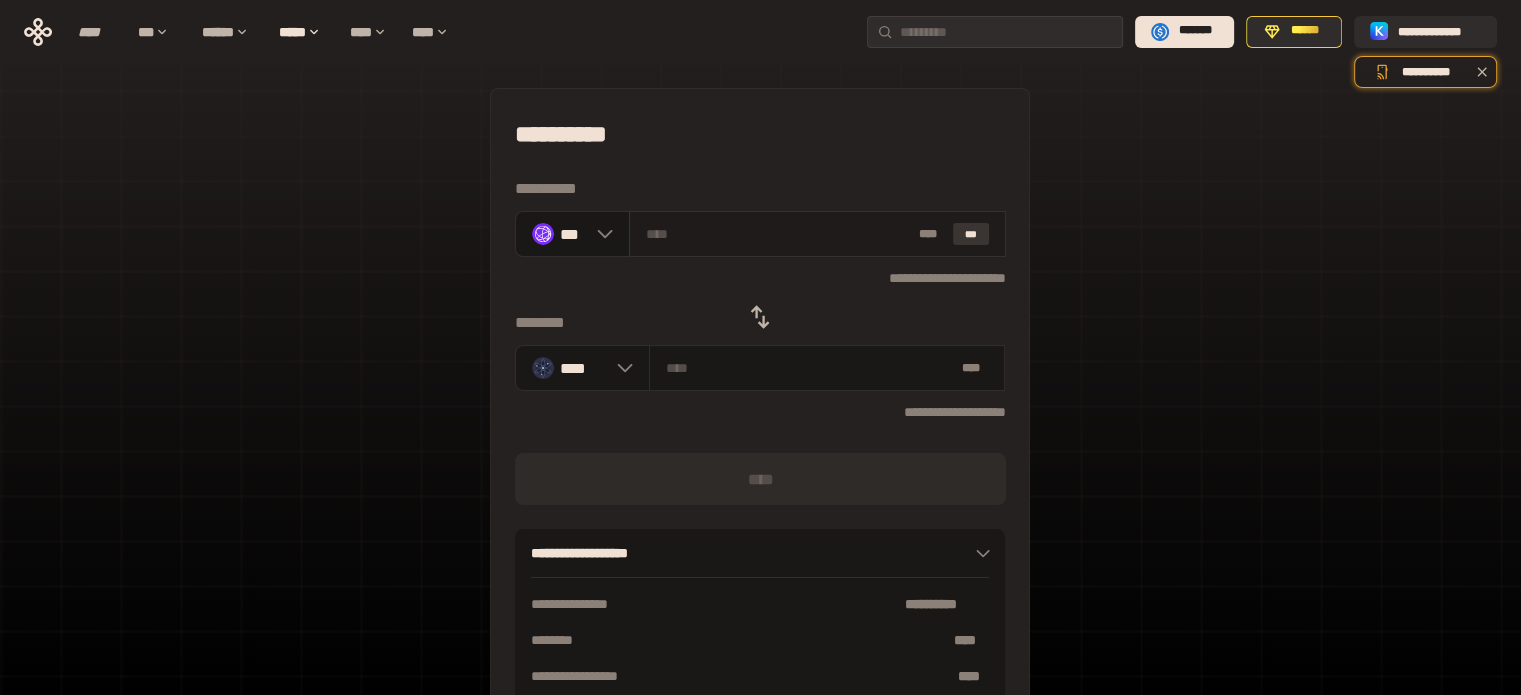 click on "***" at bounding box center [971, 234] 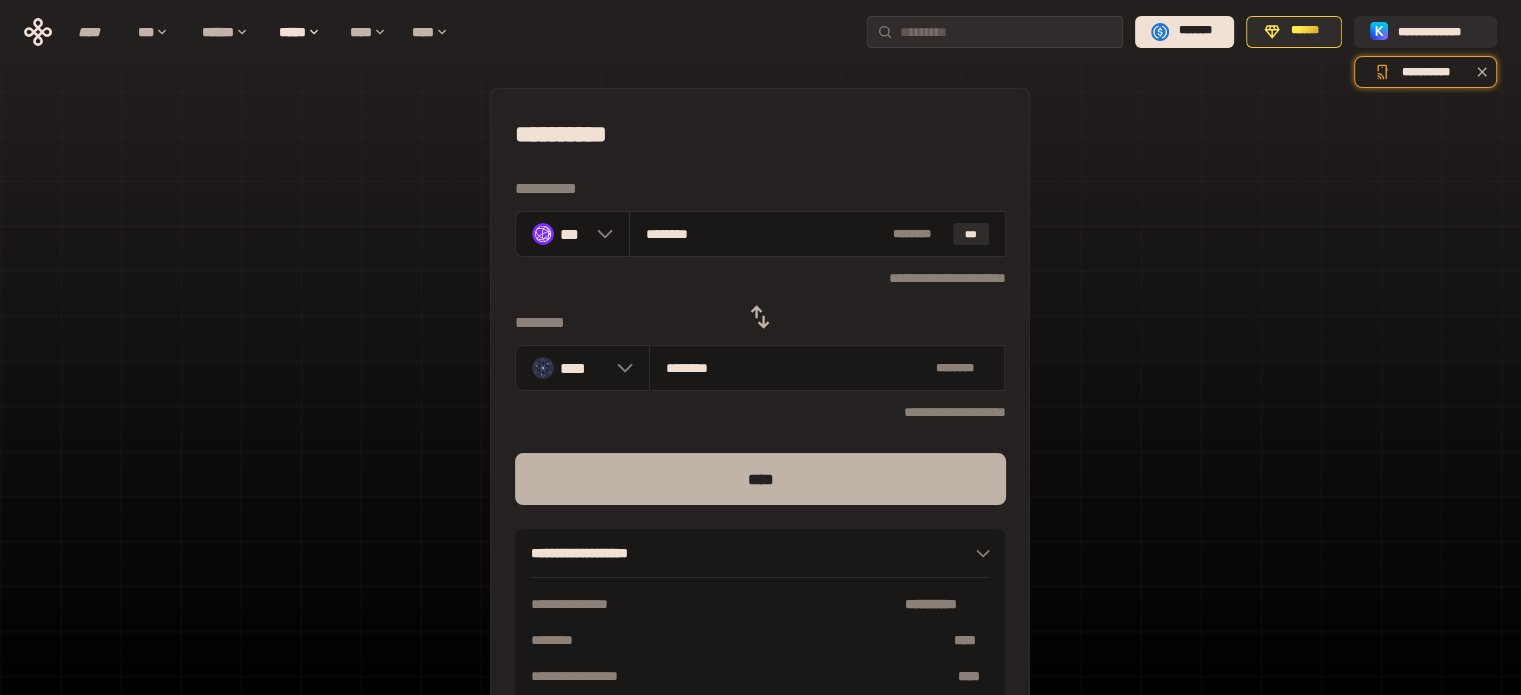 click on "****" at bounding box center (760, 479) 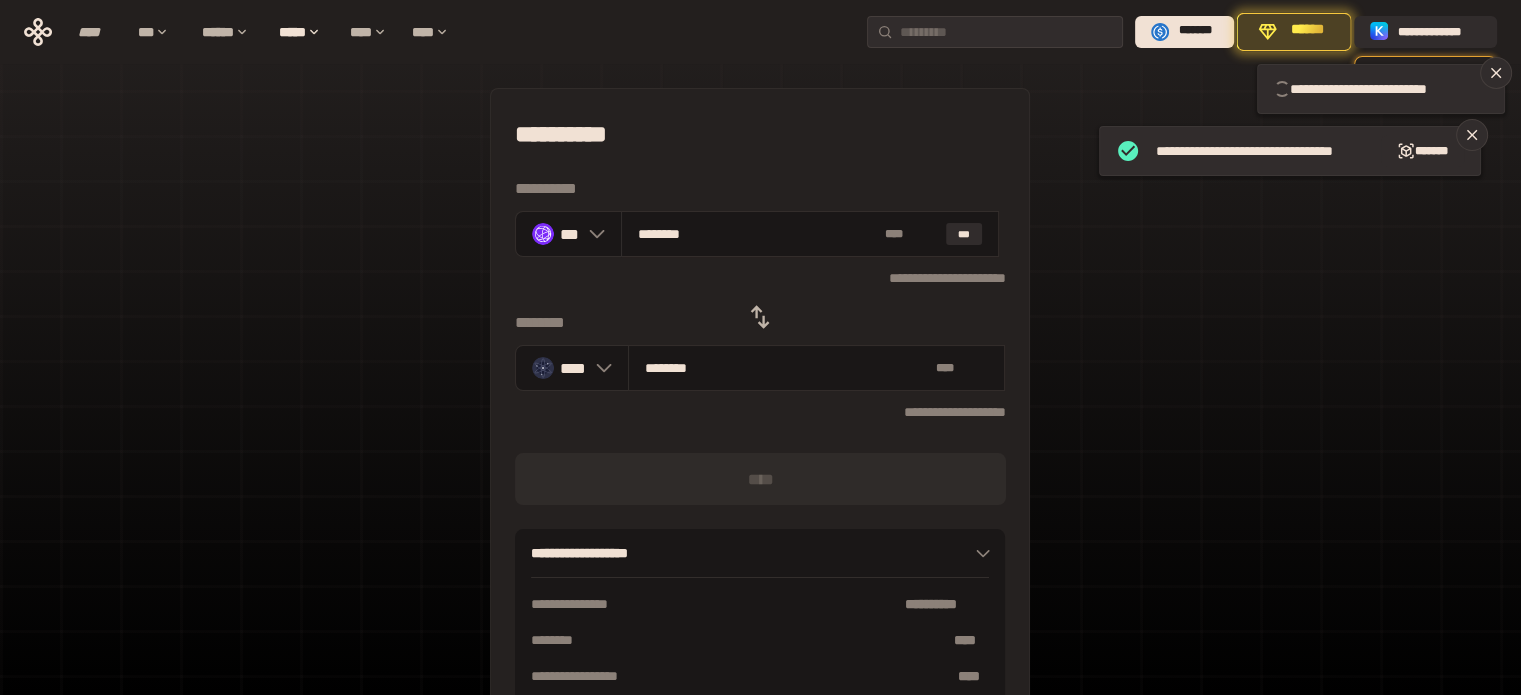 type 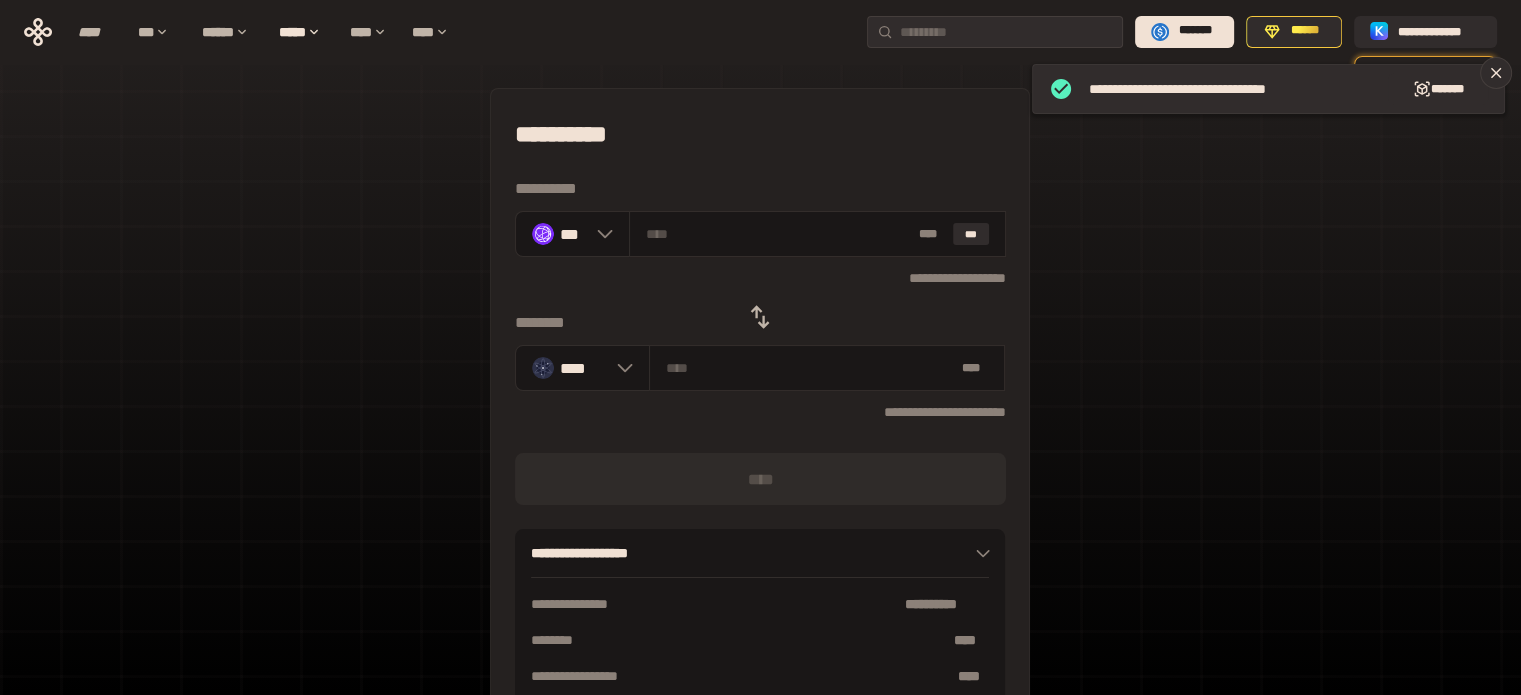 click 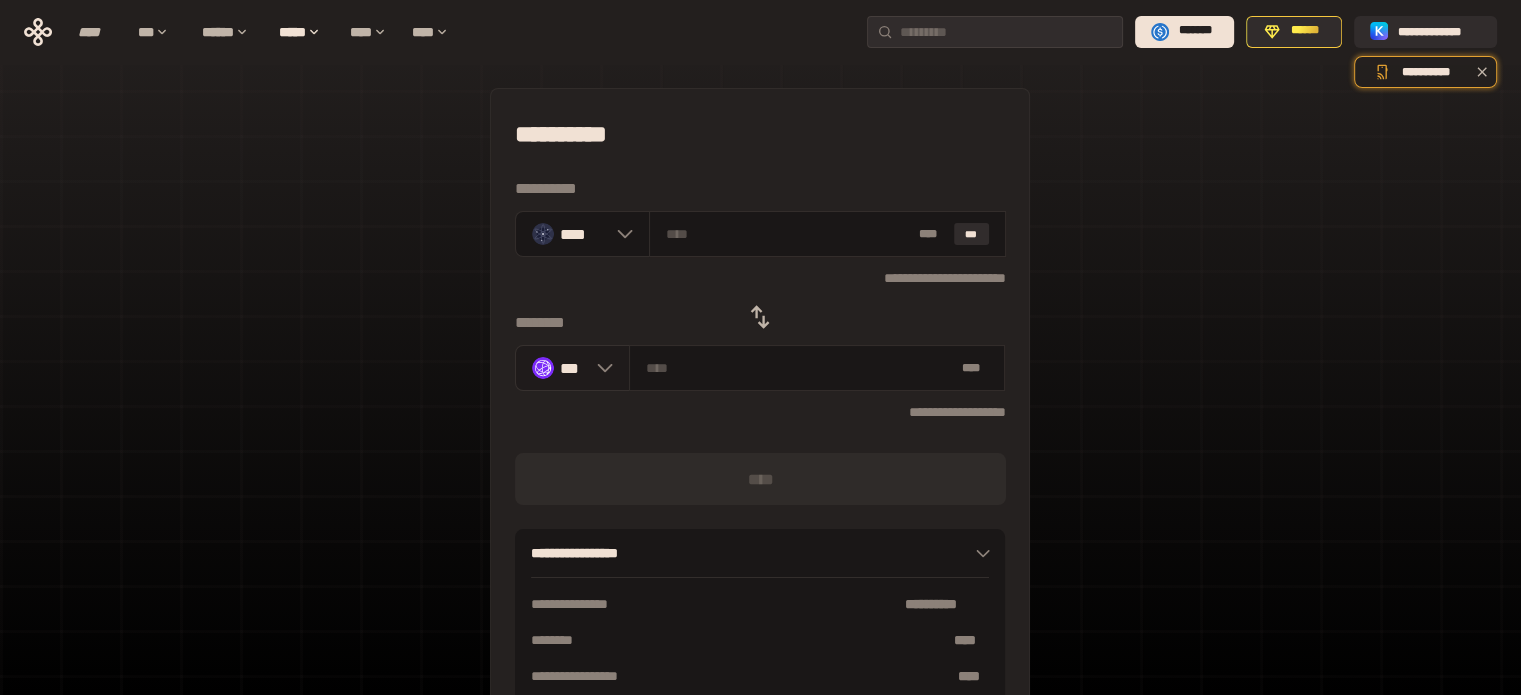 click 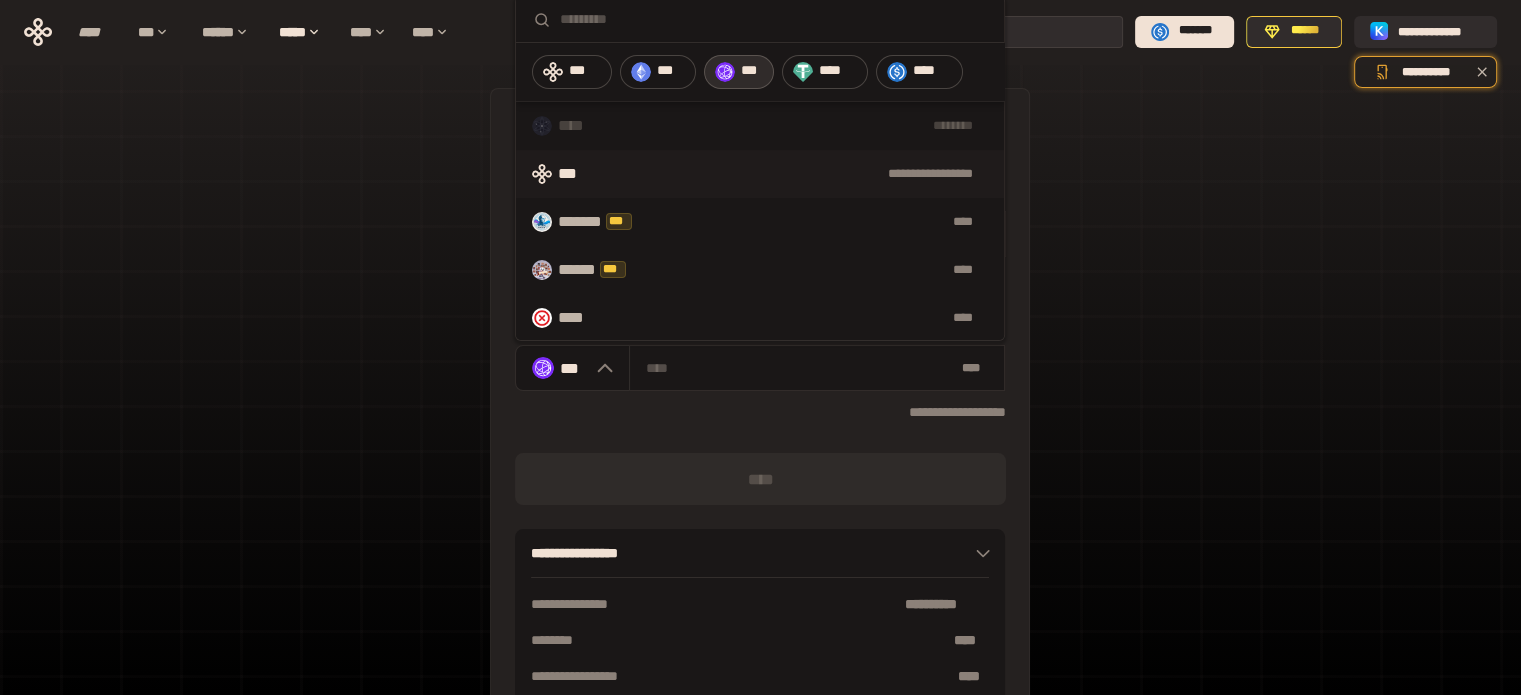 click on "***" at bounding box center (576, 174) 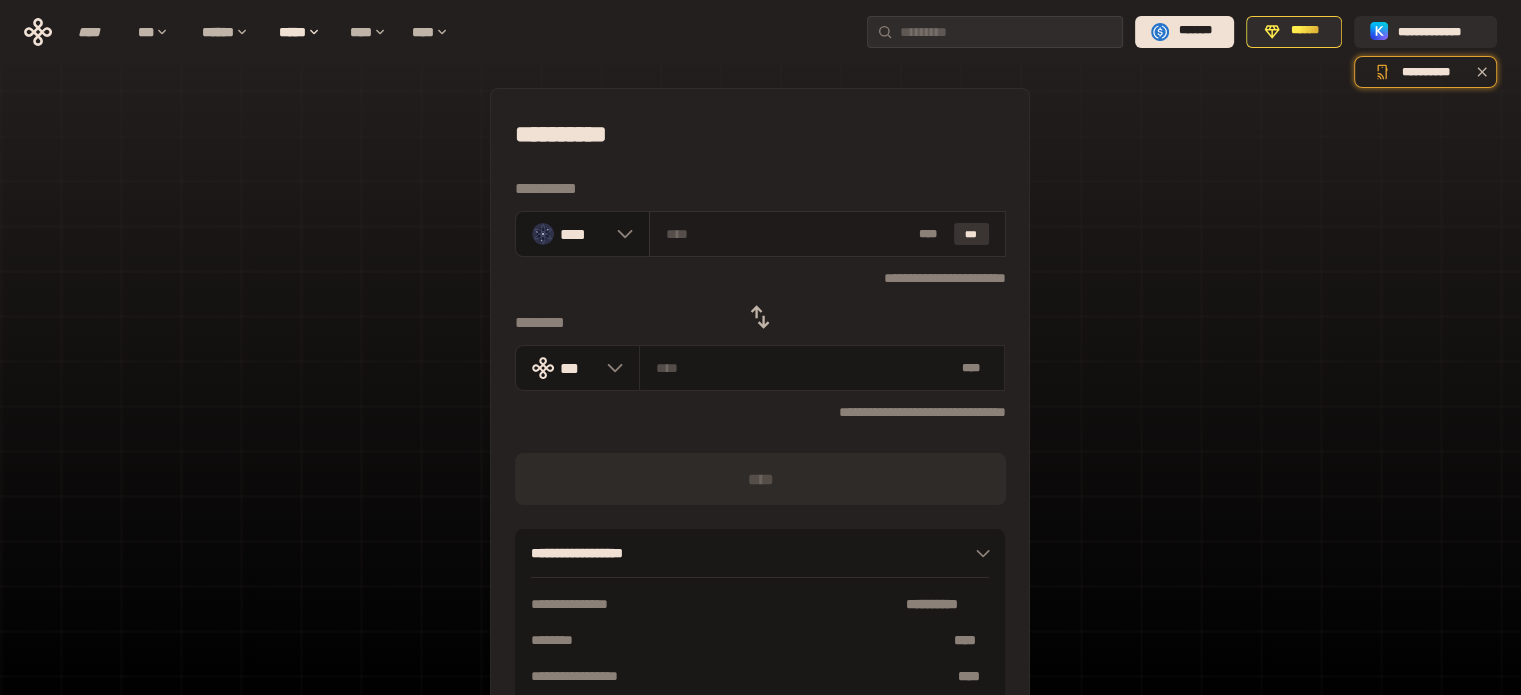 click on "***" at bounding box center (972, 234) 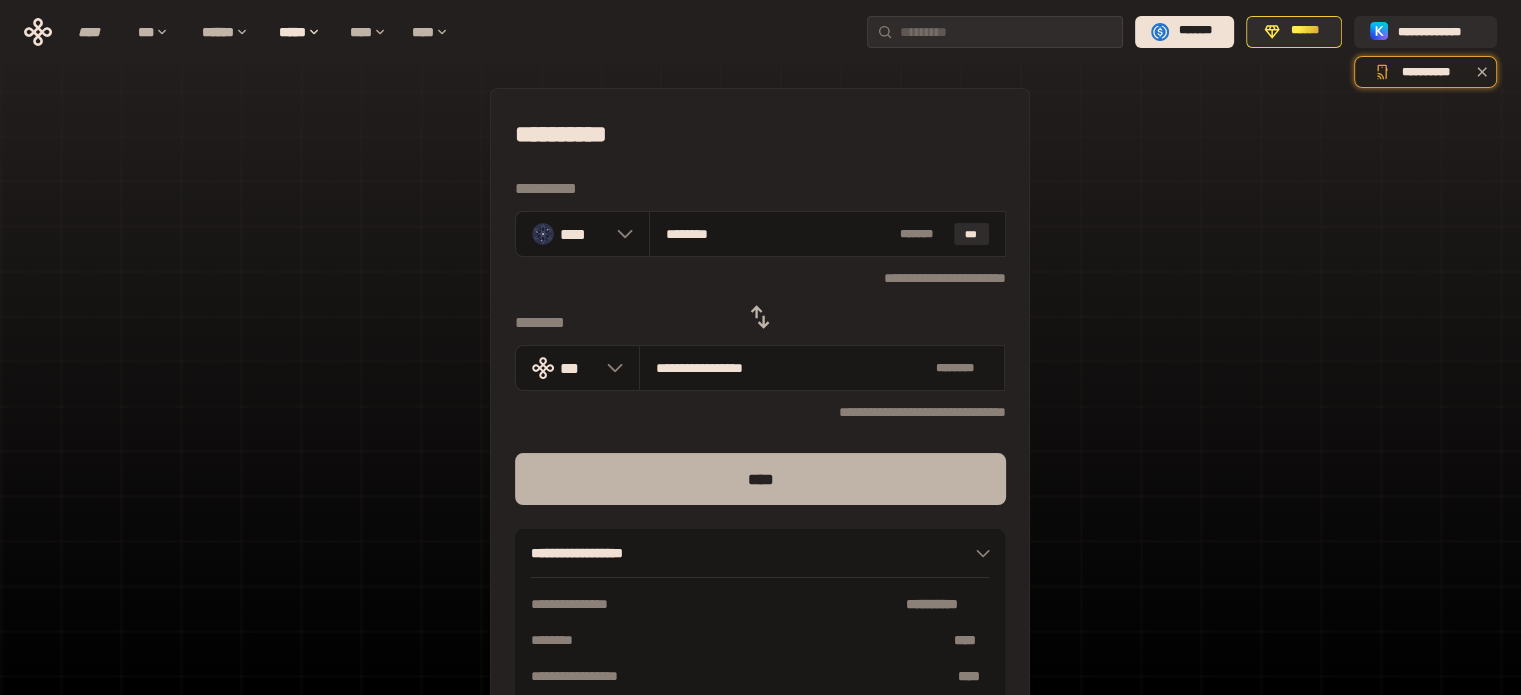 click on "****" at bounding box center [760, 479] 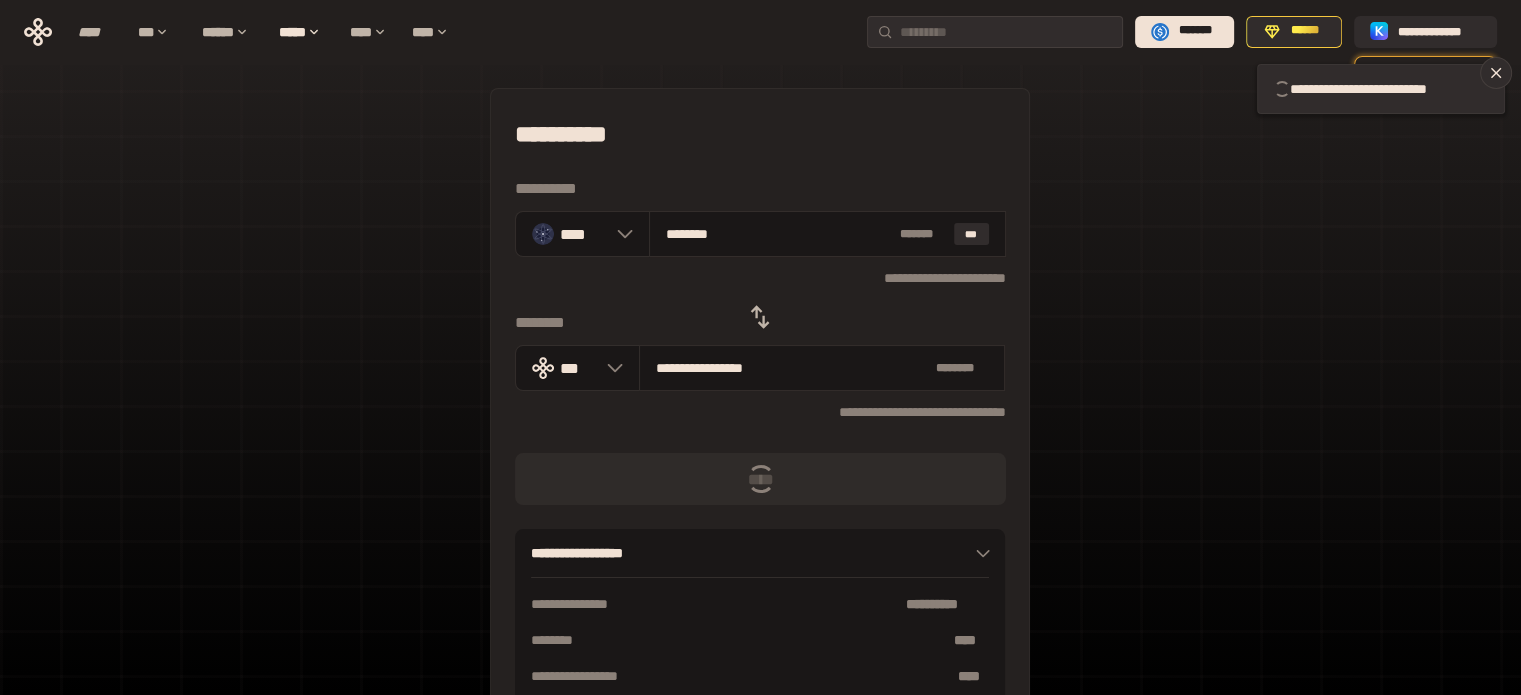 type 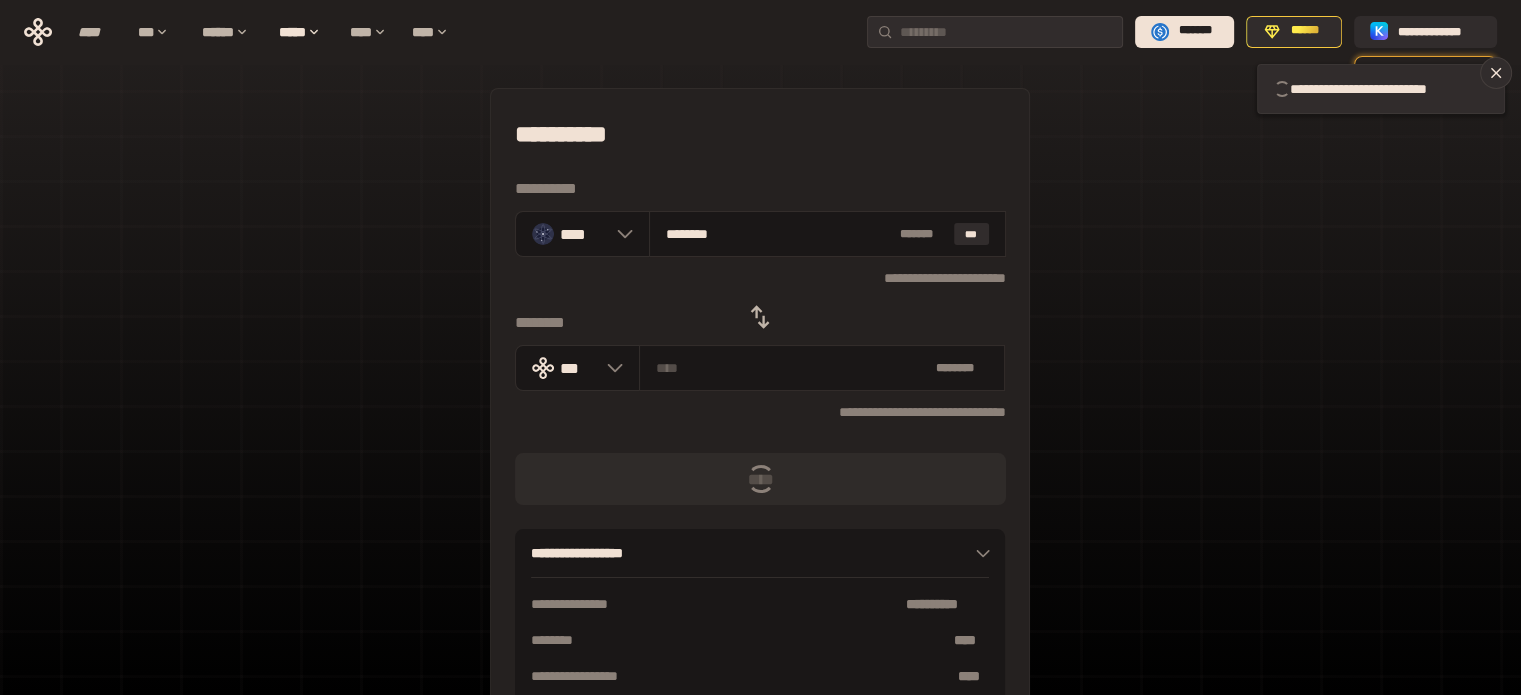 type 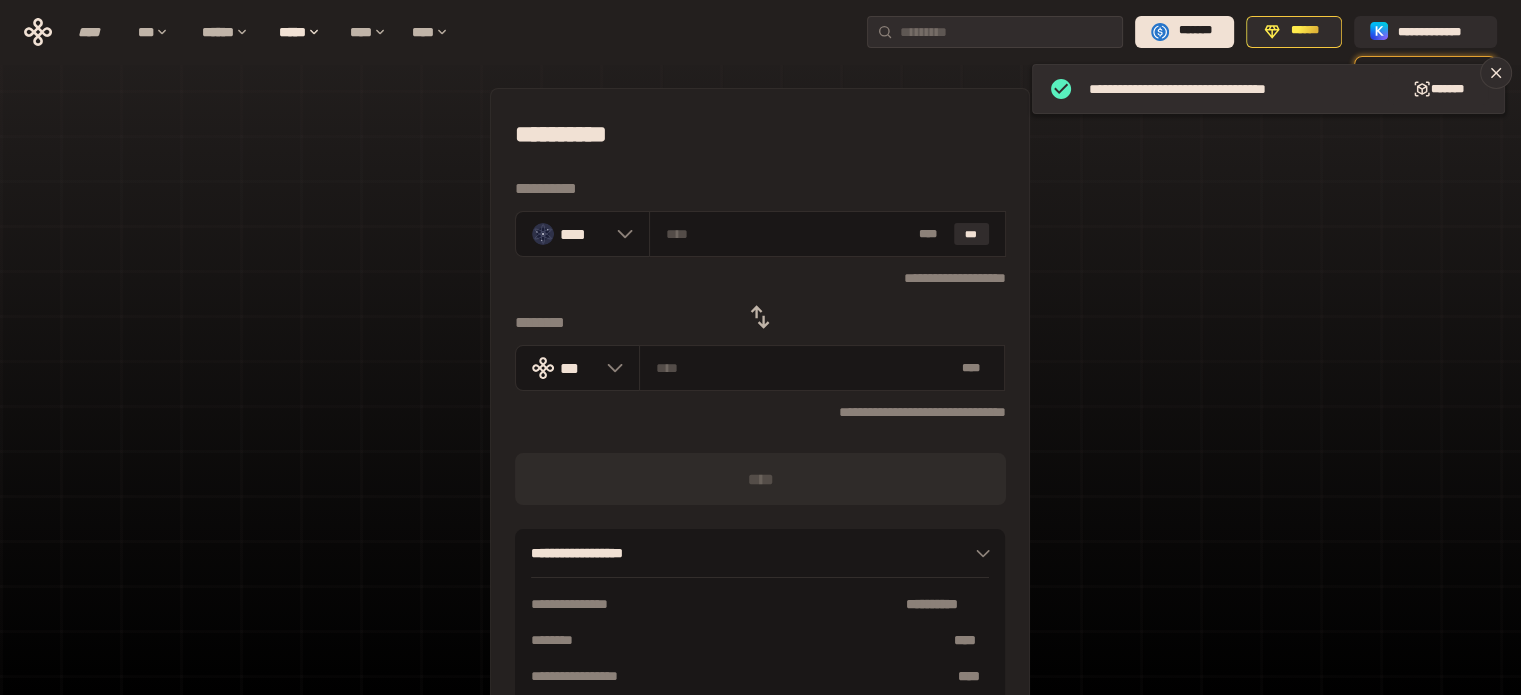 click 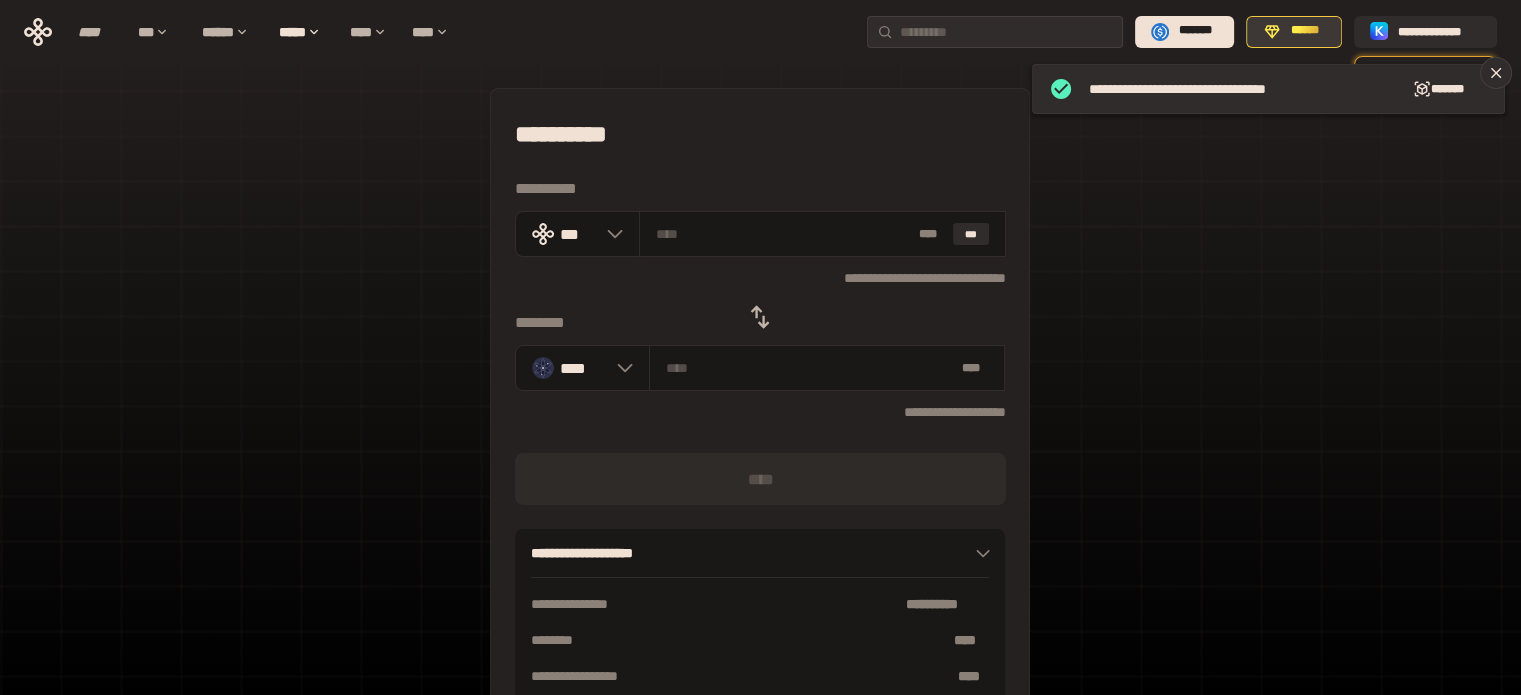click on "******" at bounding box center [1294, 32] 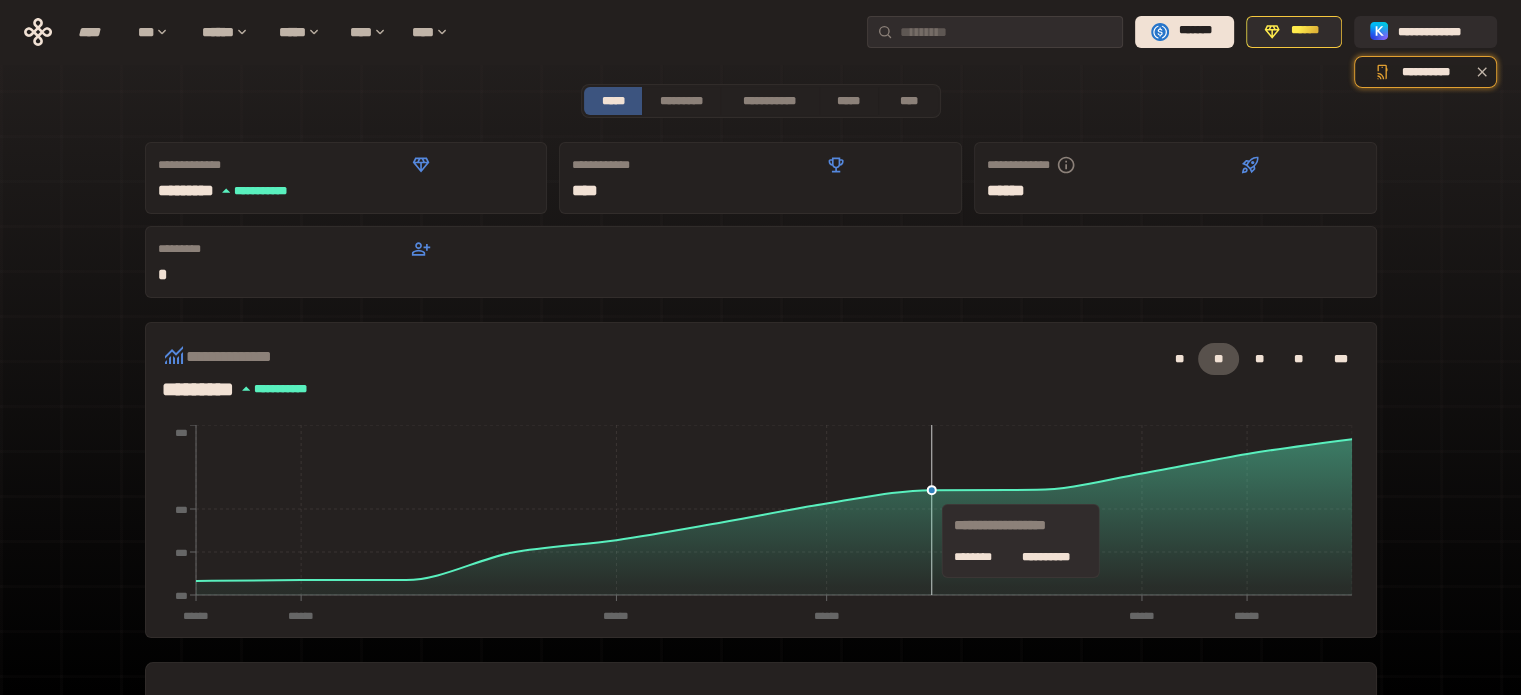 scroll, scrollTop: 0, scrollLeft: 0, axis: both 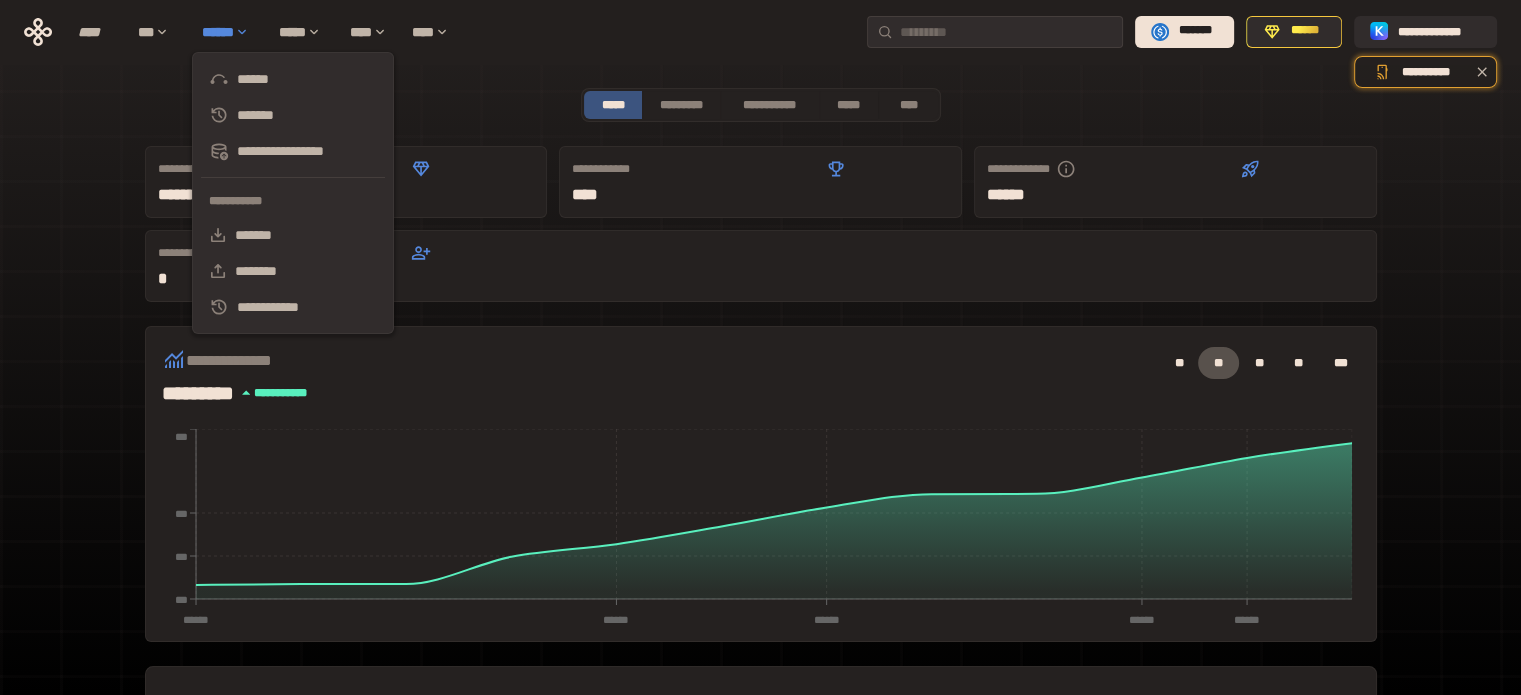 click on "******" at bounding box center (230, 32) 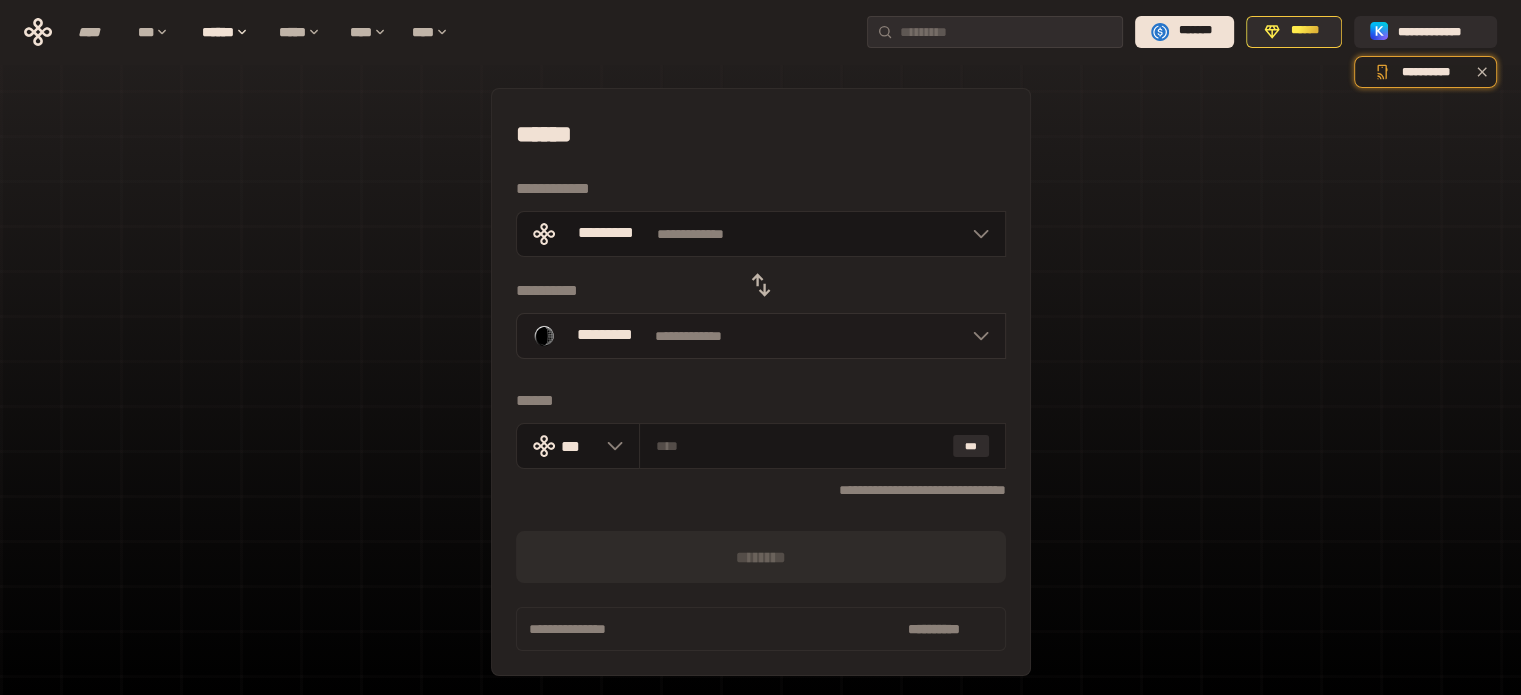 click 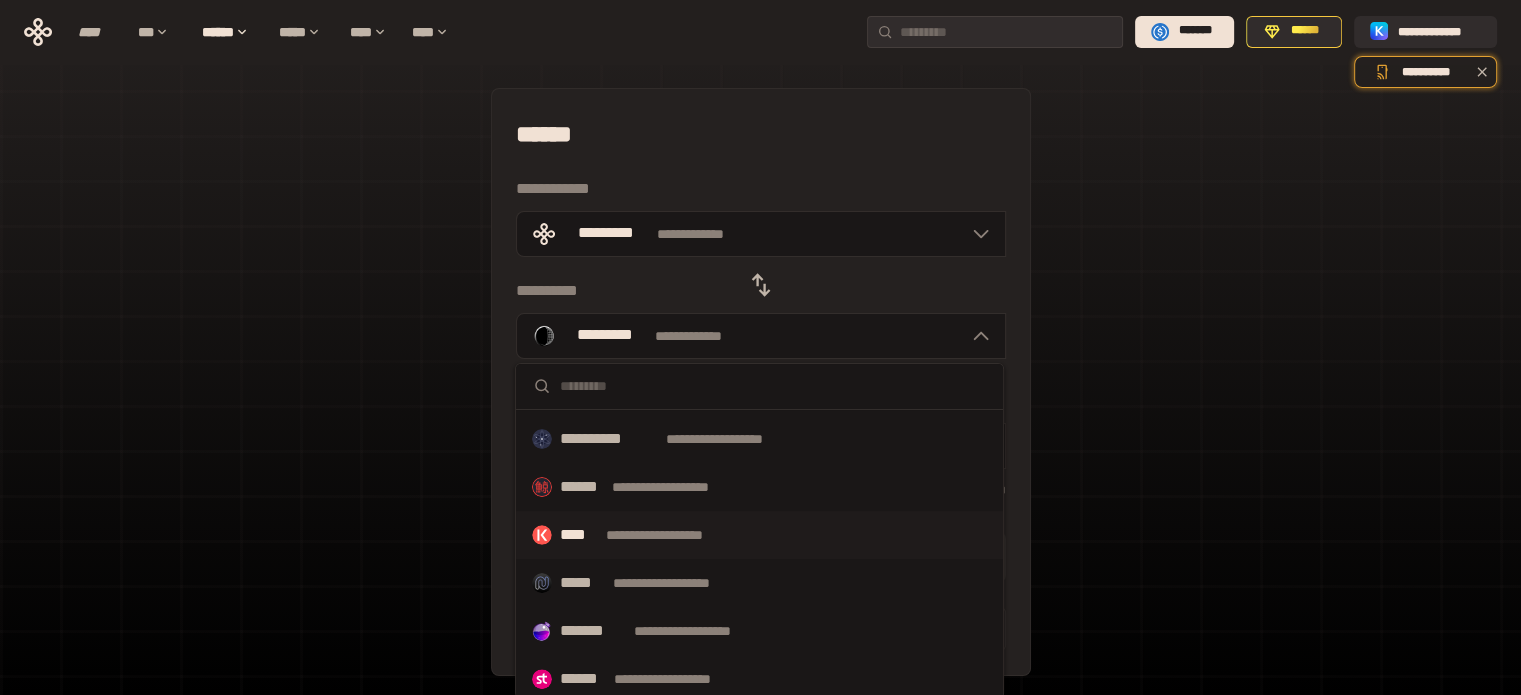 scroll, scrollTop: 671, scrollLeft: 0, axis: vertical 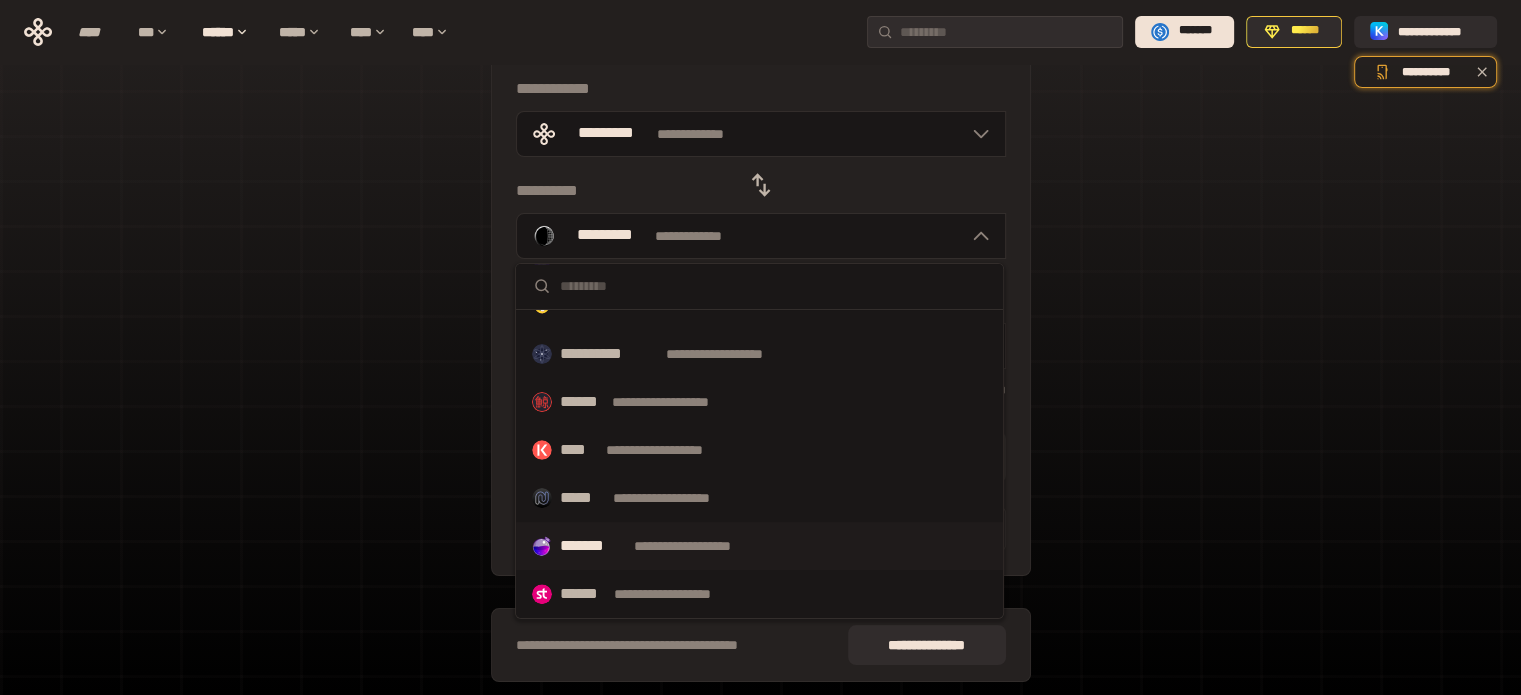 click on "*******" at bounding box center (593, 546) 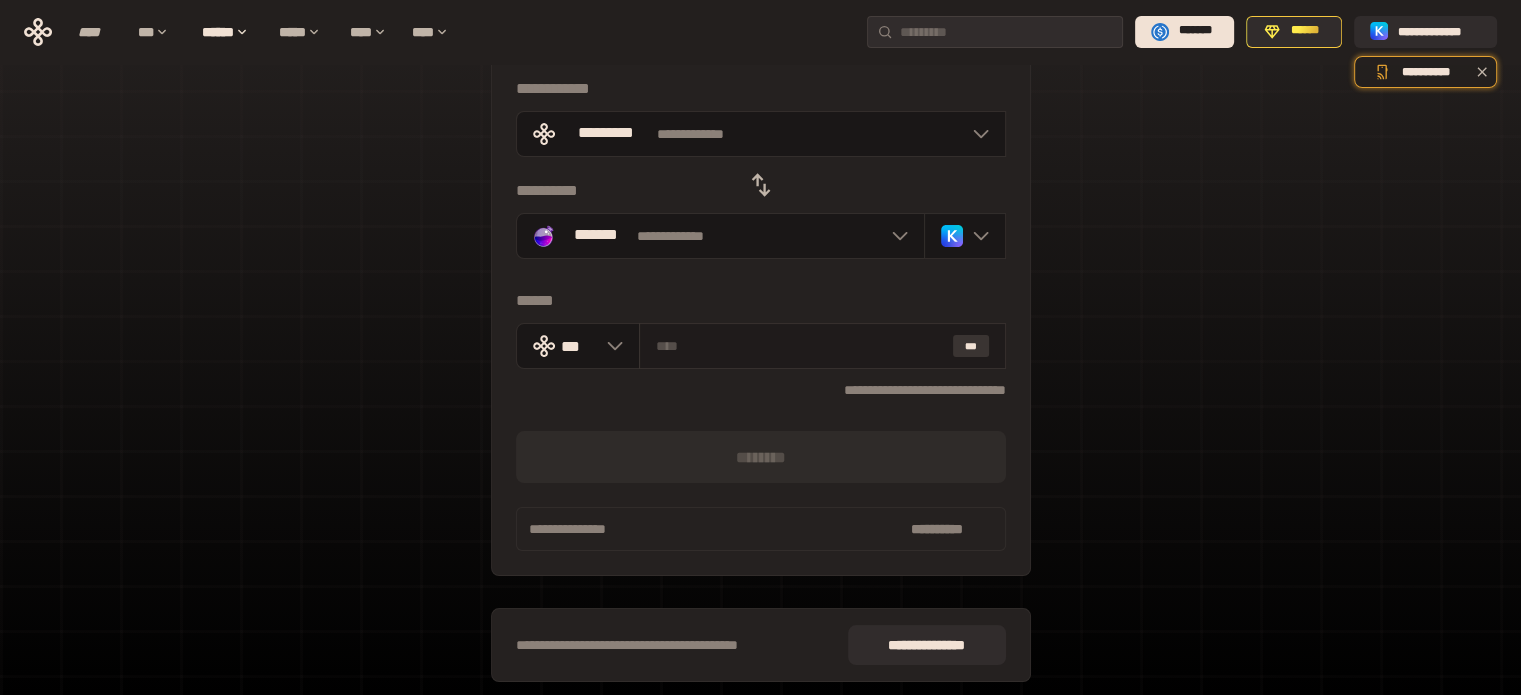 click on "***" at bounding box center (971, 346) 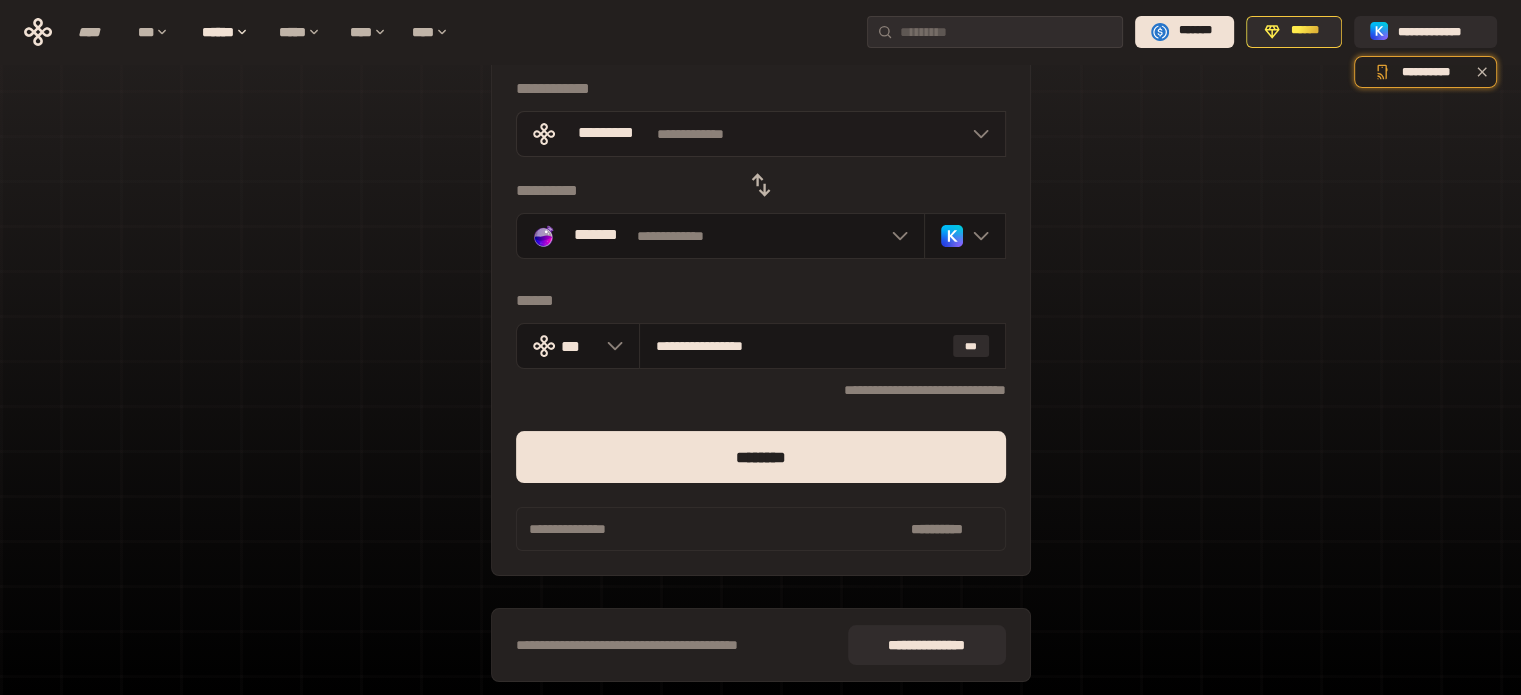 click 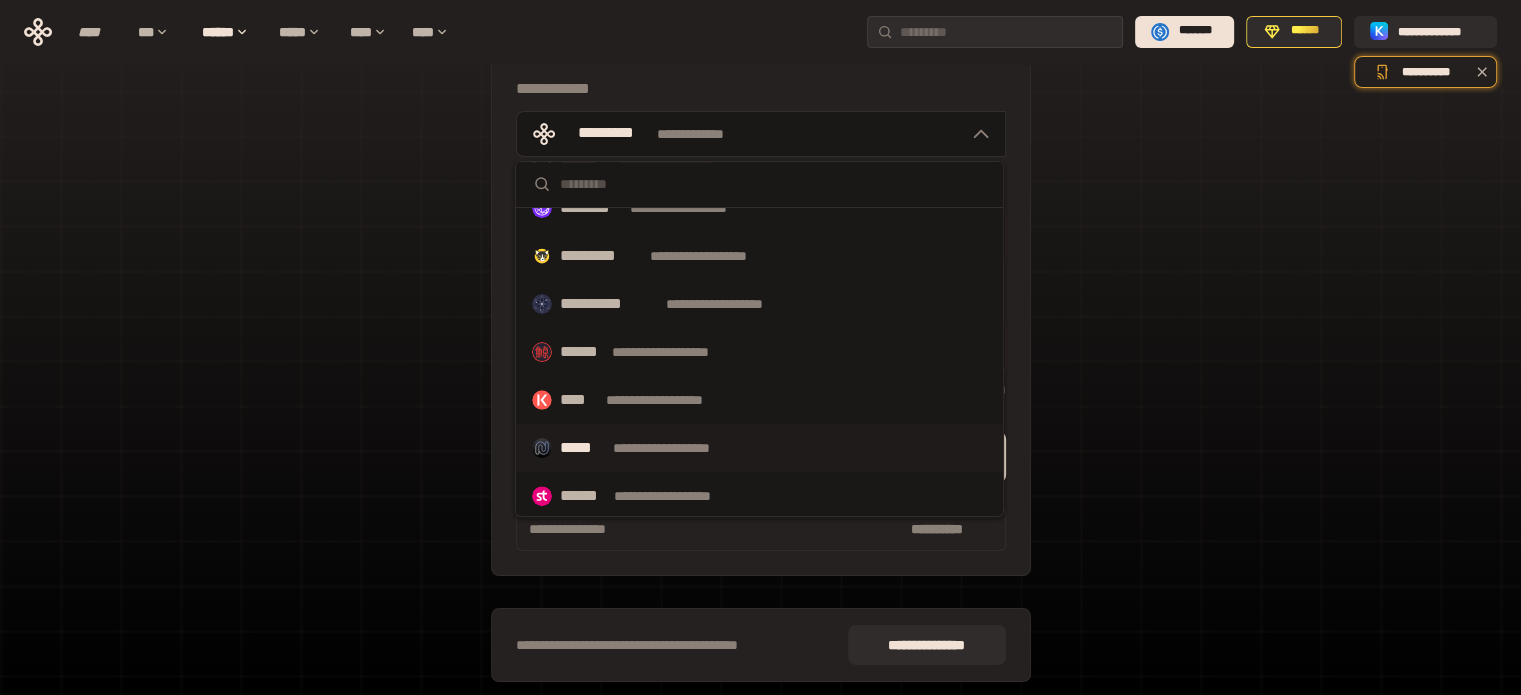 scroll, scrollTop: 652, scrollLeft: 0, axis: vertical 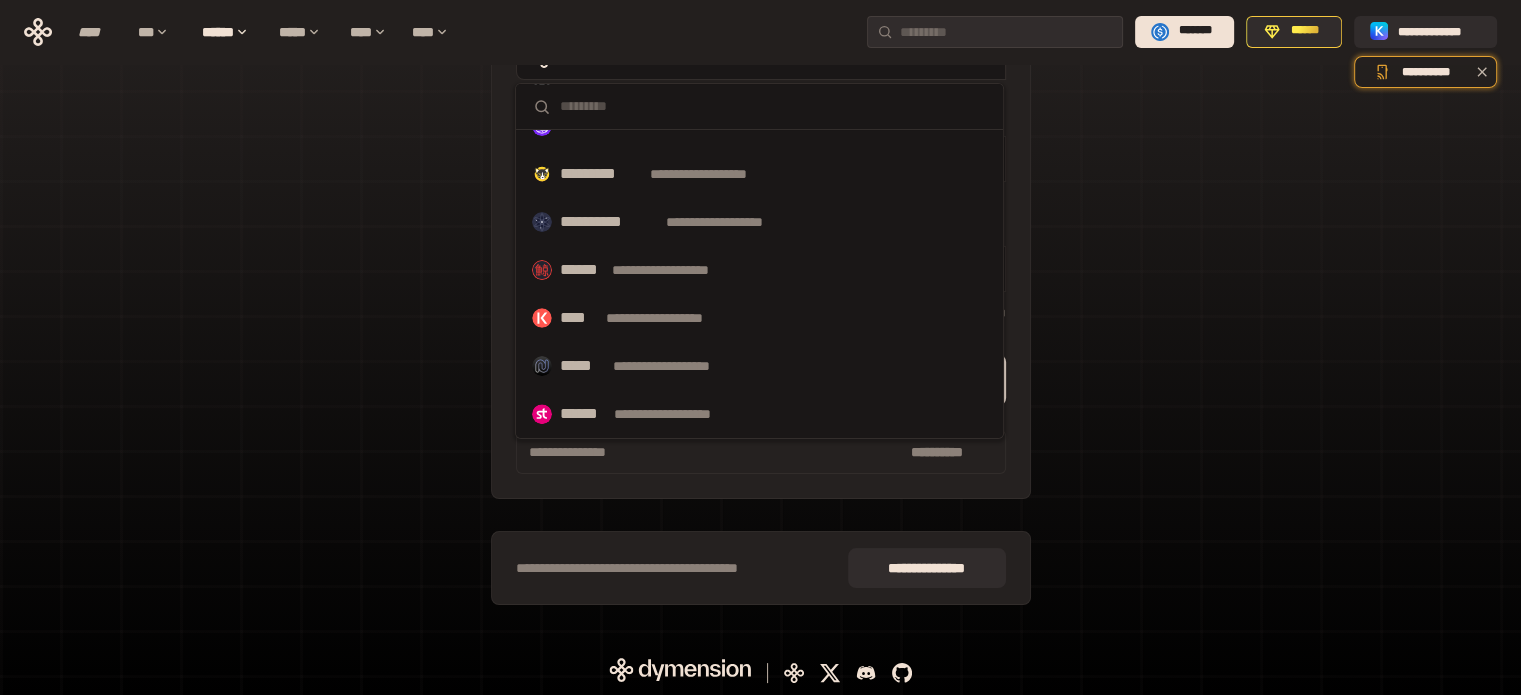 click on "[FIRST] [LAST] [STREET] [CITY], [STATE] [ZIP]" at bounding box center (760, 268) 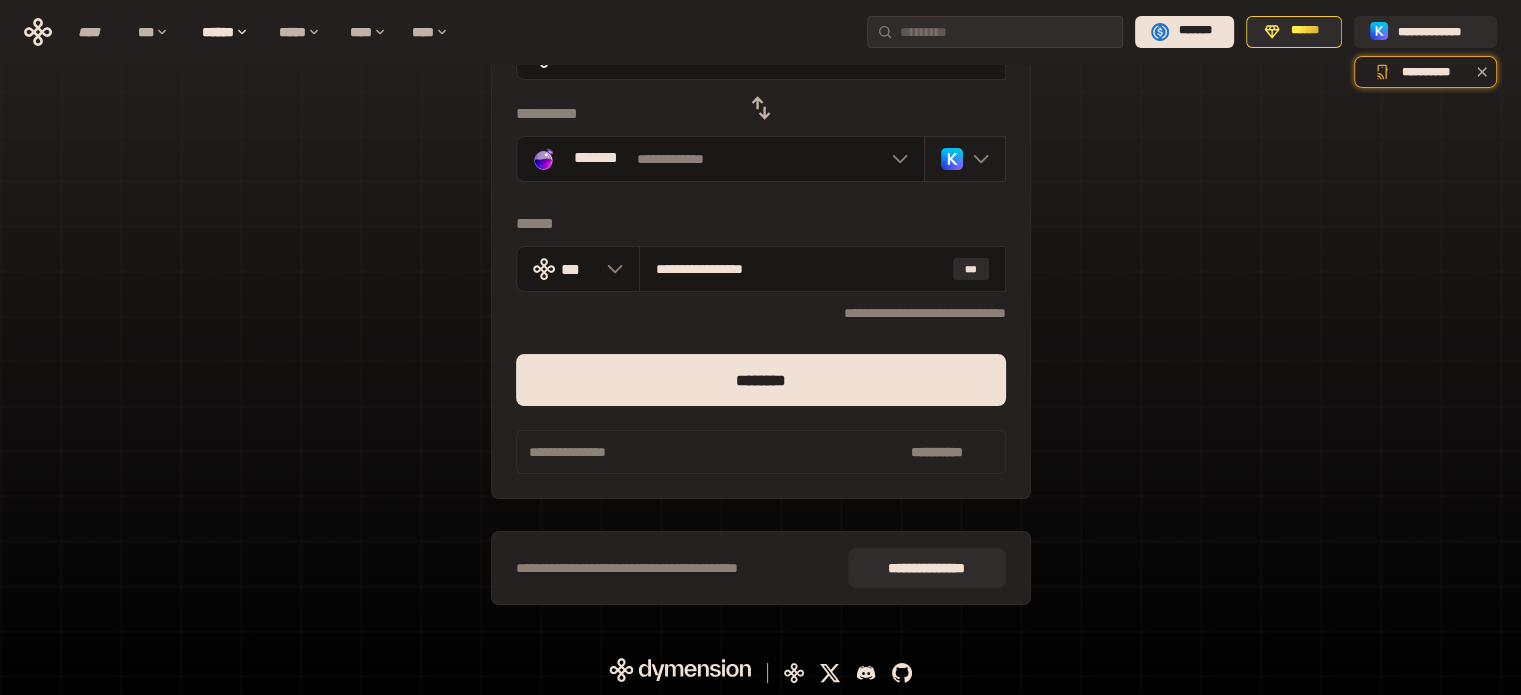 click 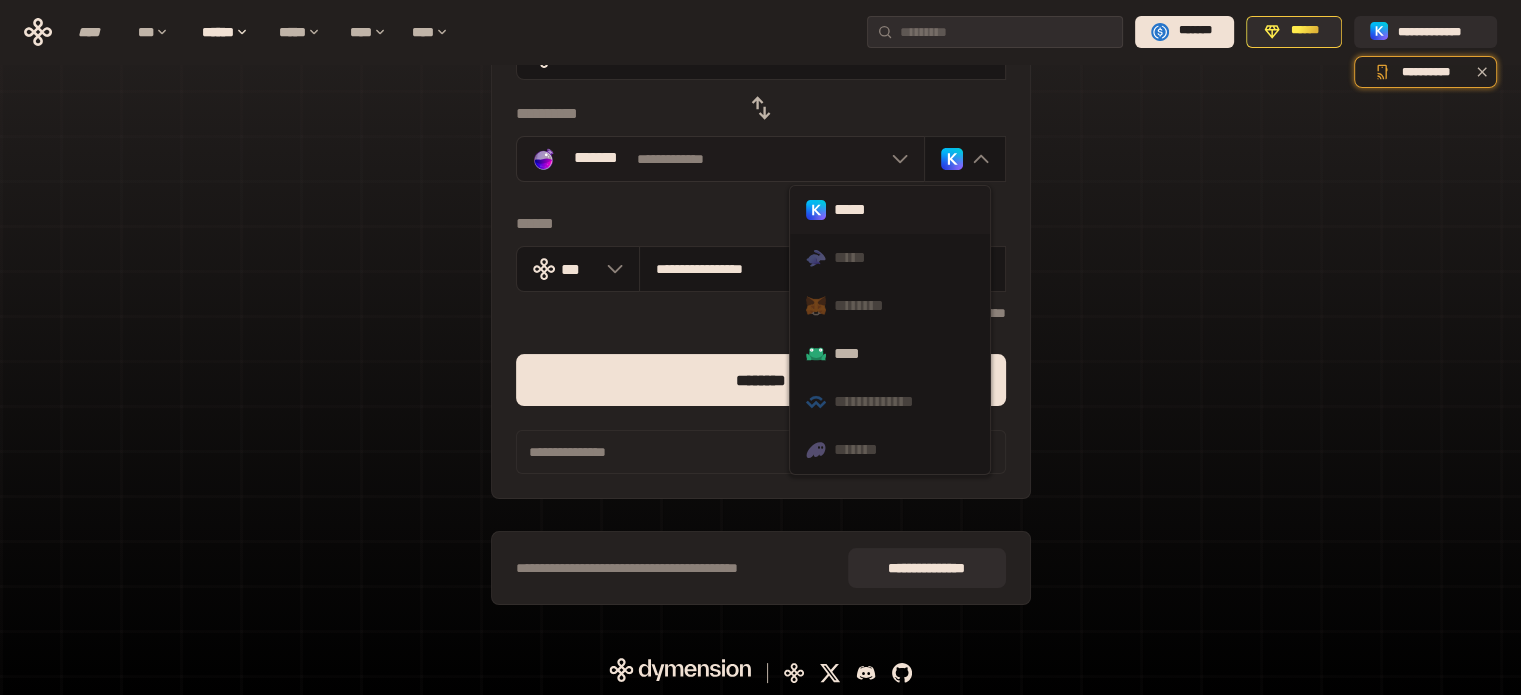 click on "*******" at bounding box center (596, 158) 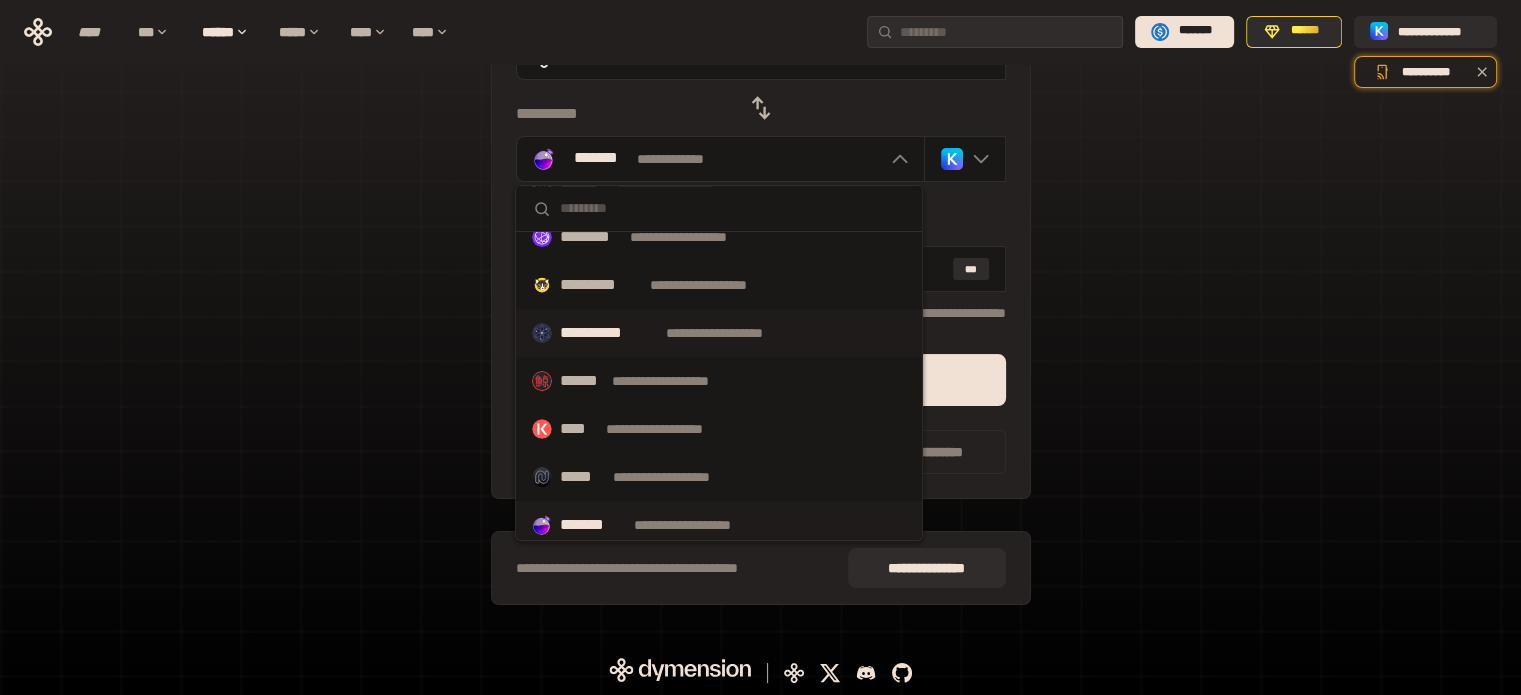 scroll, scrollTop: 600, scrollLeft: 0, axis: vertical 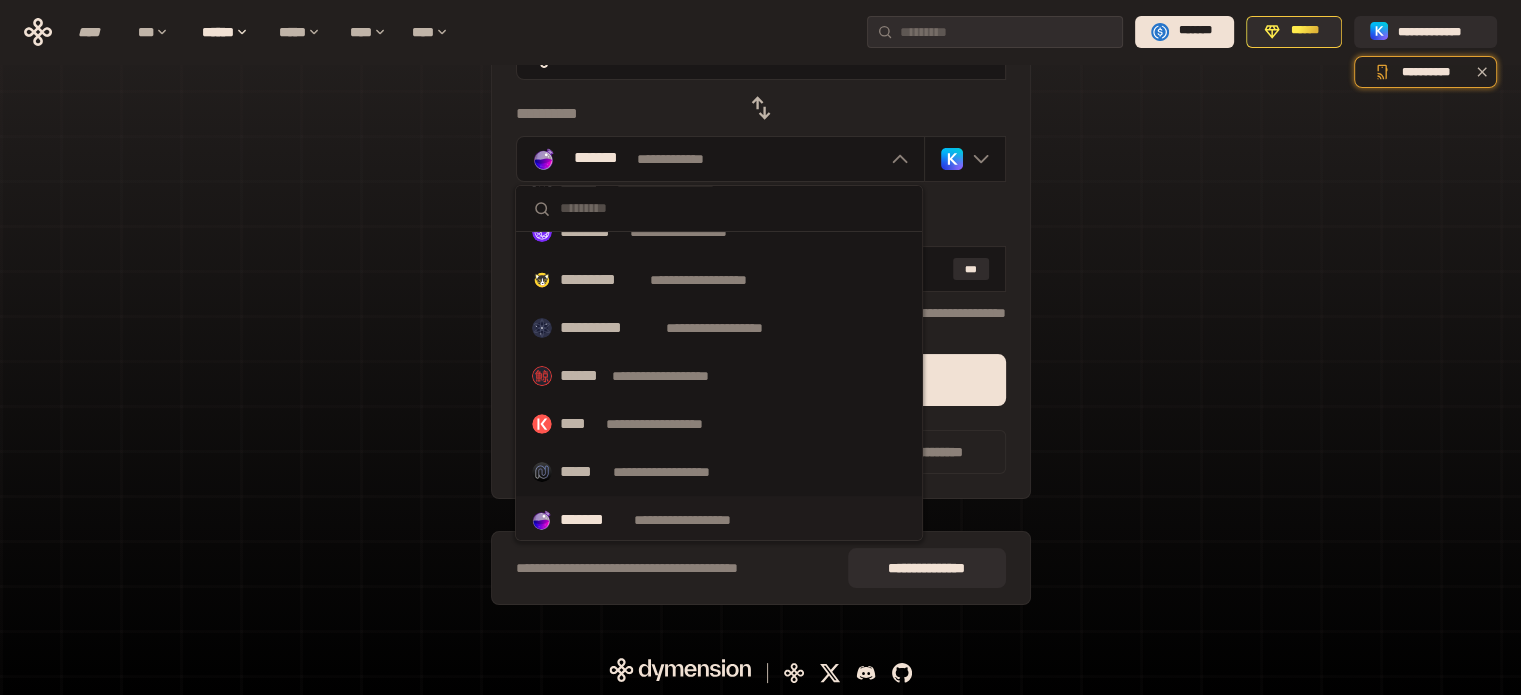 click on "[FIRST] [LAST] [STREET] [CITY], [STATE] [ZIP]" at bounding box center (760, 268) 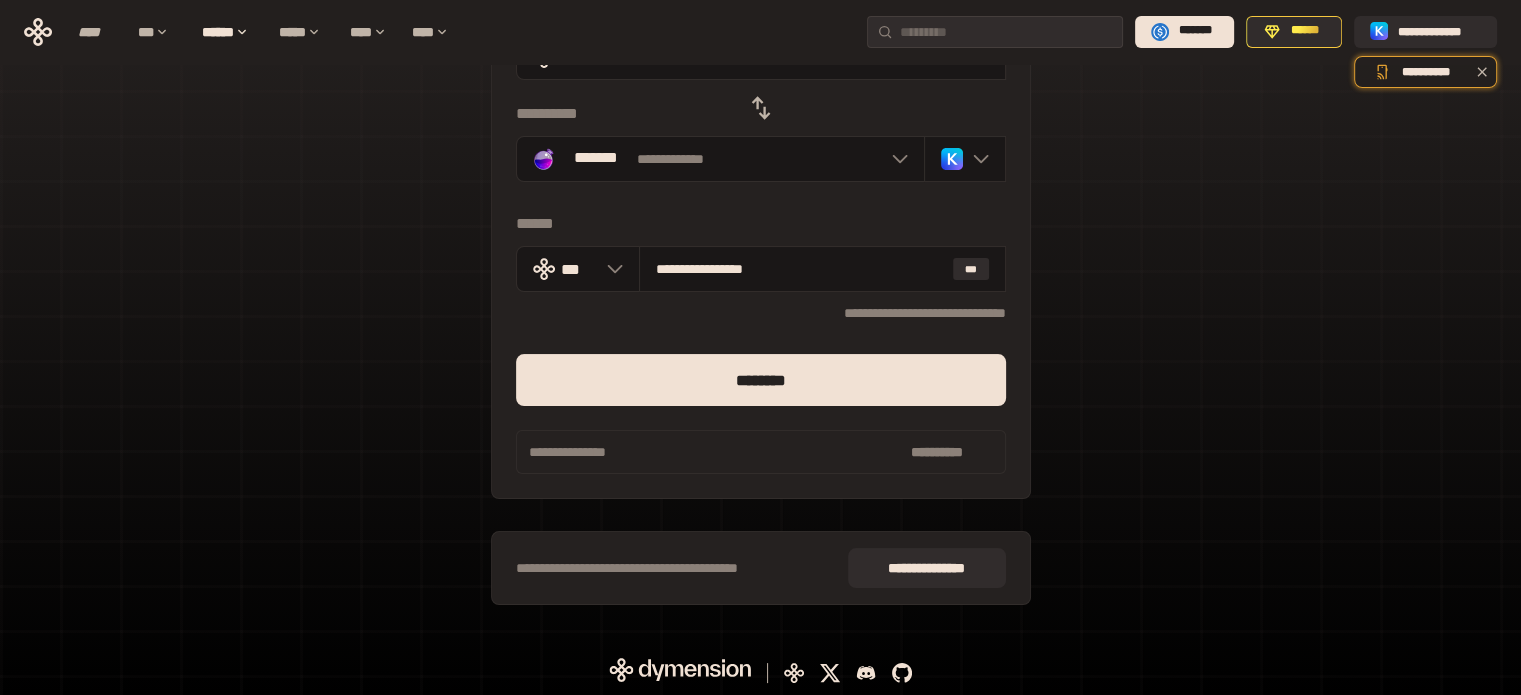 scroll, scrollTop: 100, scrollLeft: 0, axis: vertical 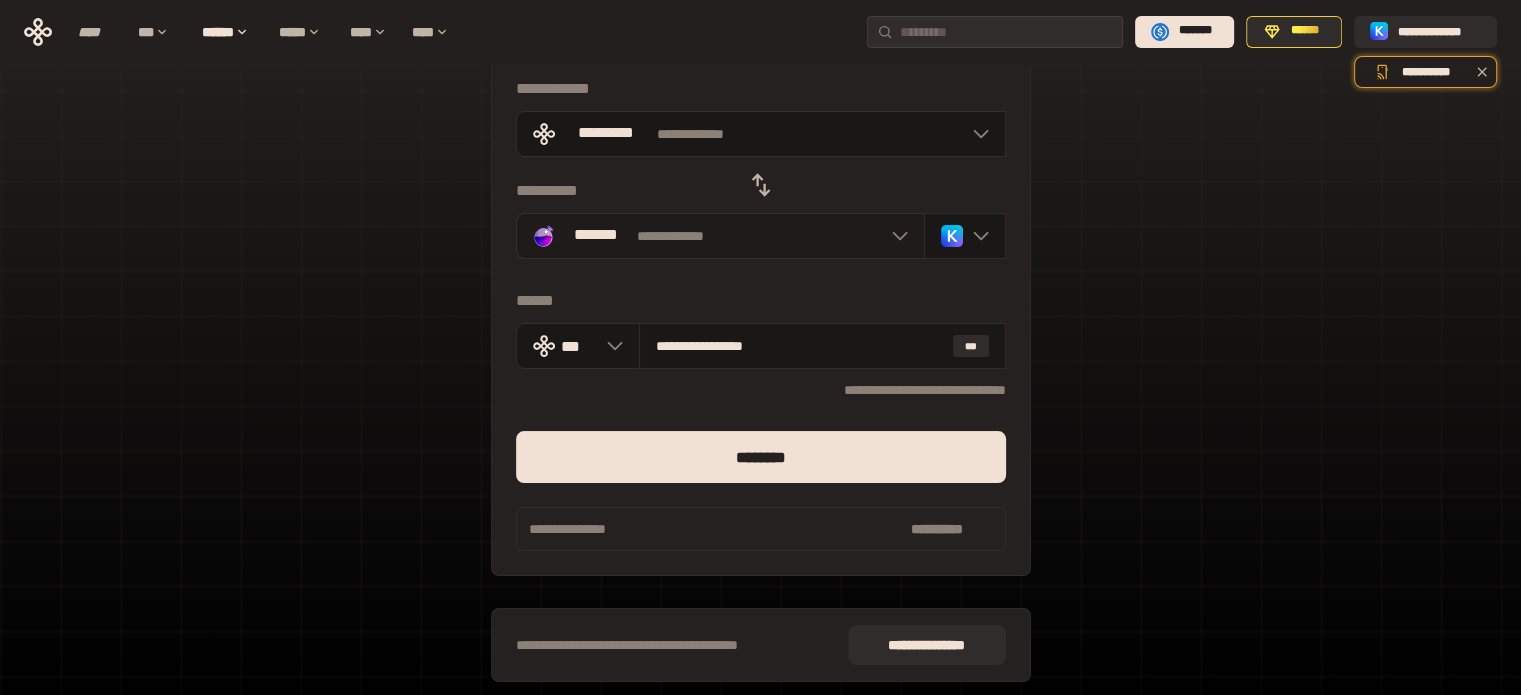 click 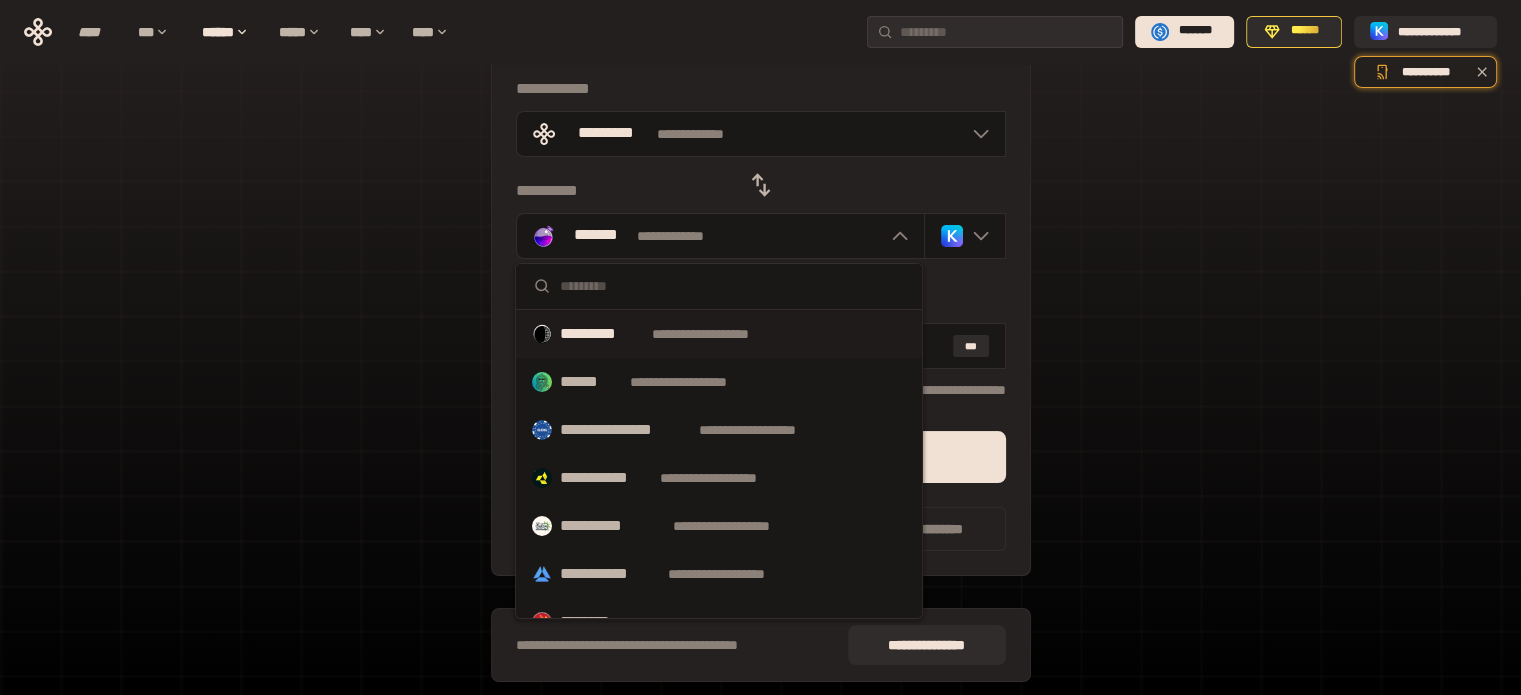 click on "**********" at bounding box center [719, 334] 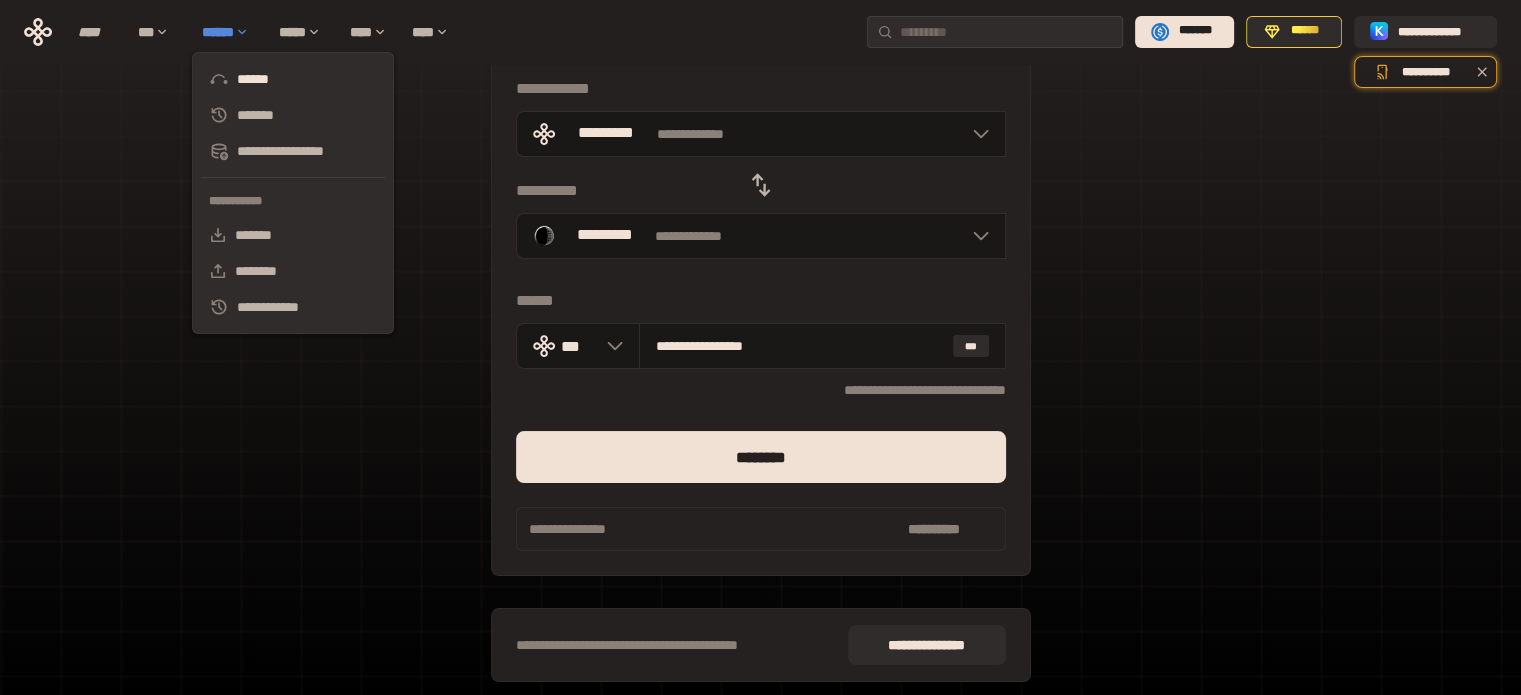 click on "******" at bounding box center (230, 32) 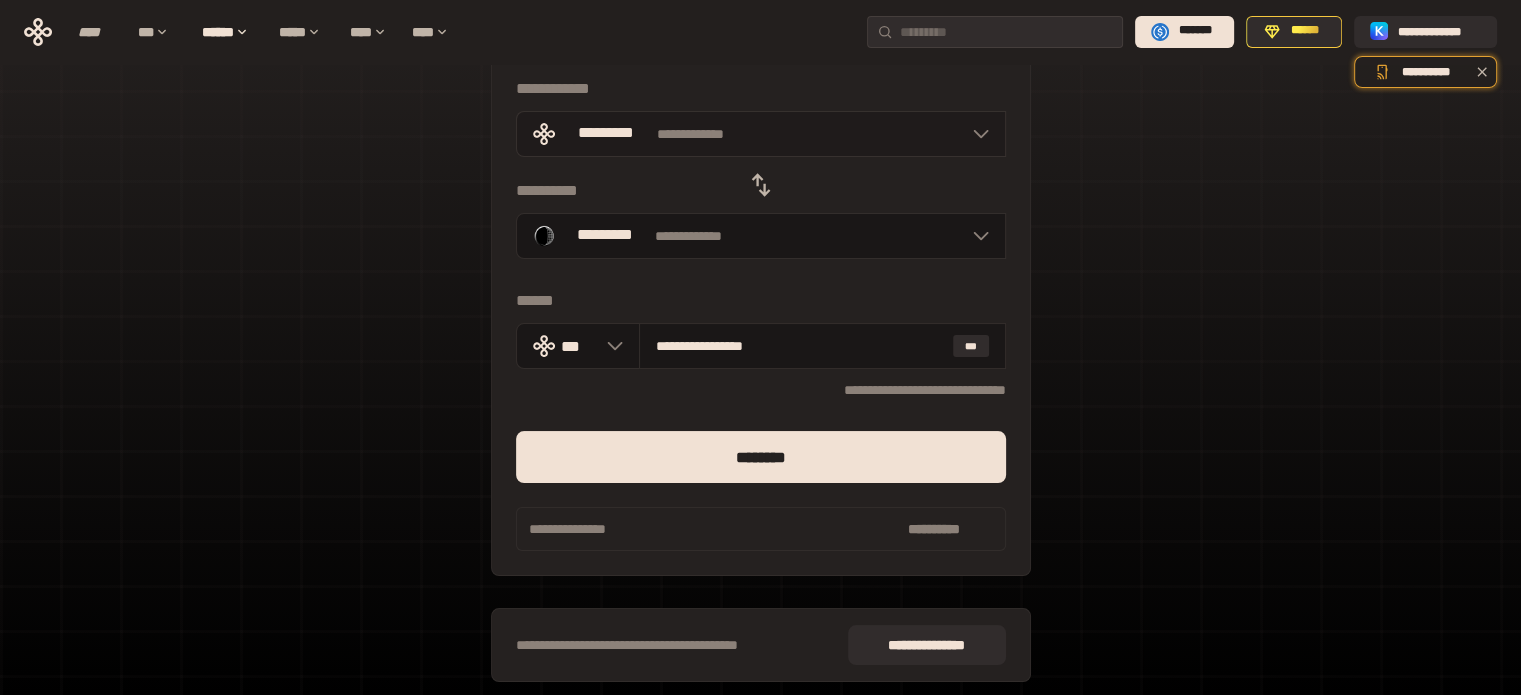 click 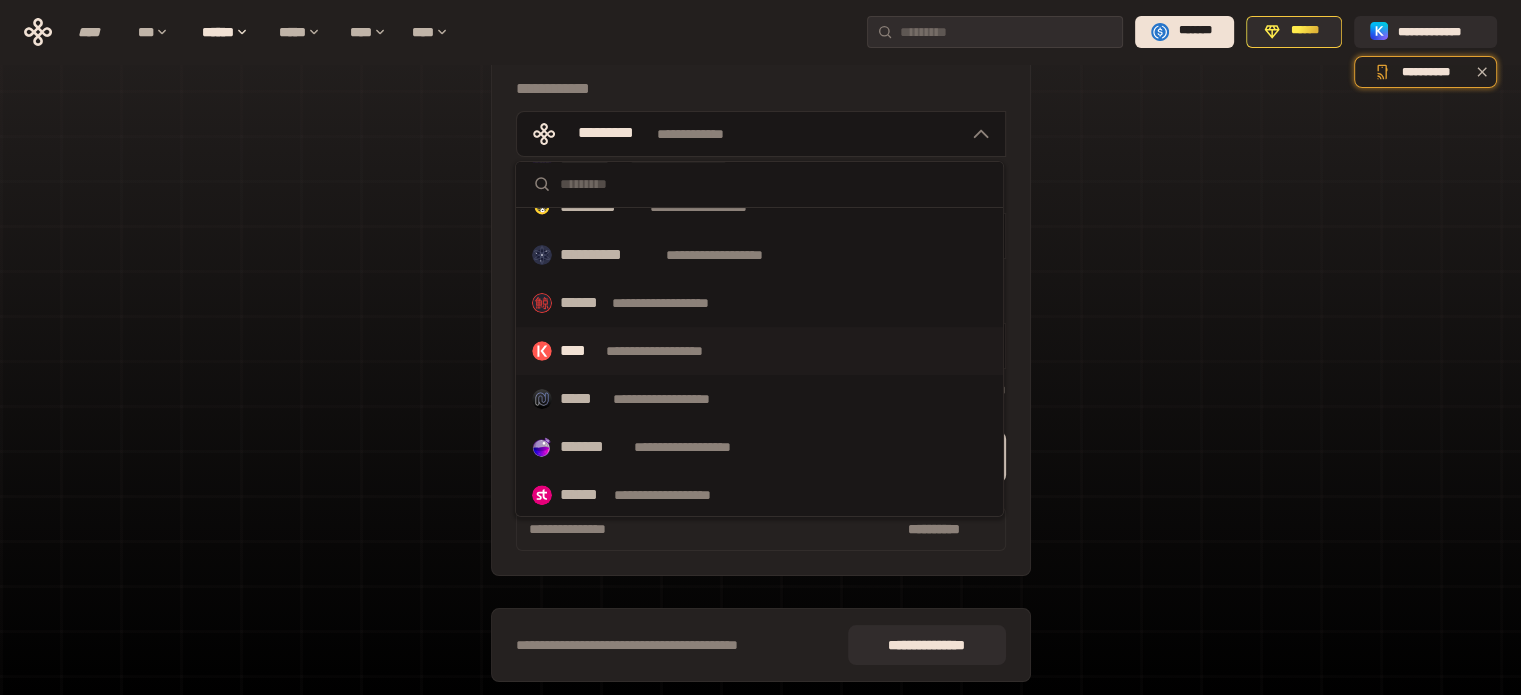 scroll, scrollTop: 652, scrollLeft: 0, axis: vertical 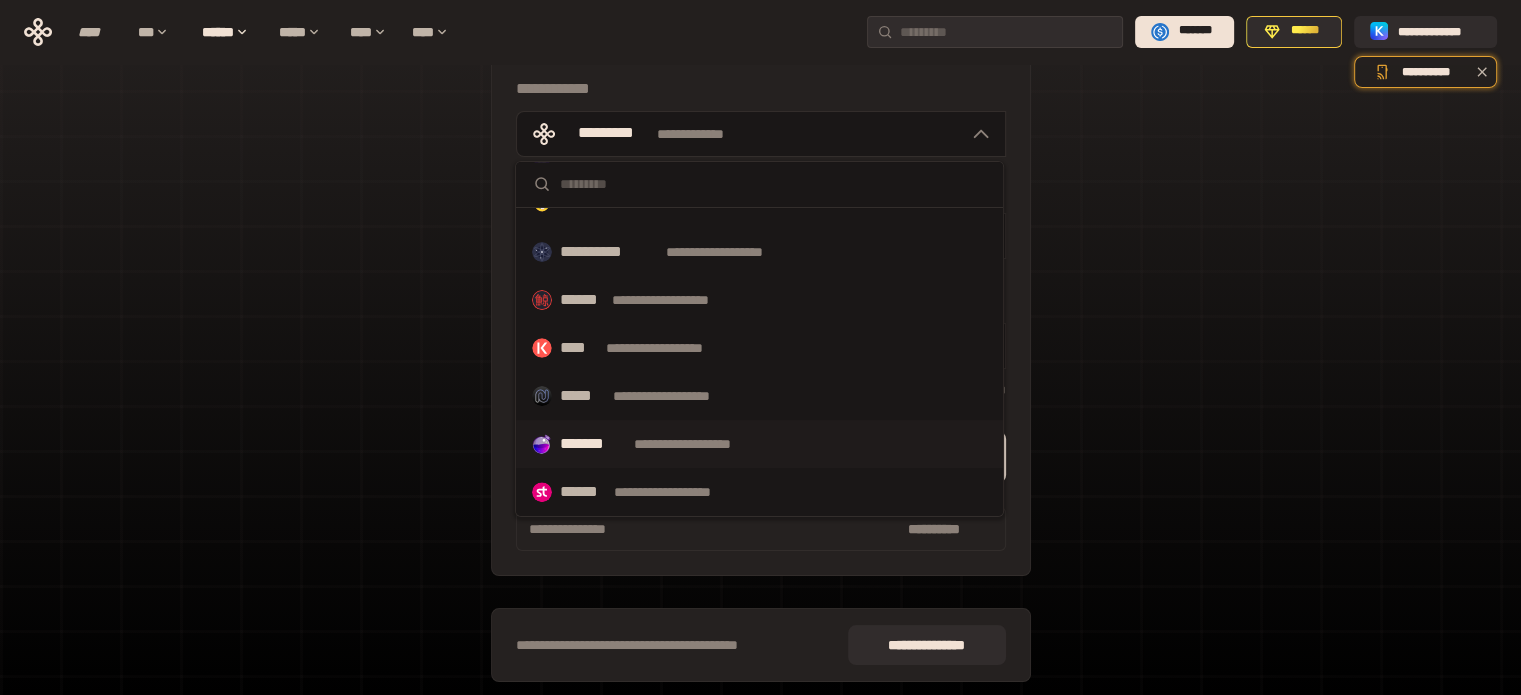 click on "*******" at bounding box center [593, 444] 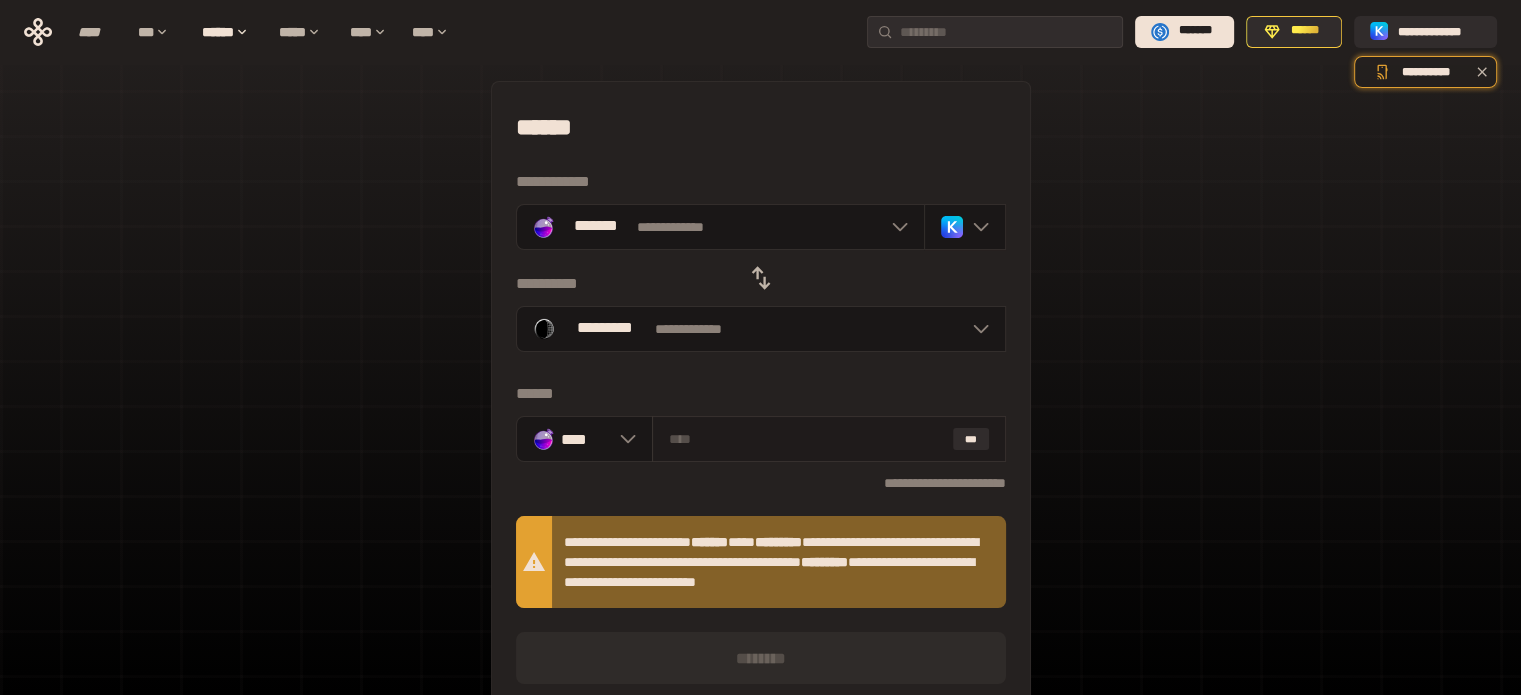 scroll, scrollTop: 0, scrollLeft: 0, axis: both 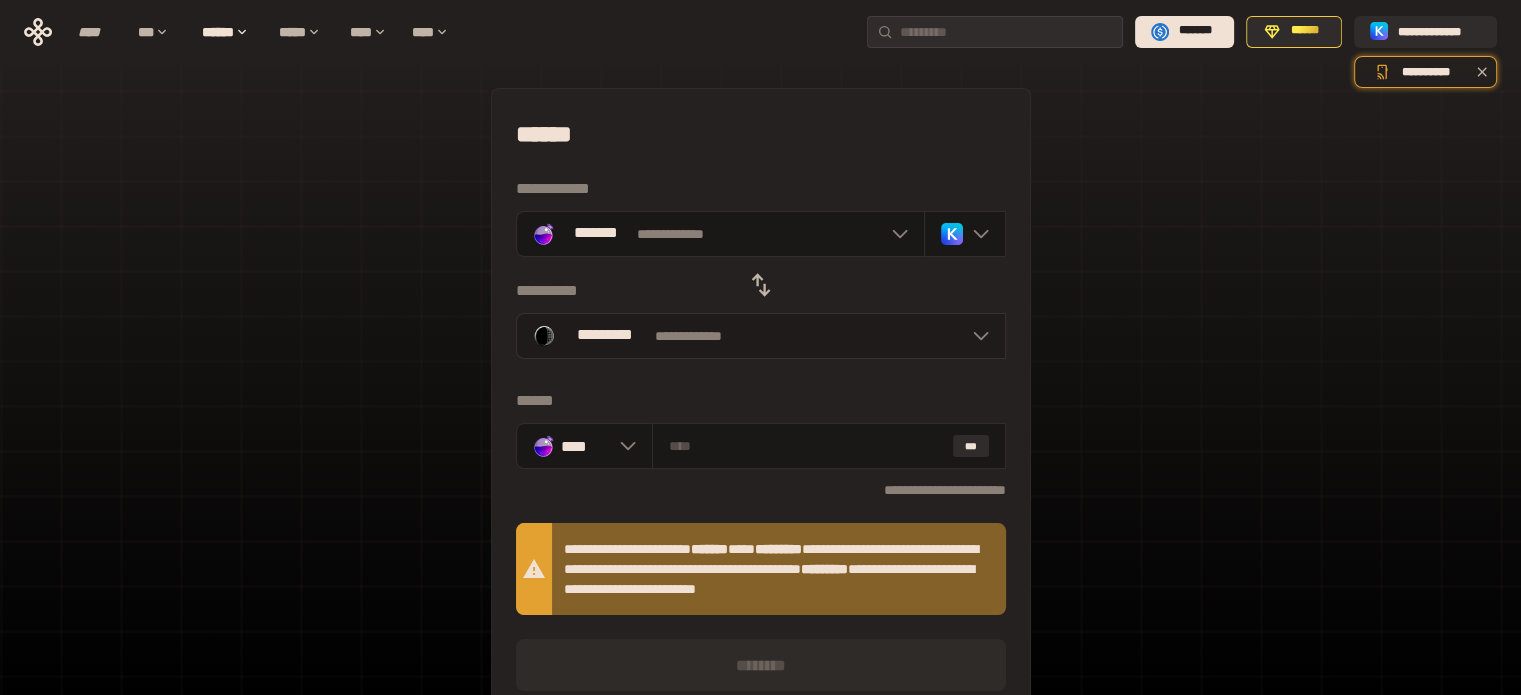 click 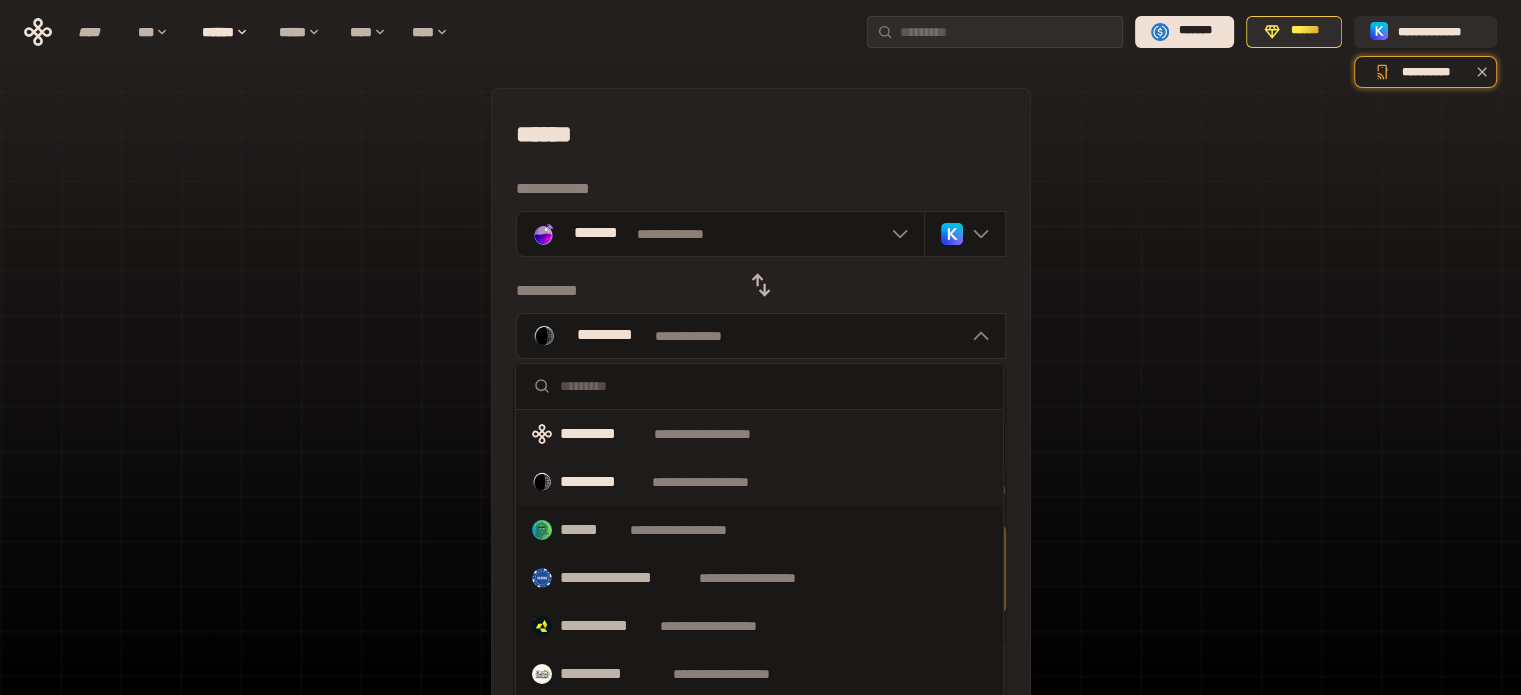 click on "**********" at bounding box center (721, 434) 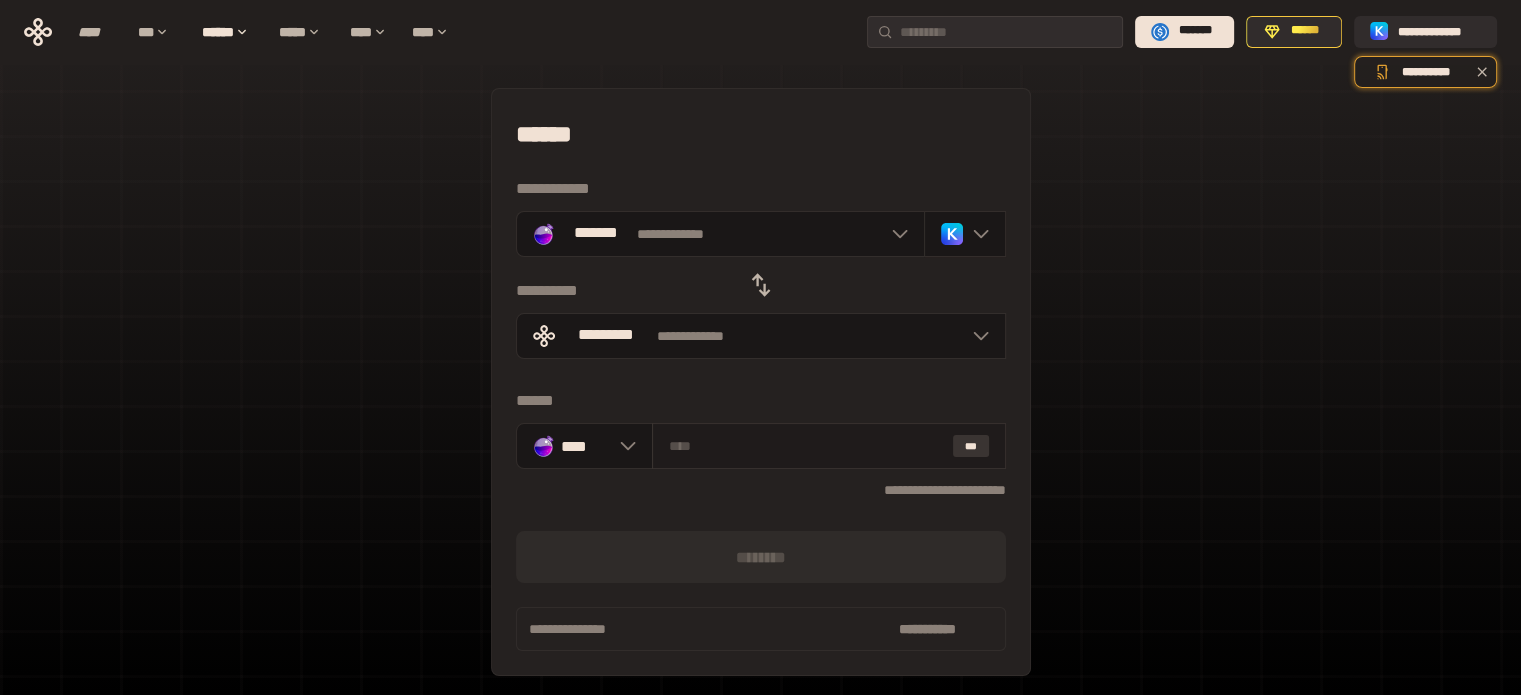 click on "***" at bounding box center (971, 446) 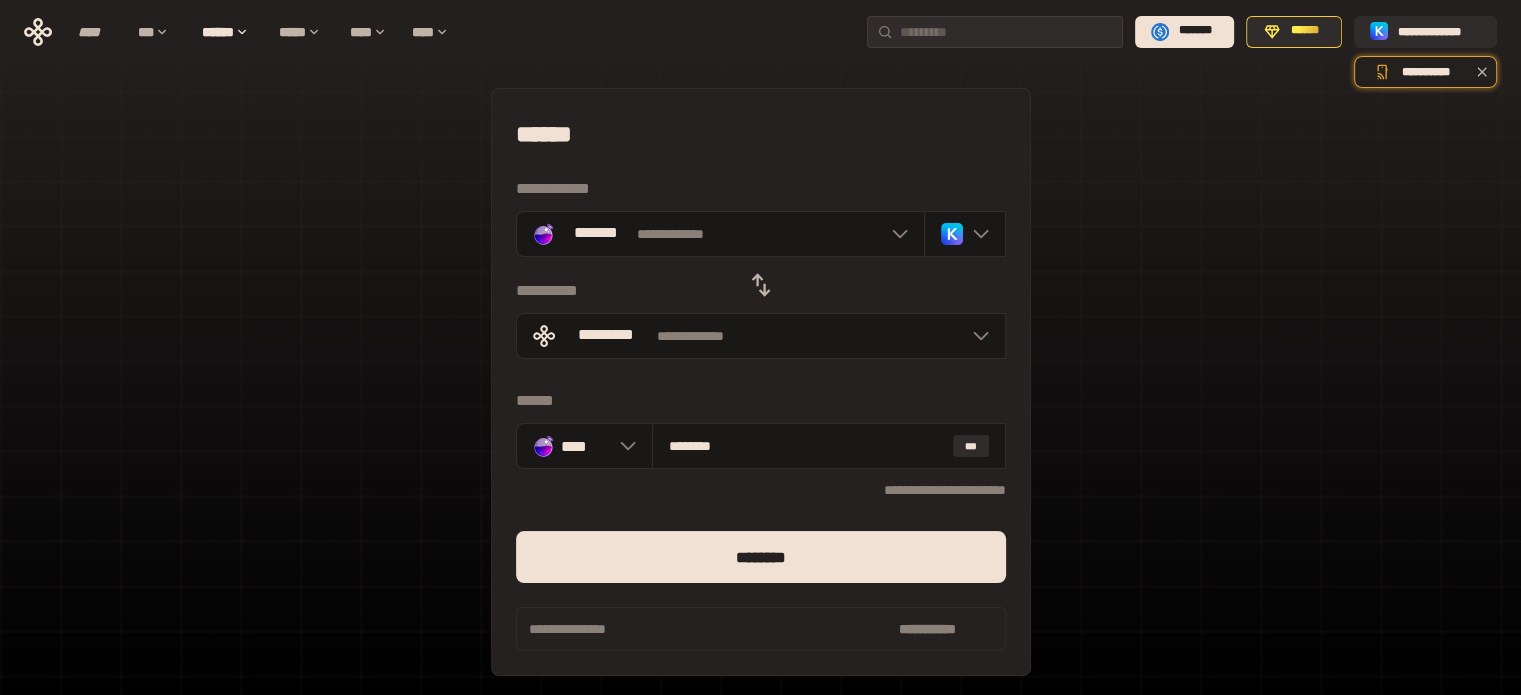 click on "[FIRST] [LAST] [STREET] [CITY], [STATE] [ZIP]" at bounding box center [760, 445] 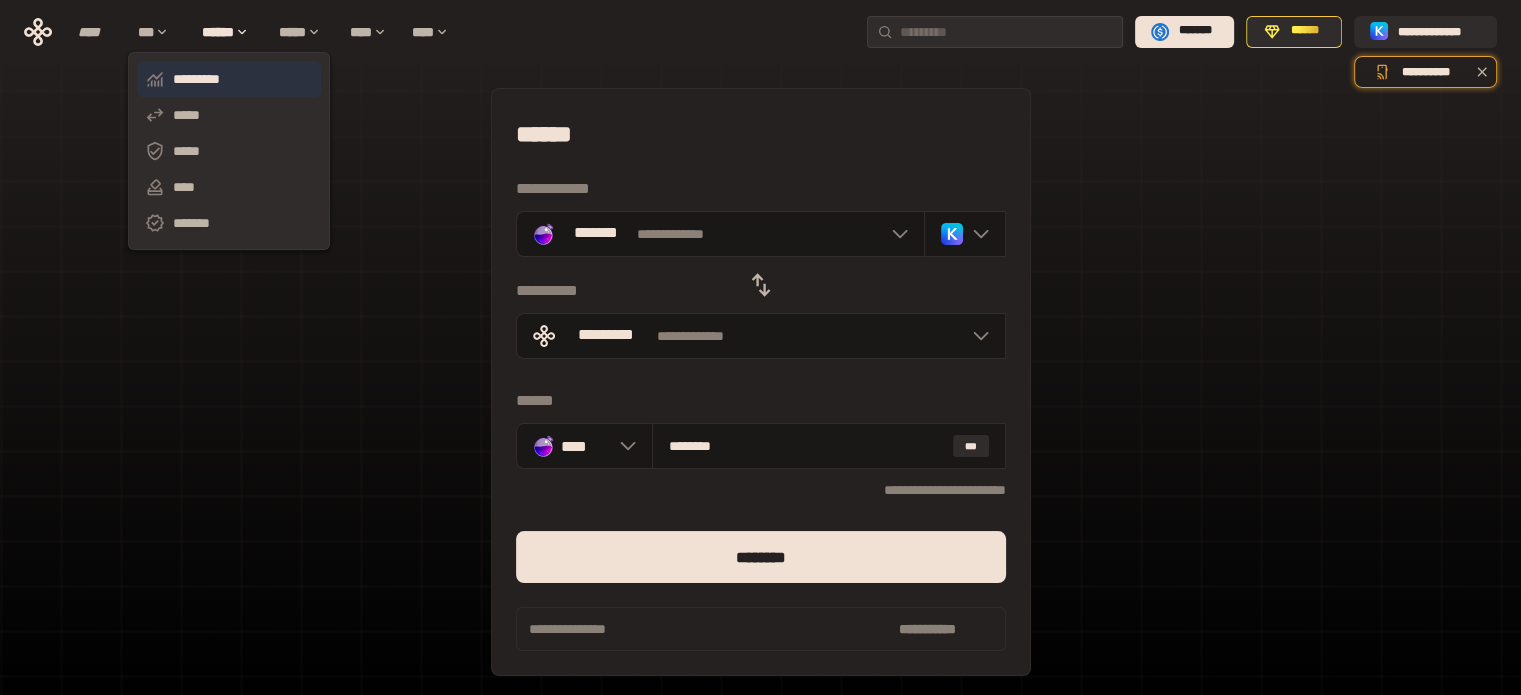 click on "*********" at bounding box center [229, 79] 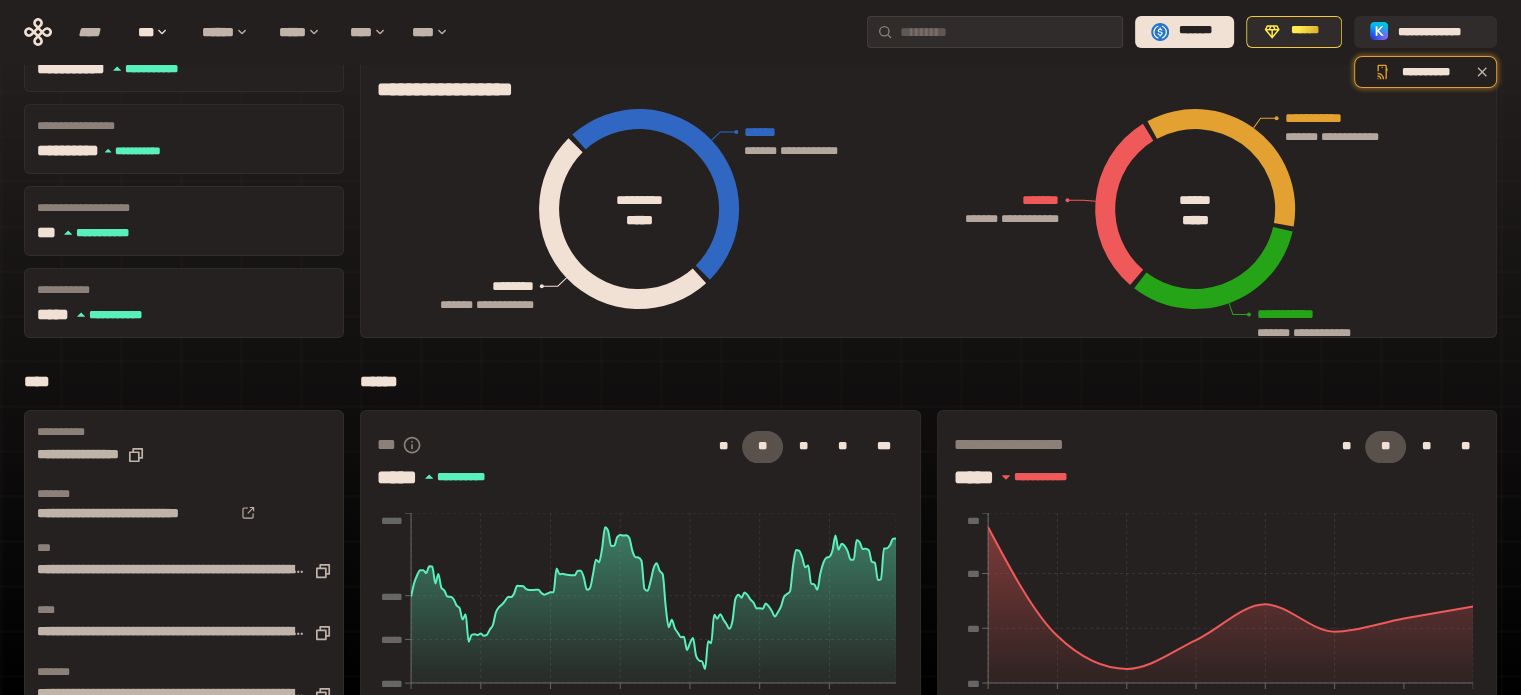scroll, scrollTop: 0, scrollLeft: 0, axis: both 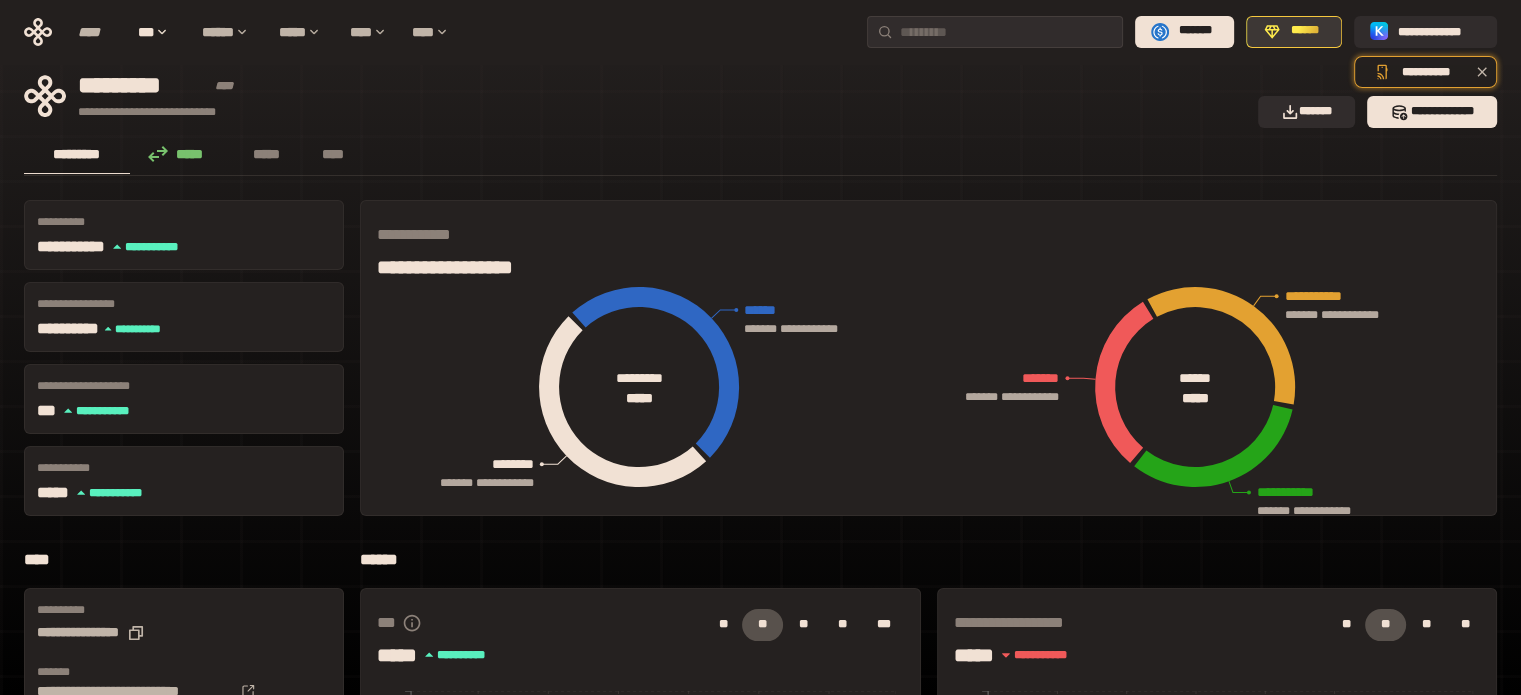click on "******" at bounding box center [1294, 32] 